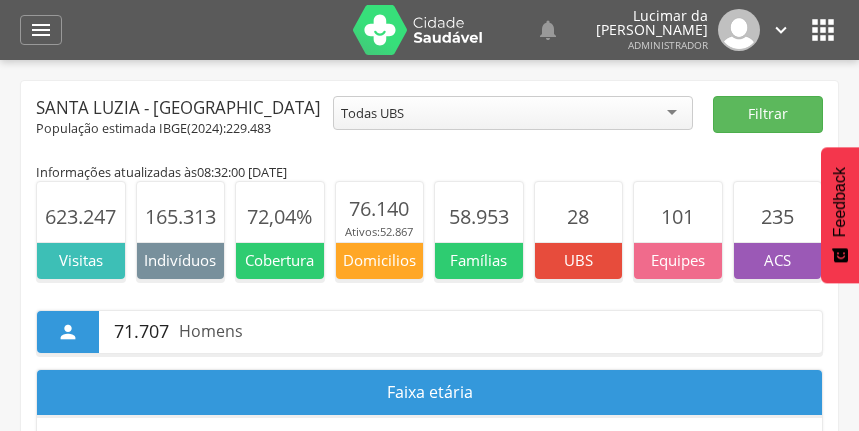 scroll, scrollTop: 0, scrollLeft: 0, axis: both 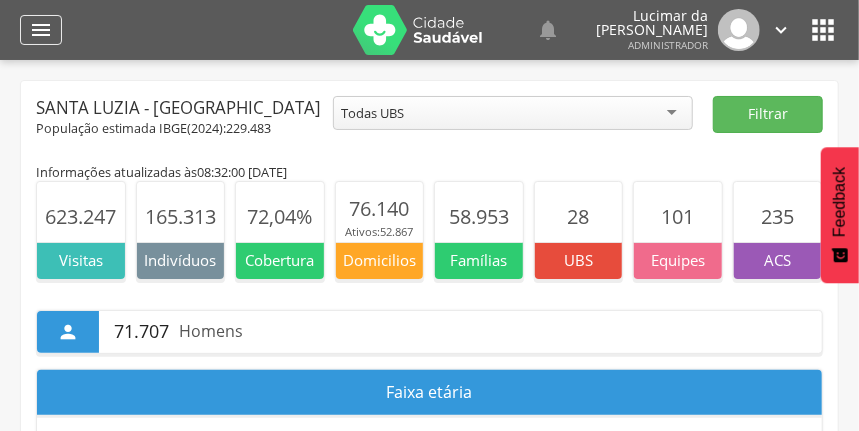 click on "" at bounding box center (41, 30) 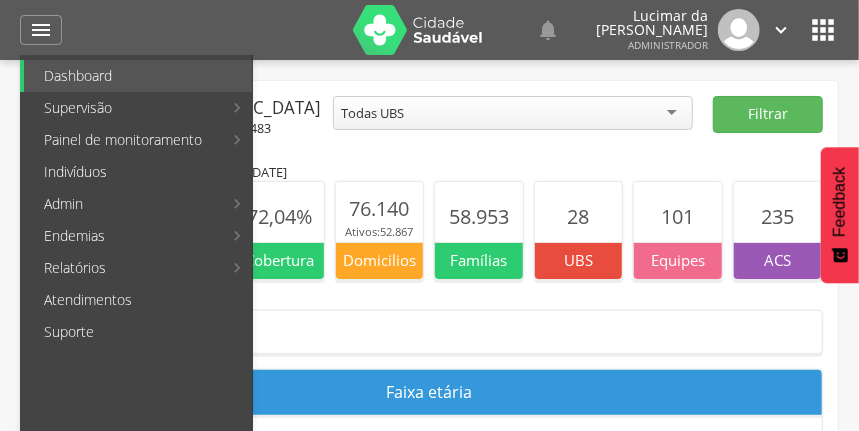 click on "Santa Luzia - MG
População estimada IBGE( 2024 ):  229.483
********* Todas UBS Todas UBS Unidade de Saude Alto Sao Cosme Unidade de Saude Baronesa Unidade de Saude Bom Destino Idalina Felicianna da Luz Unidade de Saude Bom Jesus Unidade de Saude Bonanza Unidade de Saude Caribe Unidade de Saude Corrego das Calcadas Helena Ilario Pinto Unidade de Saude Cotegipe Unidade de Saude Cristina Unidade de Saude Duquesa Unidade de Saude Frimisa Unidade de Saude Industrial Americano Unidade de Saude Jabaquara Unidade de Saude Londrina Dioclesio M Santos Unidade de Saude Luxemburgo Unidade de Saude Morada do Rio Areclides A Neto Unidade de Saude Nossa Senhora das Gracas Unidade de Saude Nova Conquista Unidade de Saude Palmital Unidade de Saude Pinhoes Cassiano M Santos Unidade de Saude Santa Rita Sebastiao Vaz Unidade de Saude Sao Cosme Unidade de Saude Sao Geraldo Unidade de Saude Sesc Unidade de Saude Tia Lita" at bounding box center [429, 1527] 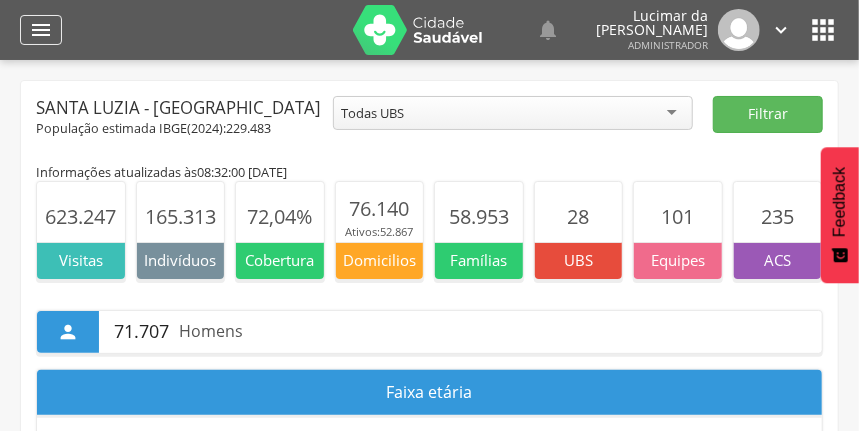 click on "" at bounding box center [41, 30] 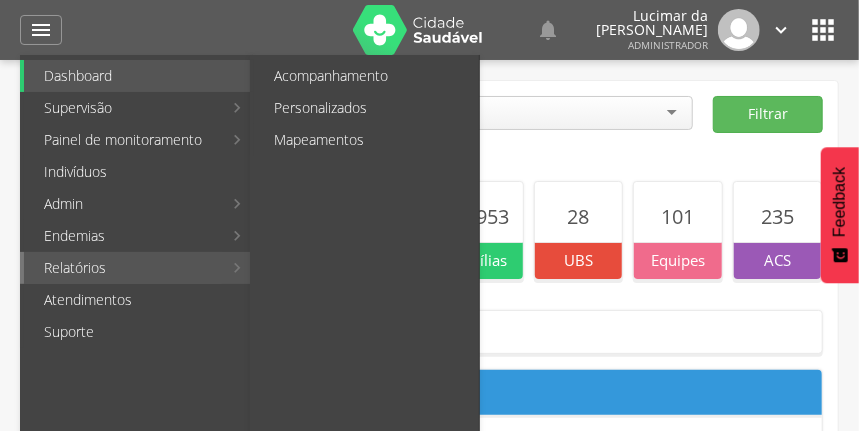 click on "Relatórios" at bounding box center [123, 268] 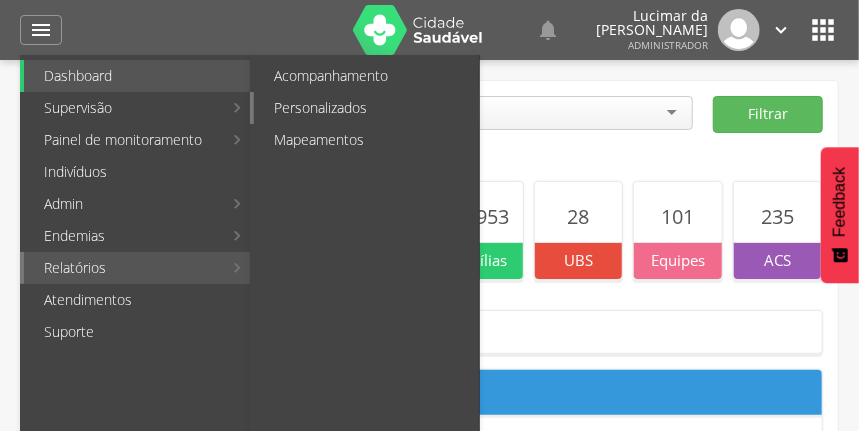 click on "Personalizados" at bounding box center (366, 108) 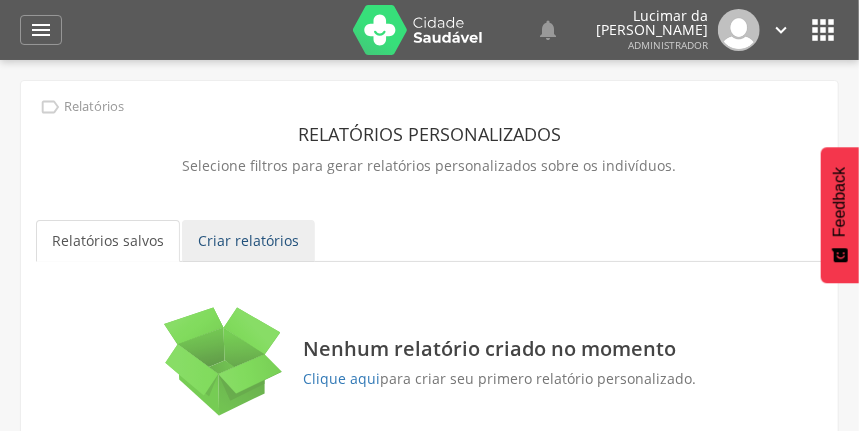 click on "Criar relatórios" at bounding box center [248, 241] 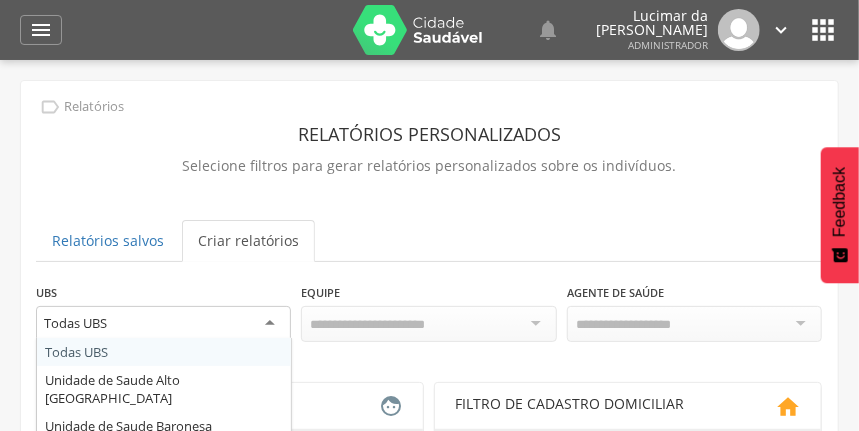 click on "Todas UBS" at bounding box center [163, 324] 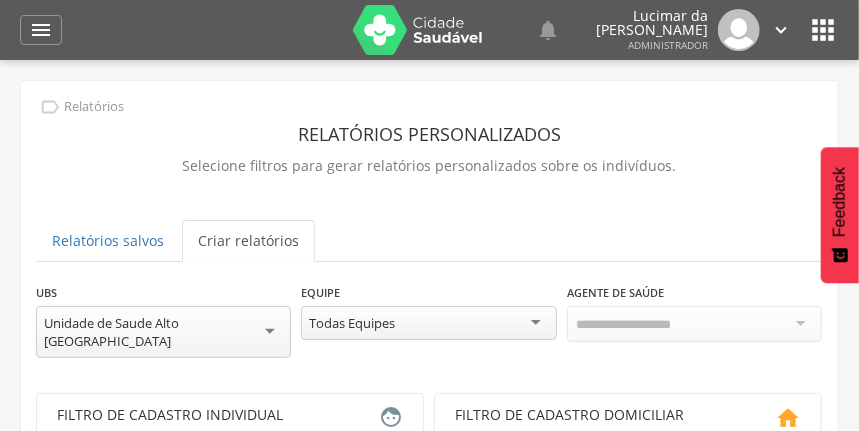 click on "Todas Equipes" at bounding box center [428, 323] 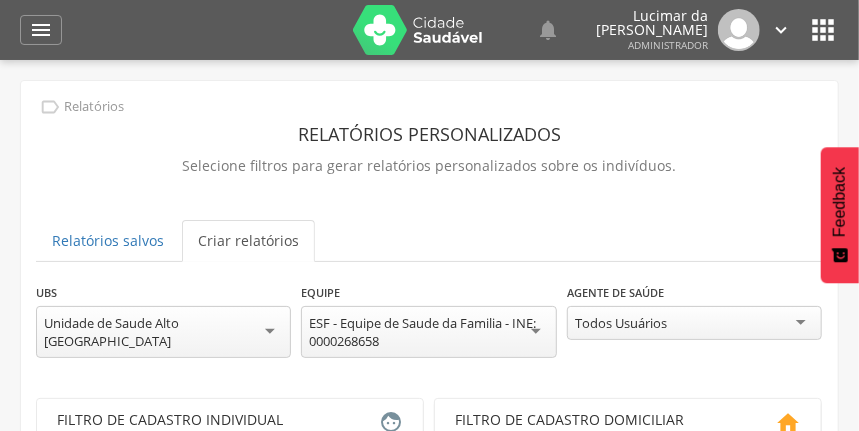 click on "ESF - Equipe de Saude da Familia - INE: 0000268658" at bounding box center [428, 332] 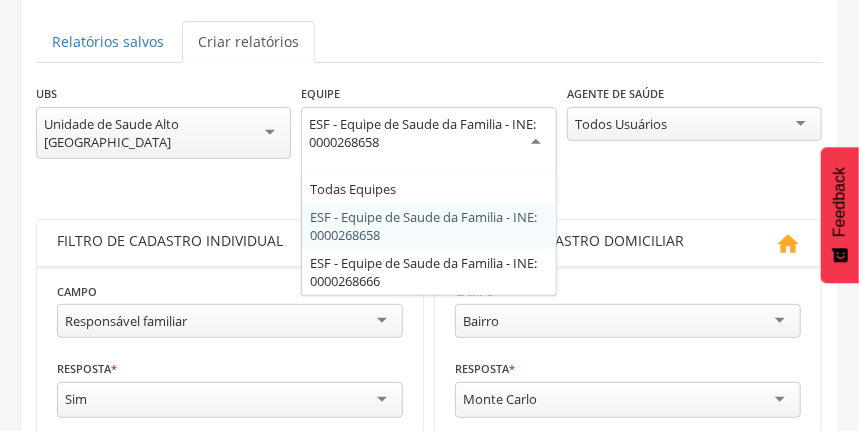 scroll, scrollTop: 200, scrollLeft: 0, axis: vertical 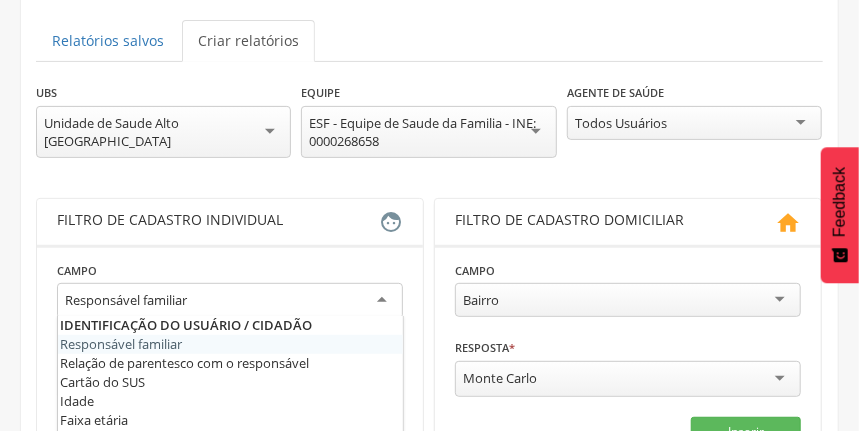 click on "Responsável familiar Responsável familiar Relação de parentesco com o responsável Cartão do SUS Idade Faixa etária Sexo Raça/Cor Desconhece nome da mãe Nacionalidade Município de nascimento País de nascimento Aniversariantes no mês Motivo da saída do cadastro Frequenta escola ou creche Grau de instrução Situação no mercado de trabalho Criança de 0 a 9 anos, fica com Frequenta cuidador tradicional Participa de grupo comunitário Possui plano de saúde privado Membro de povo ou comunidade tradicional ou campo, floresta e águas Povo ou comunidade tradicional que o cidadão pertence Orientação sexual Identidade gênero cidadão Deficiência Recebe Bolsa Família Nos últimos três meses, os alimentos acabaram antes que tivesse dinheiro para comprar mais comida Nos últimos três meses, comeu apenas alguns alimentos que ainda tinha, porque o dinheiro acabou Está gestante Situação do peso Está fumante Está dependente ou faz uso abusivo de álcool? Faz uso de outras drogas Tem diabetes" at bounding box center [230, 303] 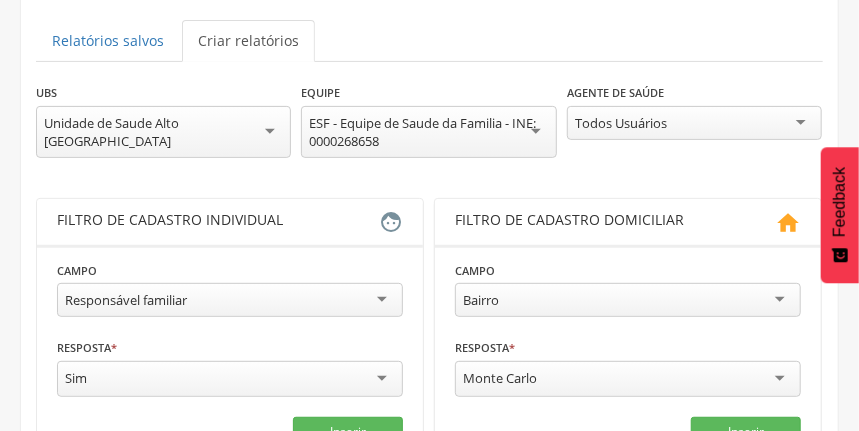 click on "**********" at bounding box center (230, 353) 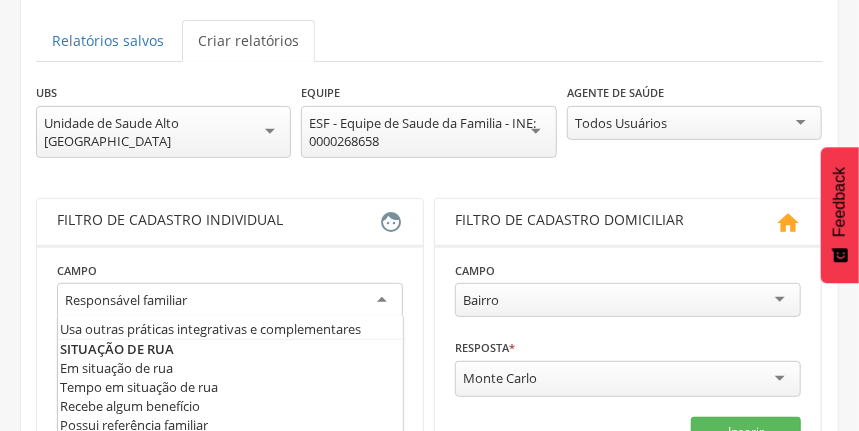 scroll, scrollTop: 998, scrollLeft: 0, axis: vertical 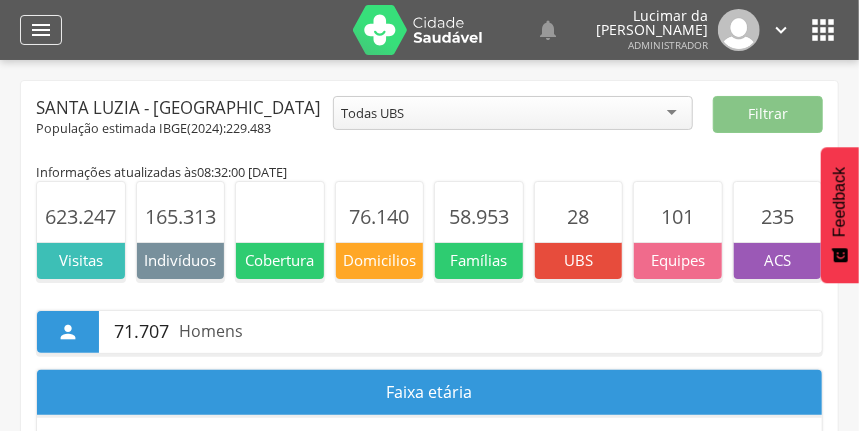 click on "" at bounding box center [41, 30] 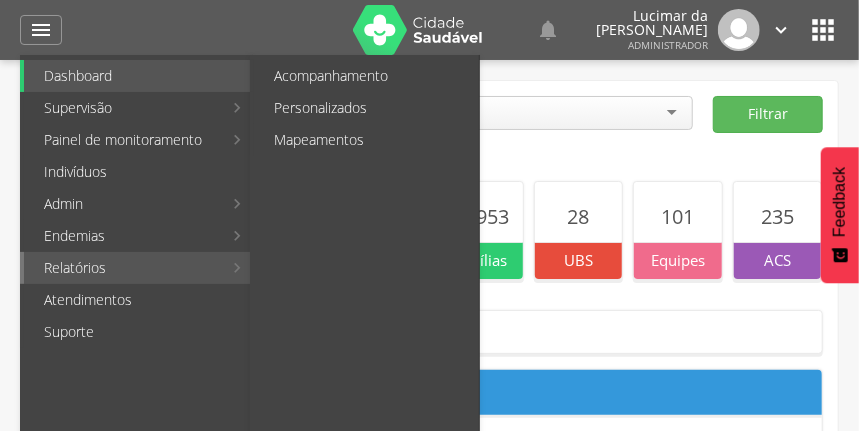 click on "Relatórios
Acompanhamento
Personalizados
Mapeamentos" at bounding box center (136, 268) 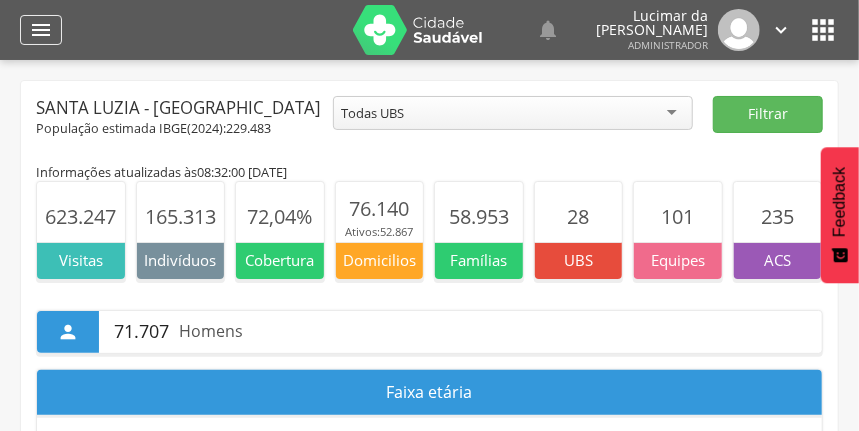 click on "" at bounding box center (41, 30) 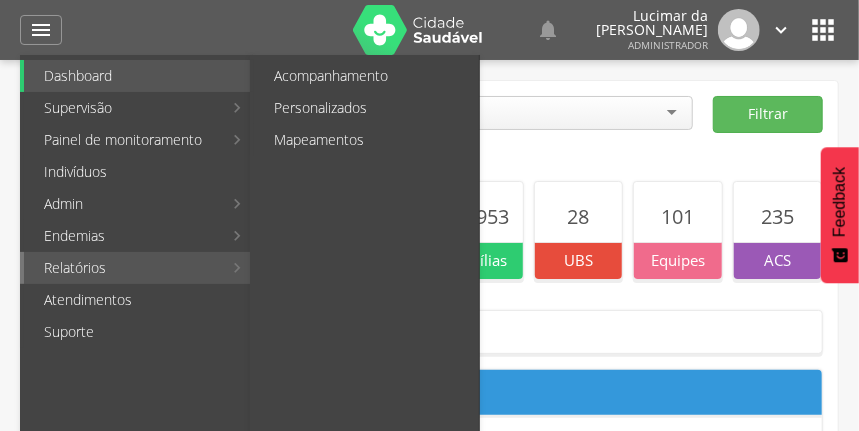 click on "Relatórios
Acompanhamento
Personalizados
Mapeamentos" at bounding box center [136, 268] 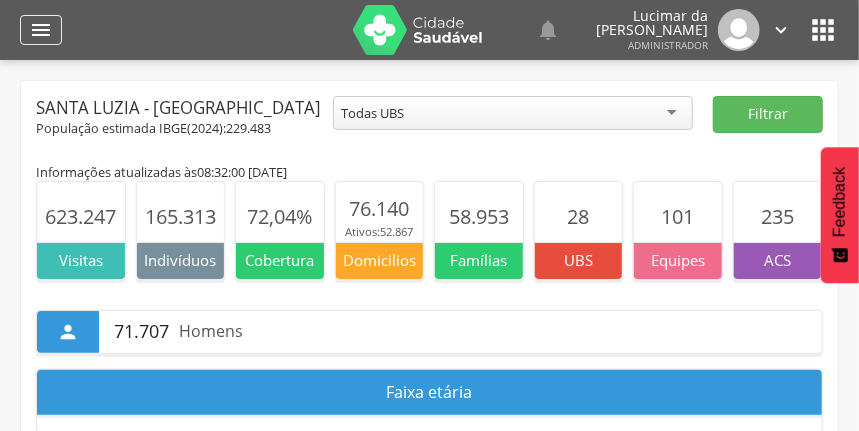 click on "" at bounding box center (41, 30) 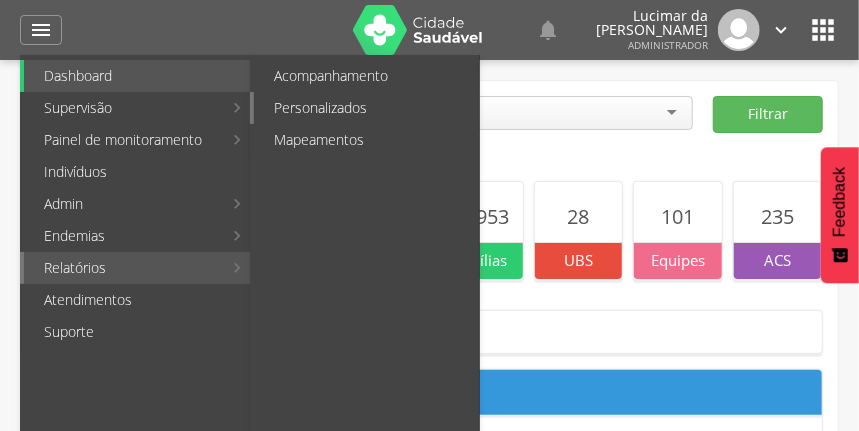 click on "Personalizados" at bounding box center (366, 108) 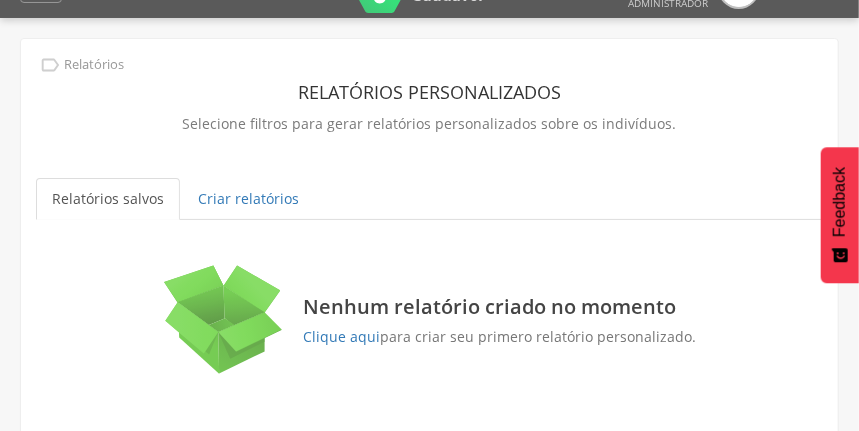 scroll, scrollTop: 65, scrollLeft: 0, axis: vertical 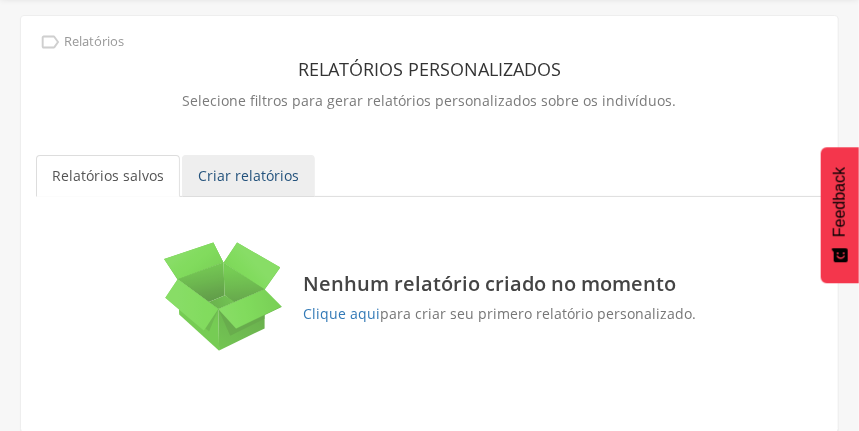 click on "Criar relatórios" at bounding box center (248, 176) 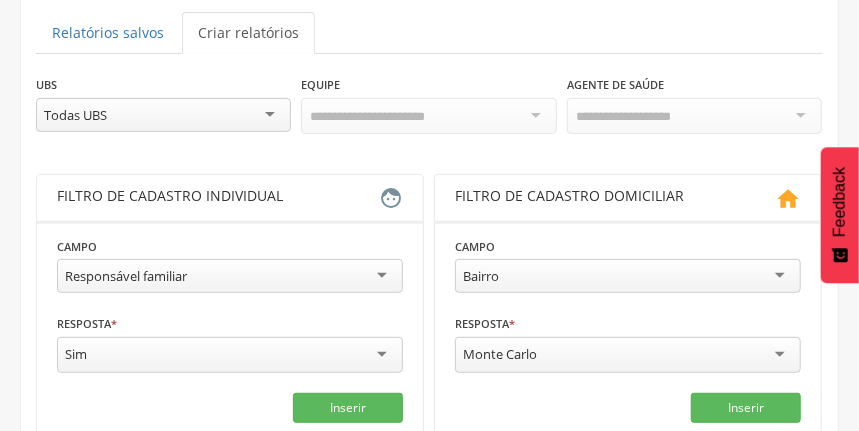 scroll, scrollTop: 172, scrollLeft: 0, axis: vertical 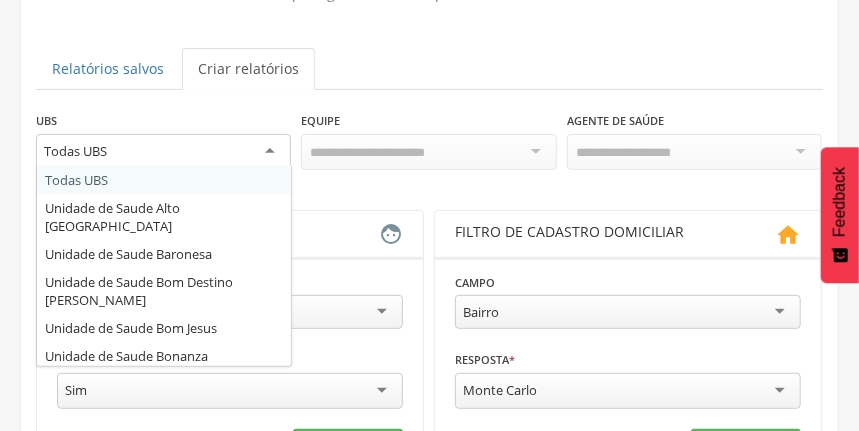 click on "Todas UBS" at bounding box center (163, 152) 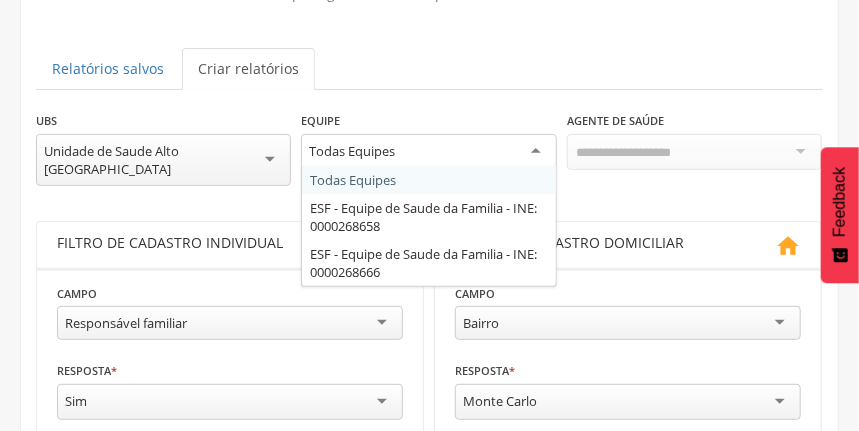 click on "Todas Equipes" at bounding box center [428, 152] 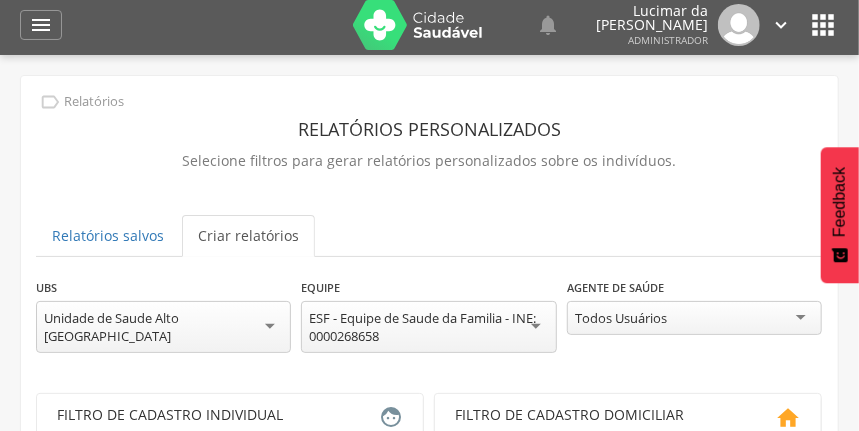 scroll, scrollTop: 0, scrollLeft: 0, axis: both 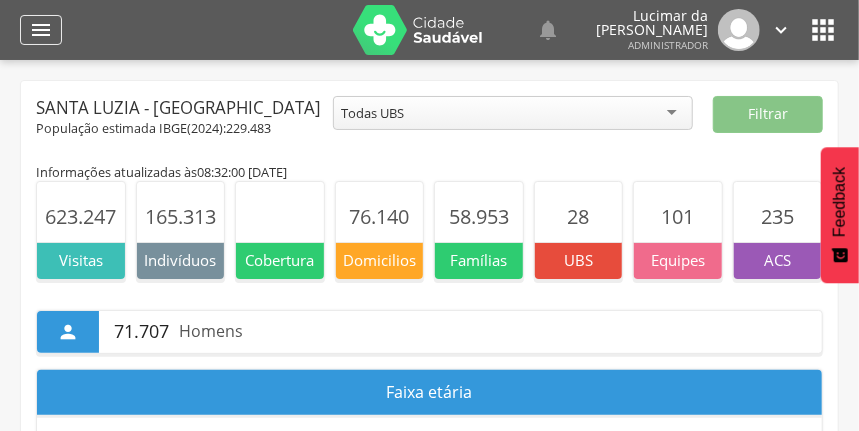 click on "" at bounding box center [41, 30] 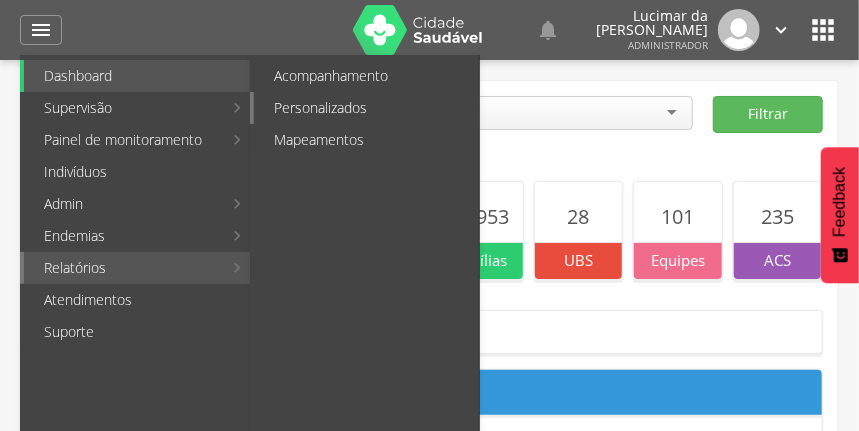 click on "Personalizados" at bounding box center (366, 108) 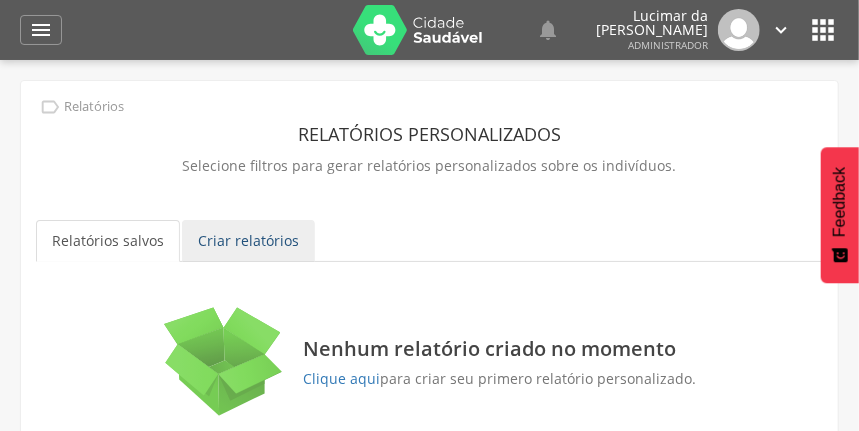 click on "Criar relatórios" at bounding box center [248, 241] 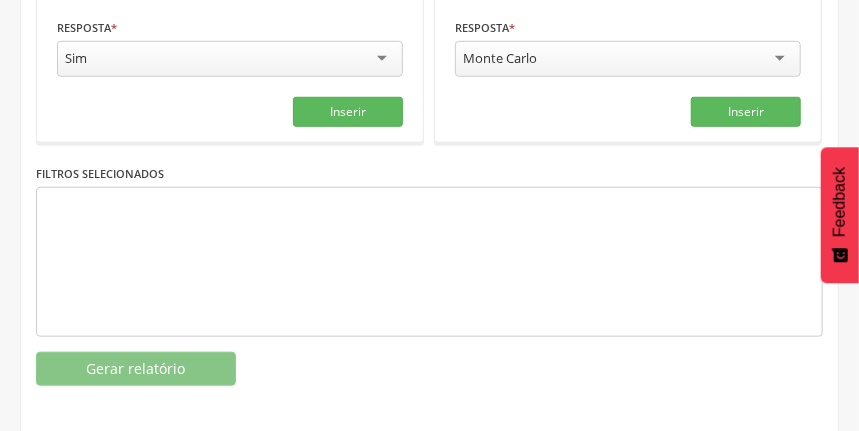 scroll, scrollTop: 505, scrollLeft: 0, axis: vertical 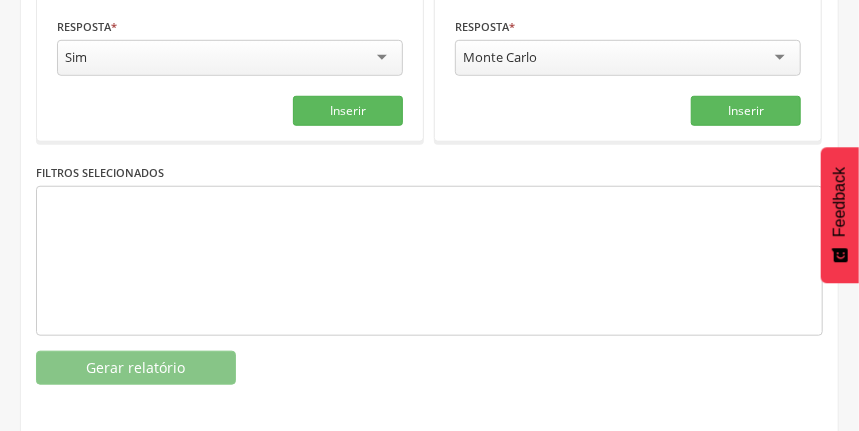click at bounding box center [429, 261] 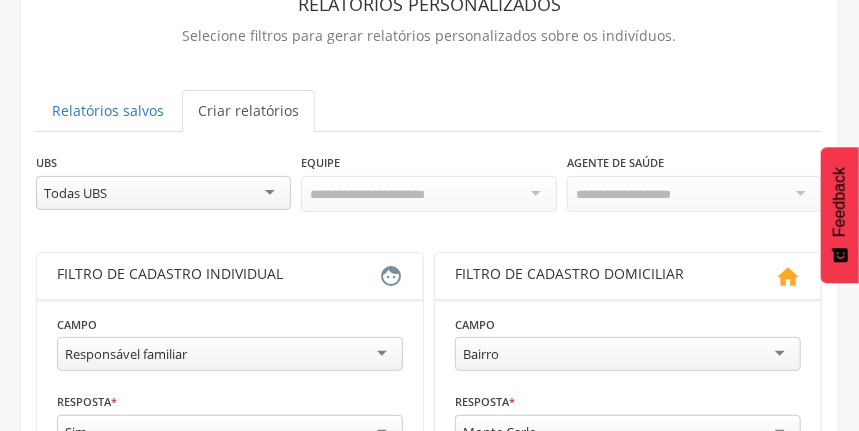scroll, scrollTop: 0, scrollLeft: 0, axis: both 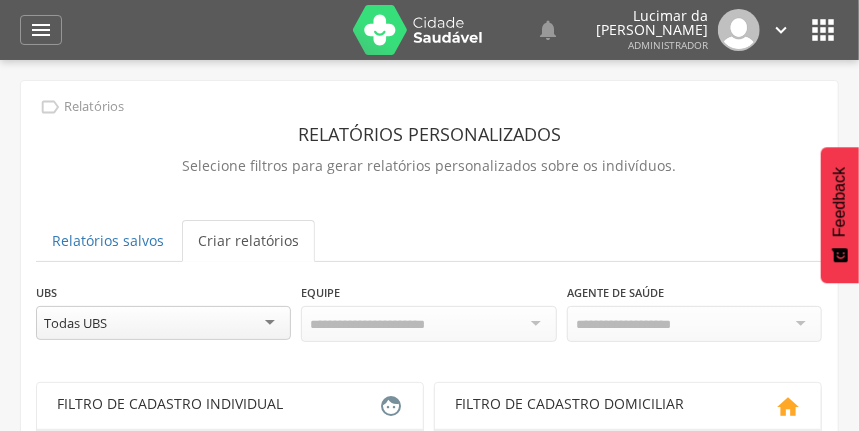 click on "Criar relatórios" at bounding box center (248, 241) 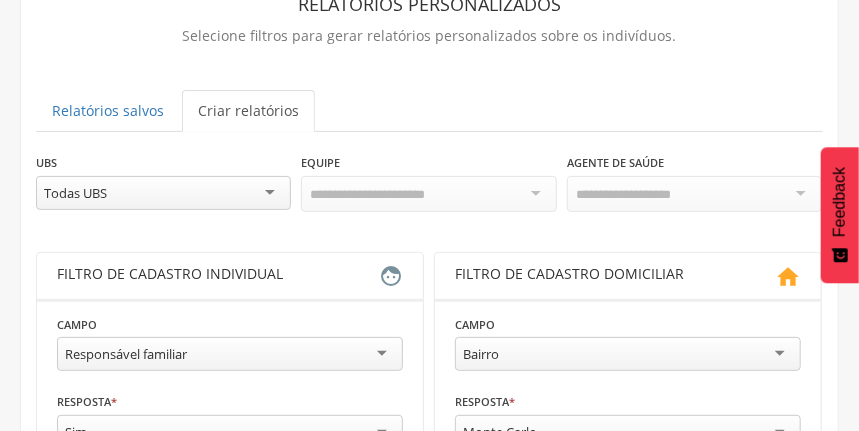 scroll, scrollTop: 133, scrollLeft: 0, axis: vertical 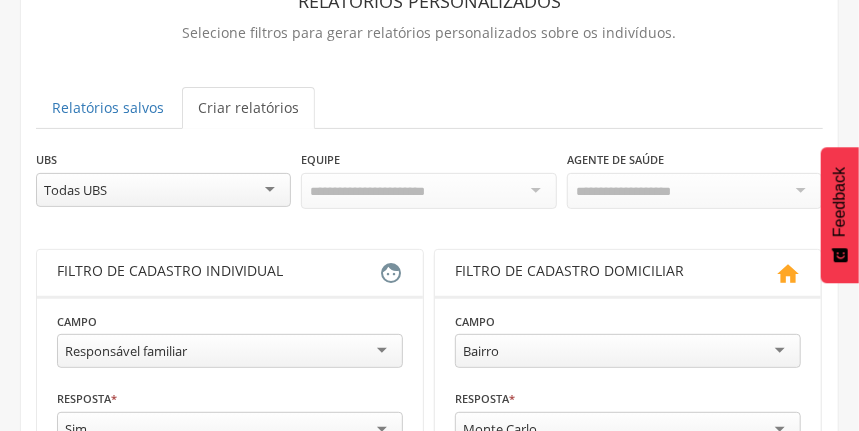 click on "Todas UBS" at bounding box center (163, 190) 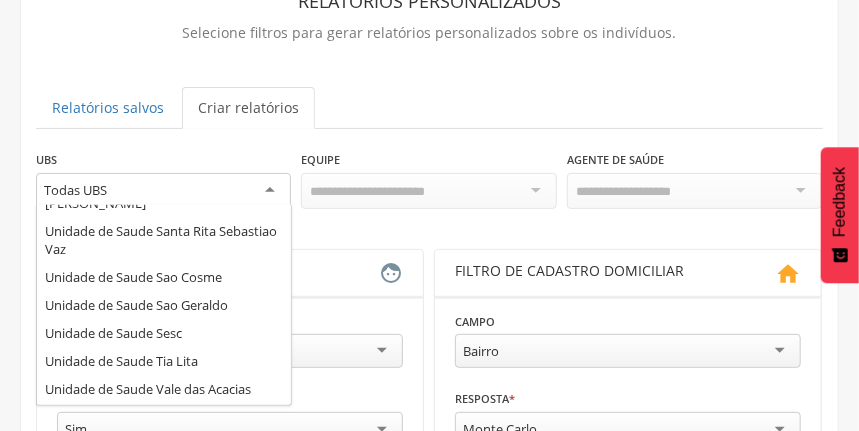 scroll, scrollTop: 756, scrollLeft: 0, axis: vertical 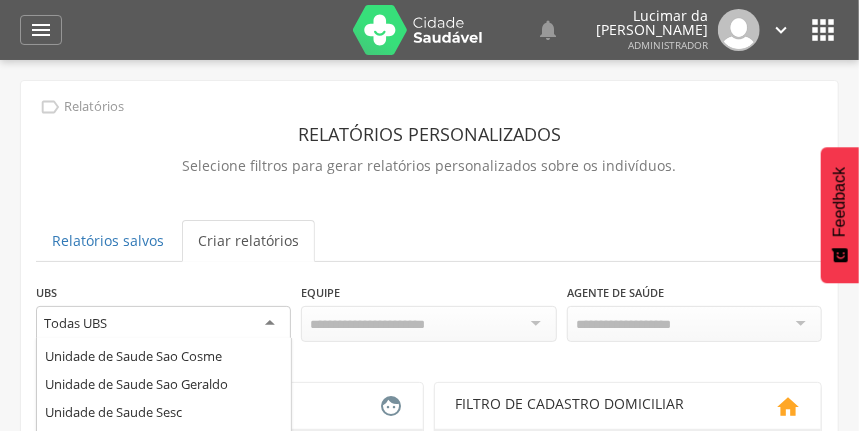 click on "Criar relatórios" at bounding box center [248, 241] 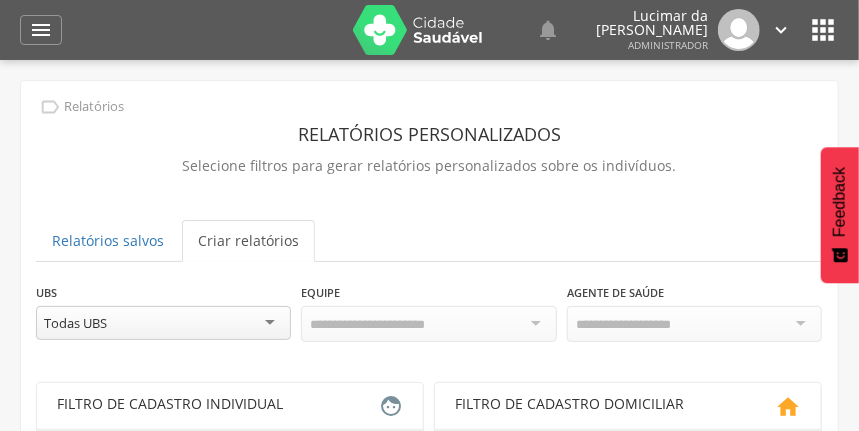 scroll, scrollTop: 28, scrollLeft: 0, axis: vertical 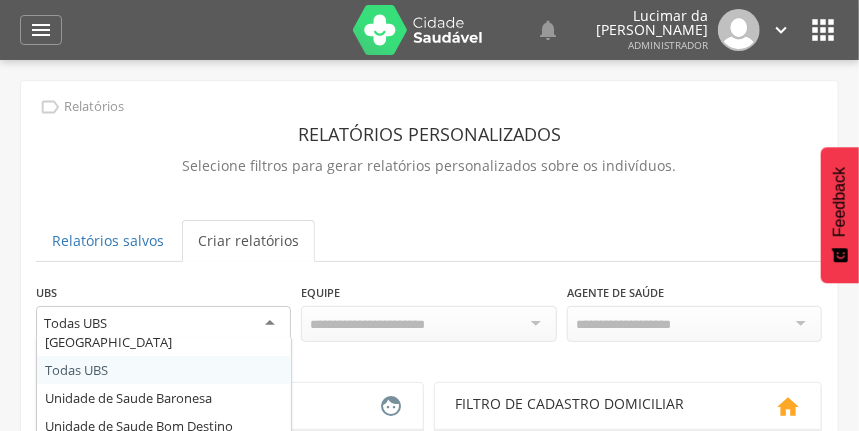 click on "Todas UBS" at bounding box center (163, 324) 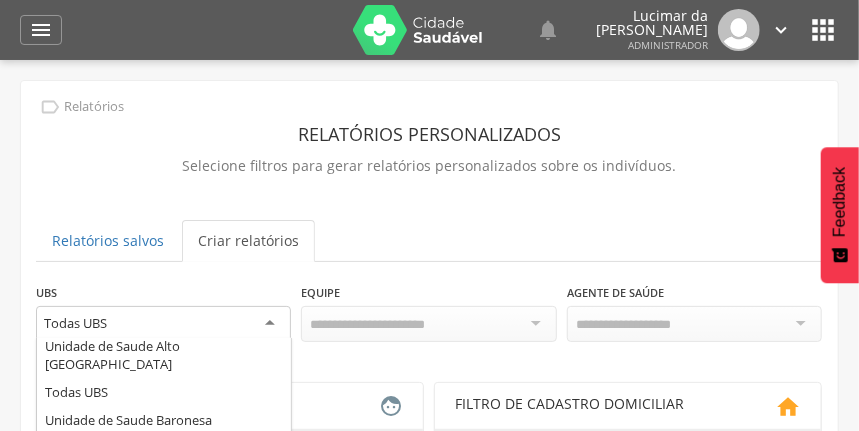 scroll, scrollTop: 0, scrollLeft: 0, axis: both 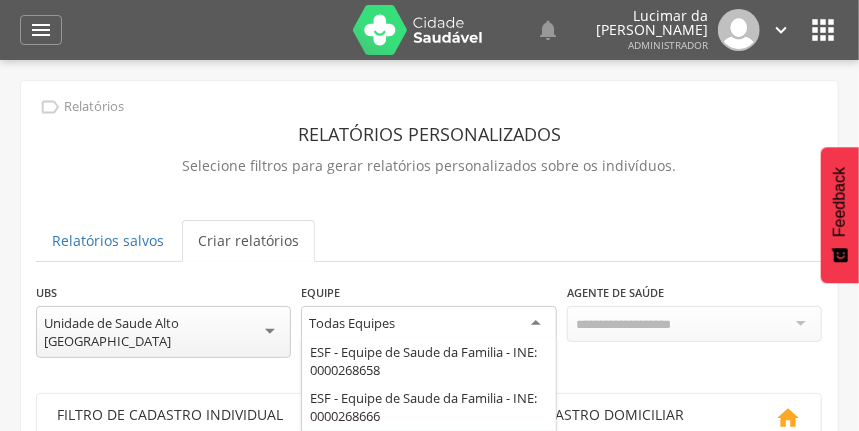 click on "Todas Equipes" at bounding box center [428, 324] 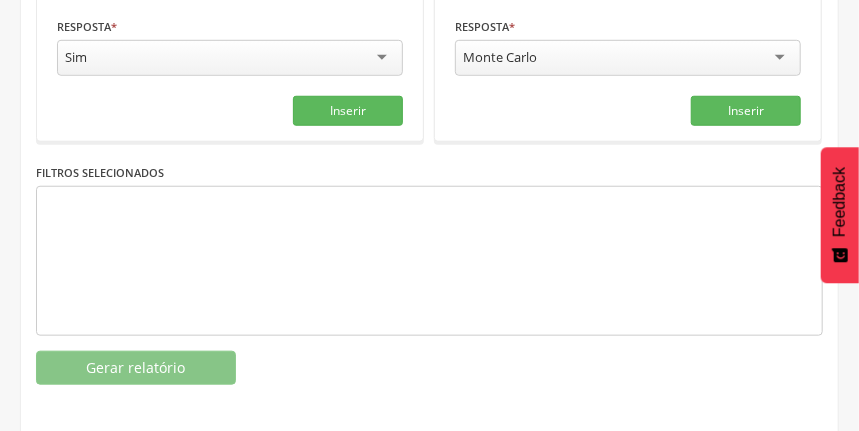 scroll, scrollTop: 523, scrollLeft: 0, axis: vertical 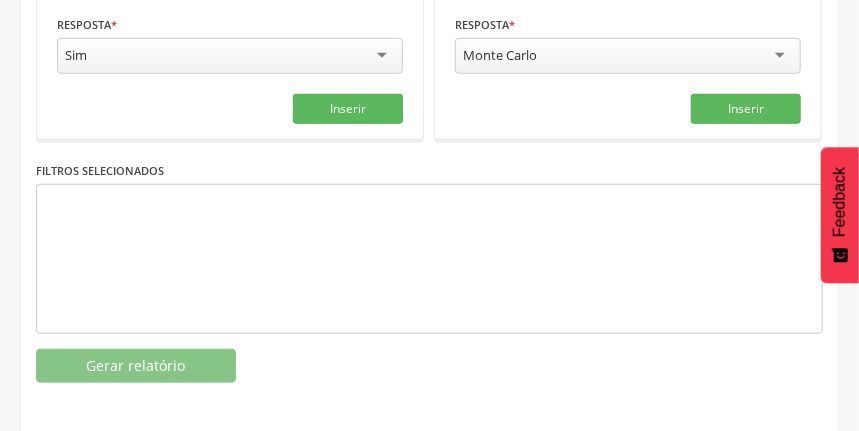 click on "Filtros selecionados" at bounding box center [100, 171] 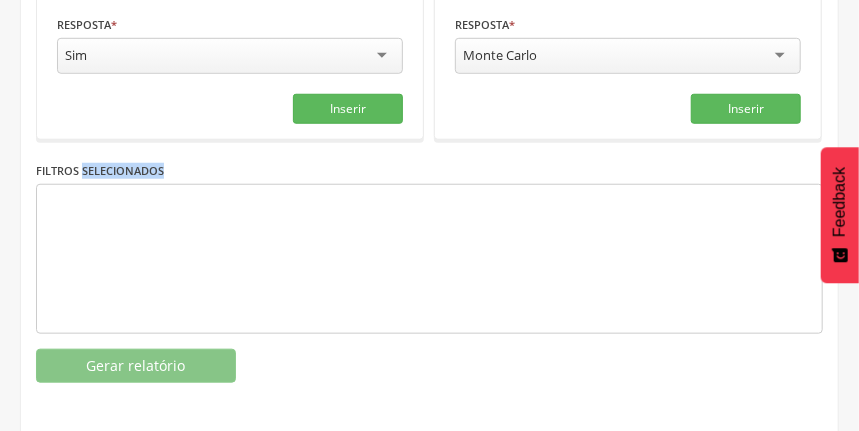 click on "Filtros selecionados" at bounding box center (100, 171) 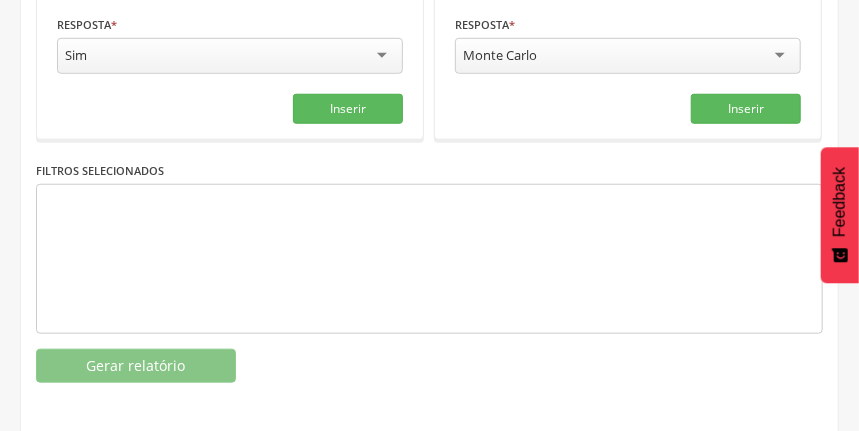click at bounding box center (429, 259) 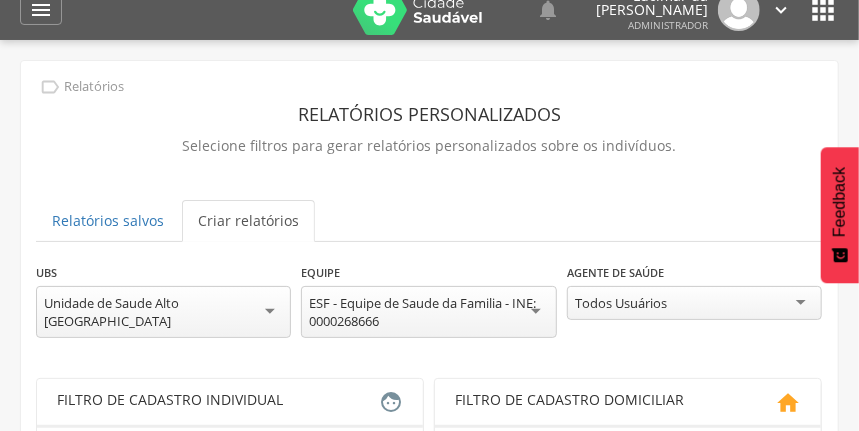 scroll, scrollTop: 0, scrollLeft: 0, axis: both 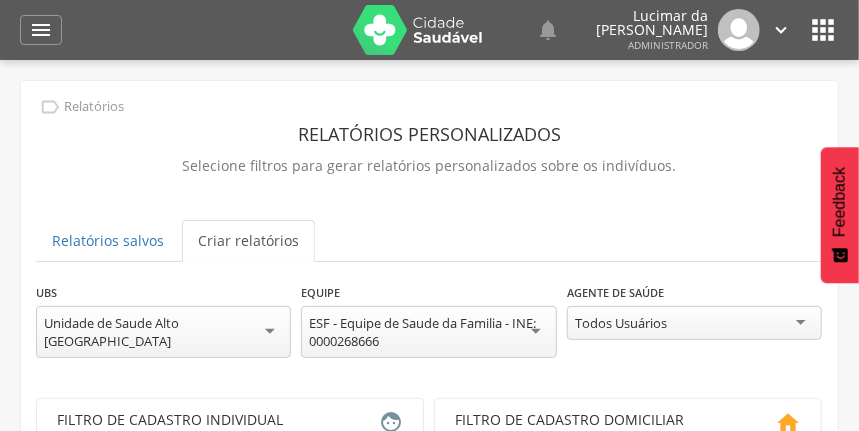 click on "Criar relatórios" at bounding box center (248, 241) 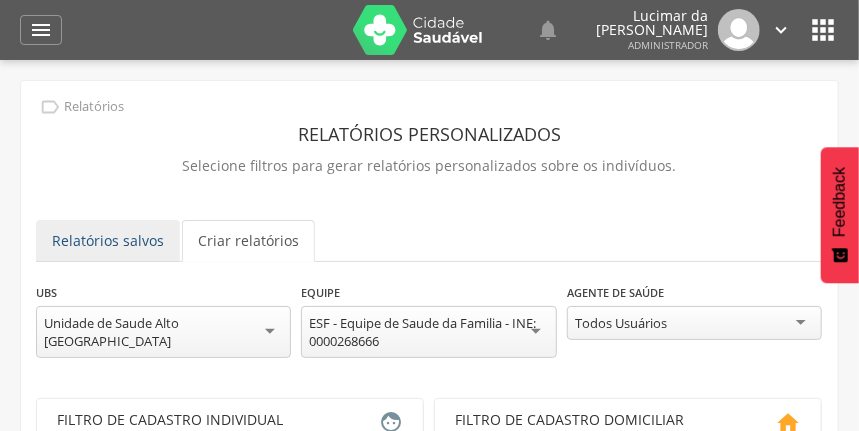 click on "Relatórios salvos" at bounding box center (108, 241) 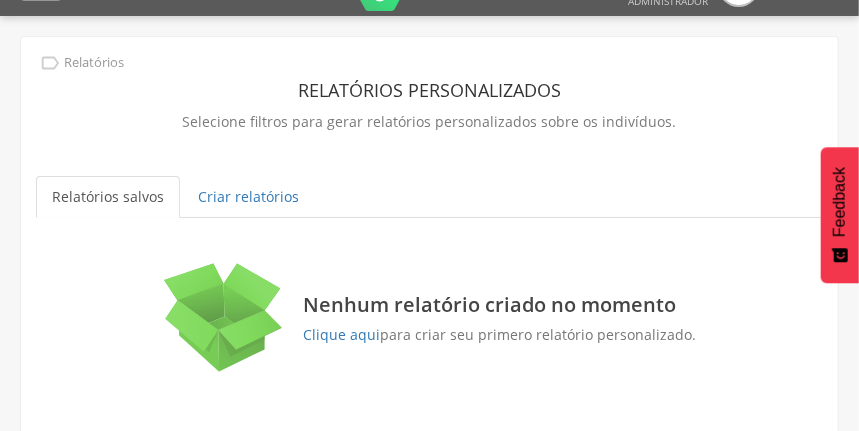 scroll, scrollTop: 65, scrollLeft: 0, axis: vertical 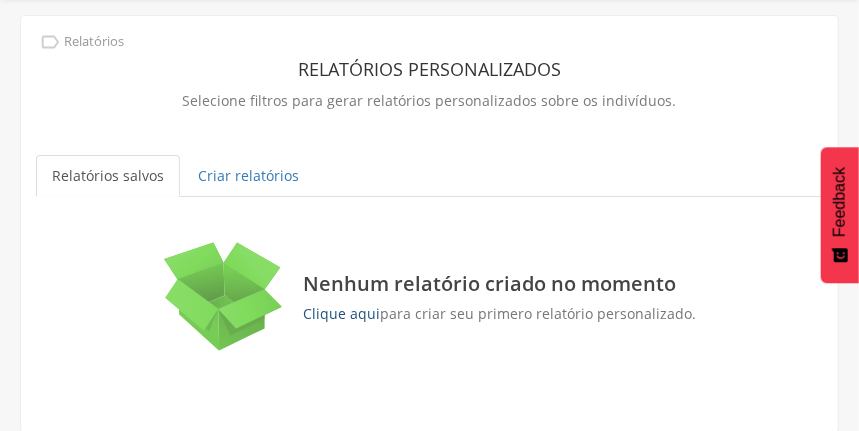 click on "Clique aqui" at bounding box center (341, 313) 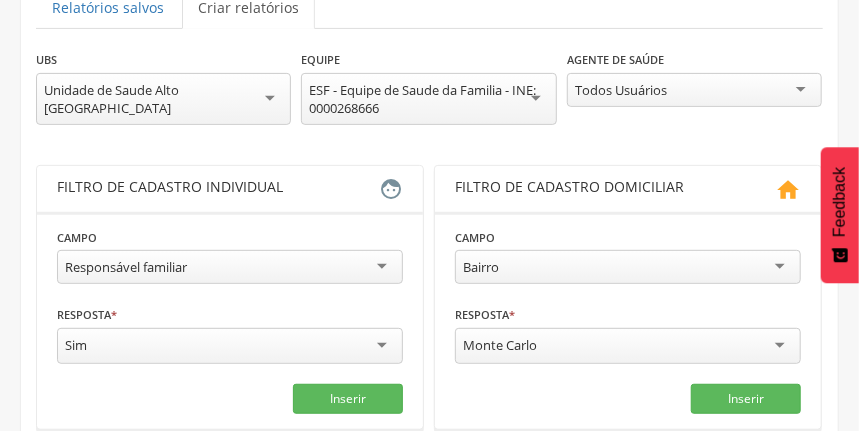 scroll, scrollTop: 332, scrollLeft: 0, axis: vertical 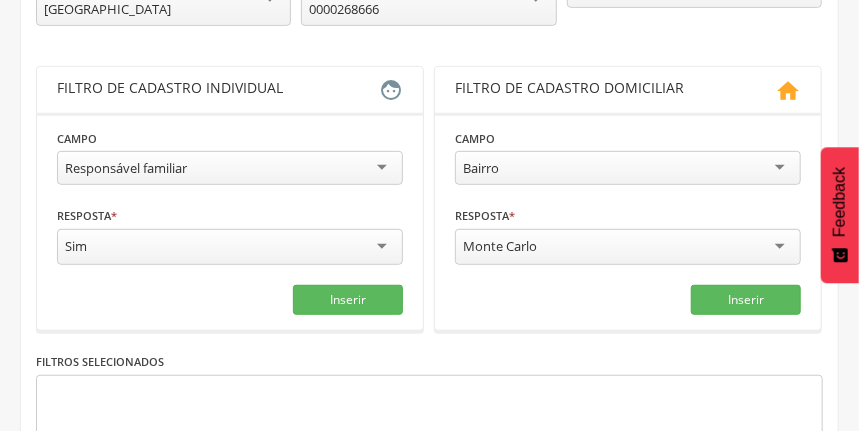 click on "**********" at bounding box center (230, 221) 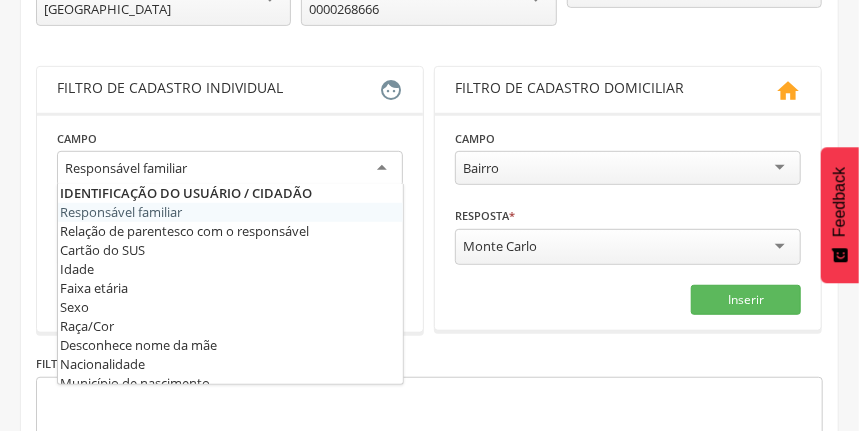 click on "Responsável familiar" at bounding box center (230, 169) 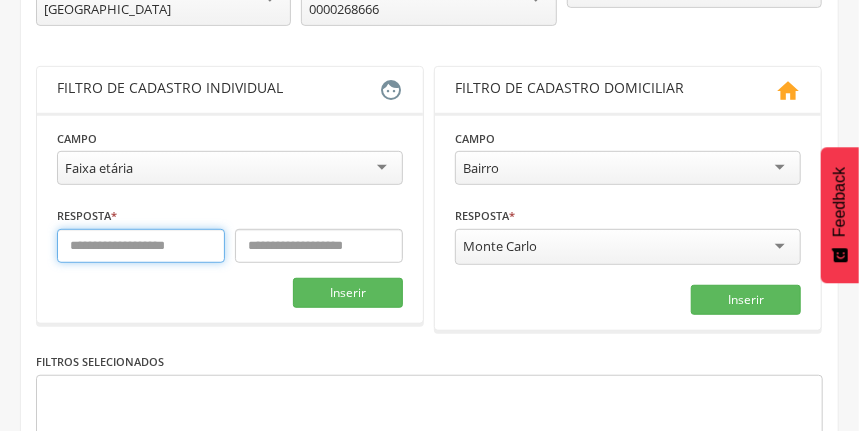 click at bounding box center [141, 246] 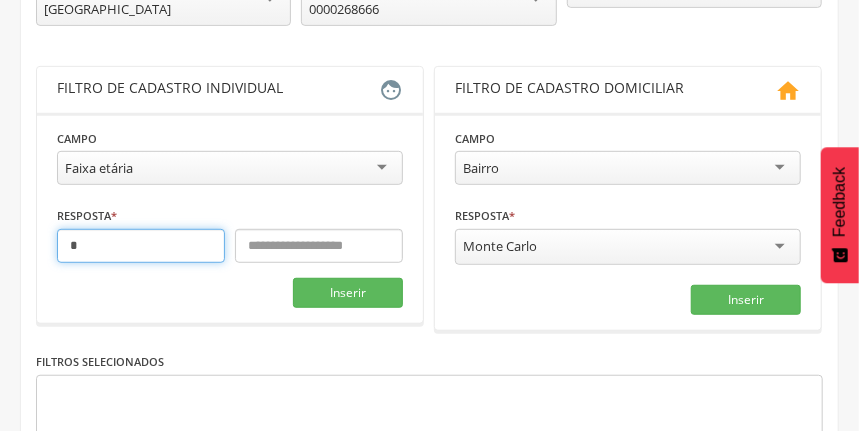 type on "*" 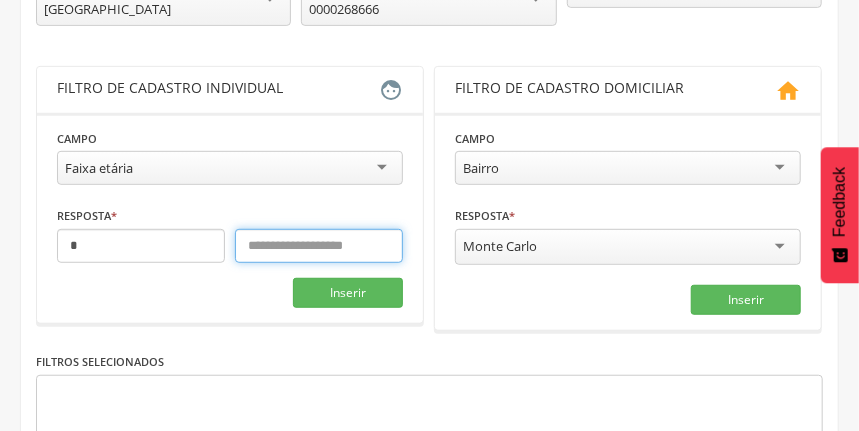 click at bounding box center (319, 246) 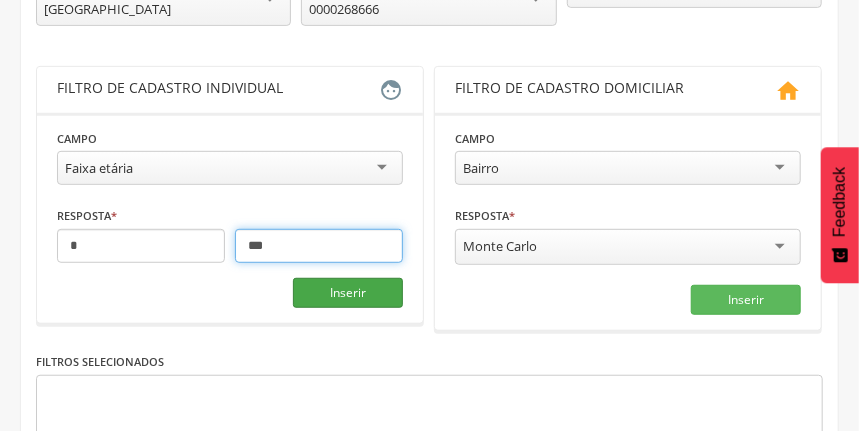 type on "***" 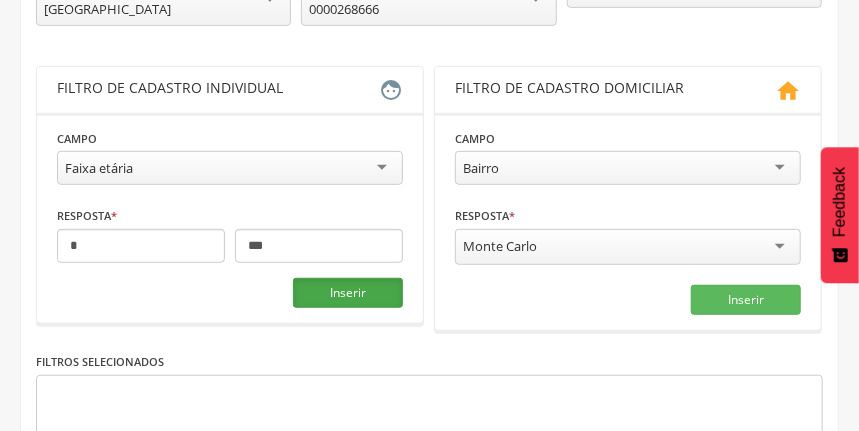 click on "Inserir" at bounding box center (348, 293) 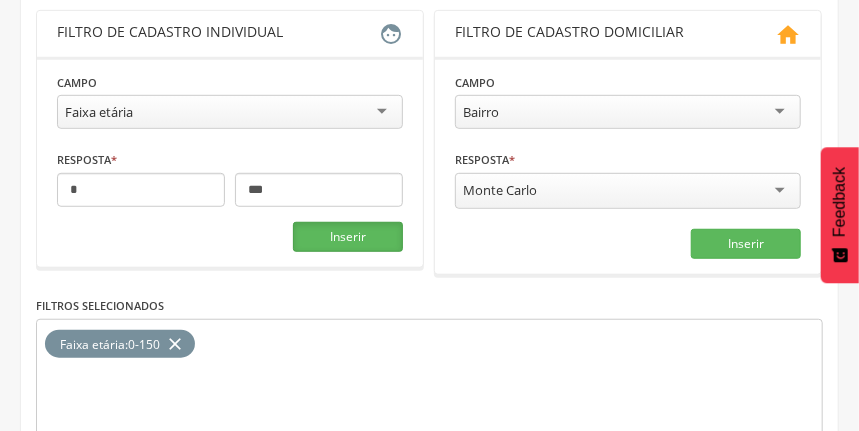scroll, scrollTop: 523, scrollLeft: 0, axis: vertical 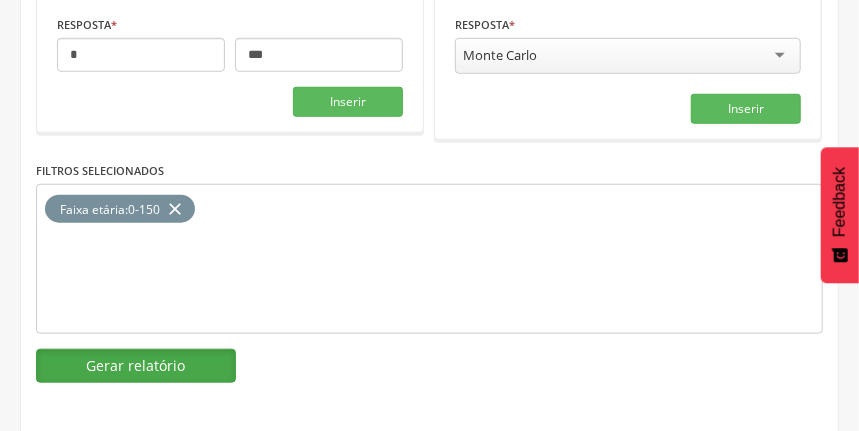 click on "Gerar relatório" at bounding box center (136, 366) 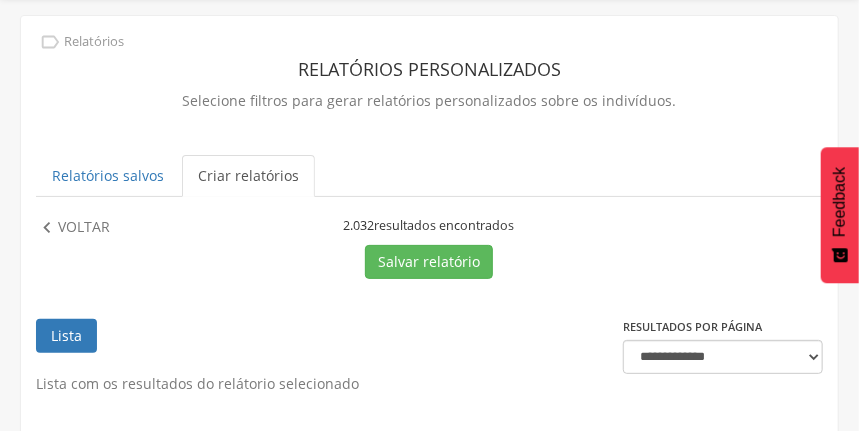 scroll, scrollTop: 523, scrollLeft: 0, axis: vertical 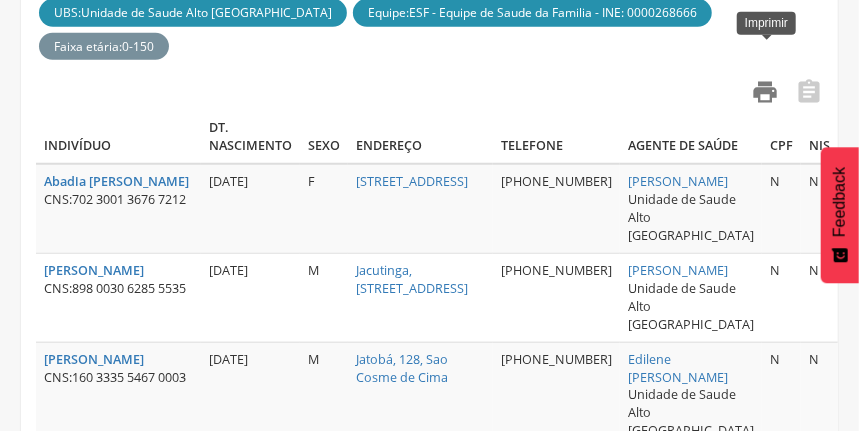 click on "" at bounding box center [765, 92] 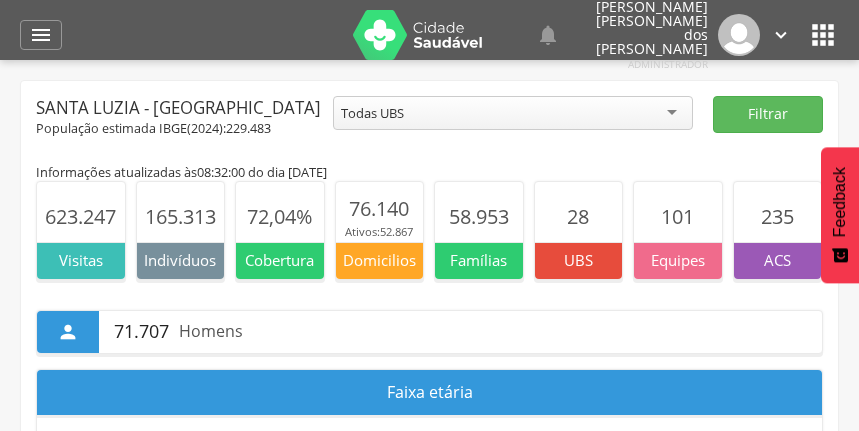 scroll, scrollTop: 0, scrollLeft: 0, axis: both 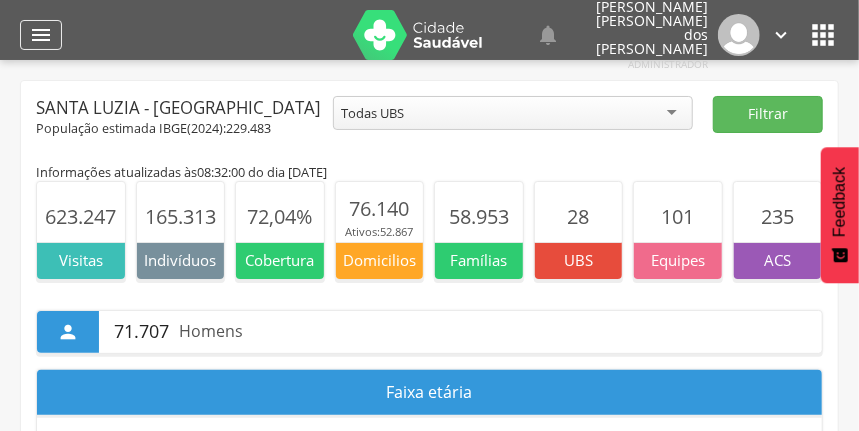 click on "" at bounding box center [41, 35] 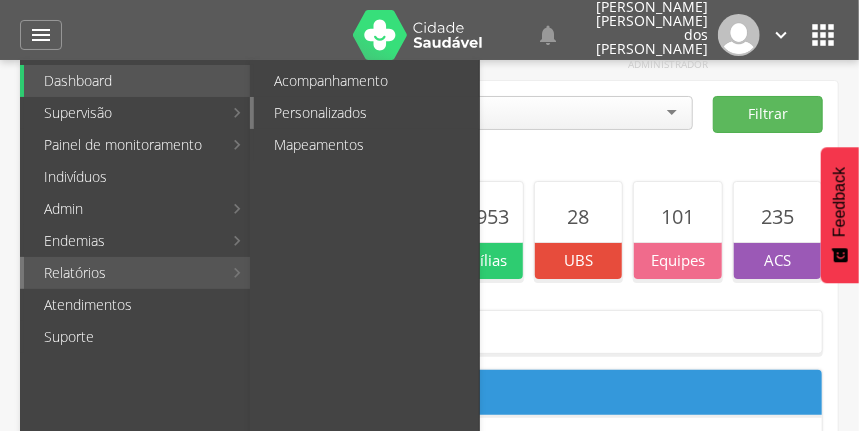 click on "Personalizados" at bounding box center (366, 113) 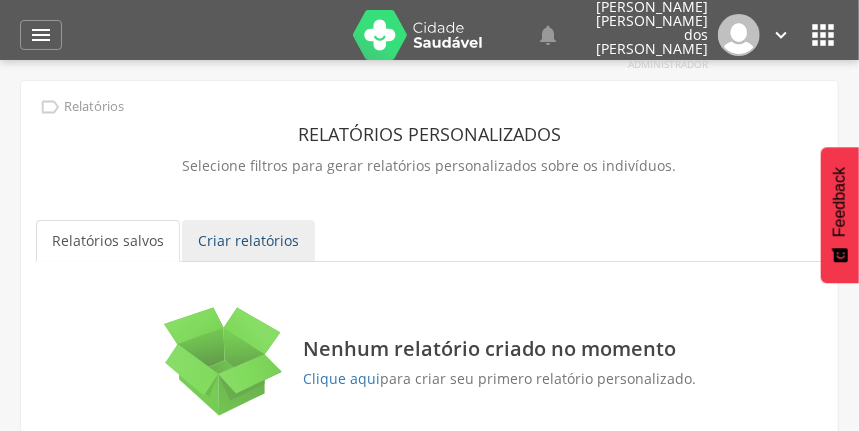 click on "Criar relatórios" at bounding box center [248, 241] 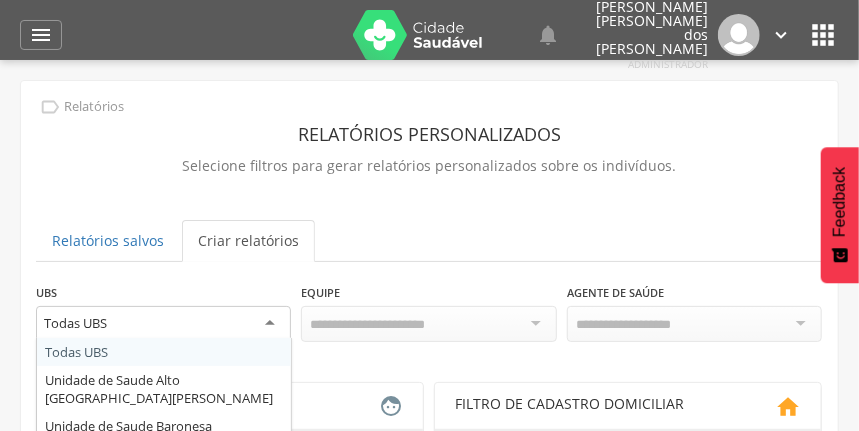 click on "Todas UBS" at bounding box center [163, 324] 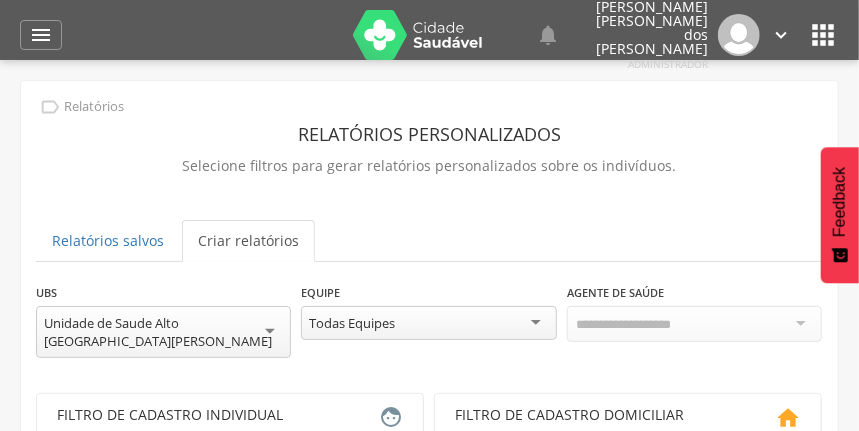 click on "Todas Equipes" at bounding box center [428, 323] 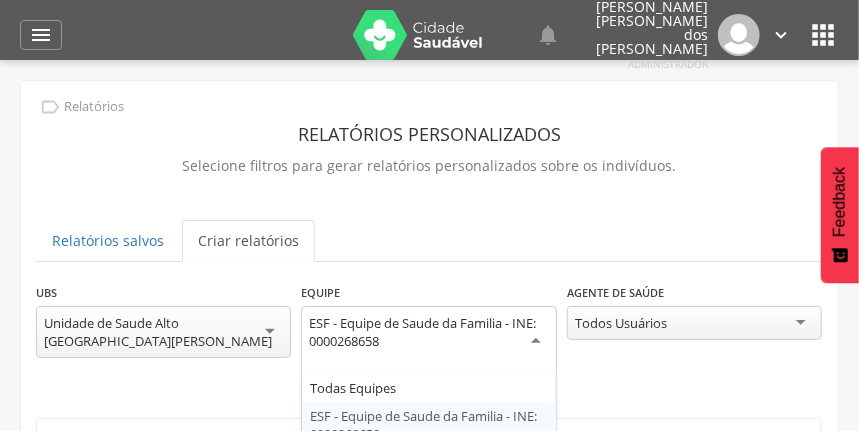 click on "ESF - Equipe de Saude da Familia - INE: 0000268658" at bounding box center [428, 342] 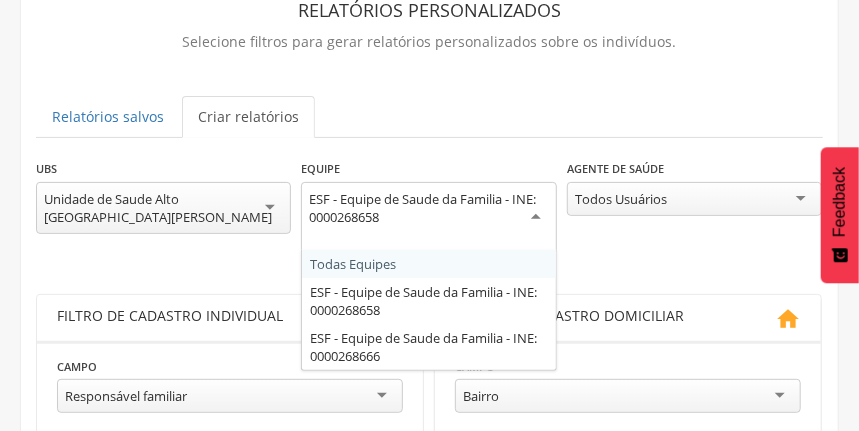 scroll, scrollTop: 133, scrollLeft: 0, axis: vertical 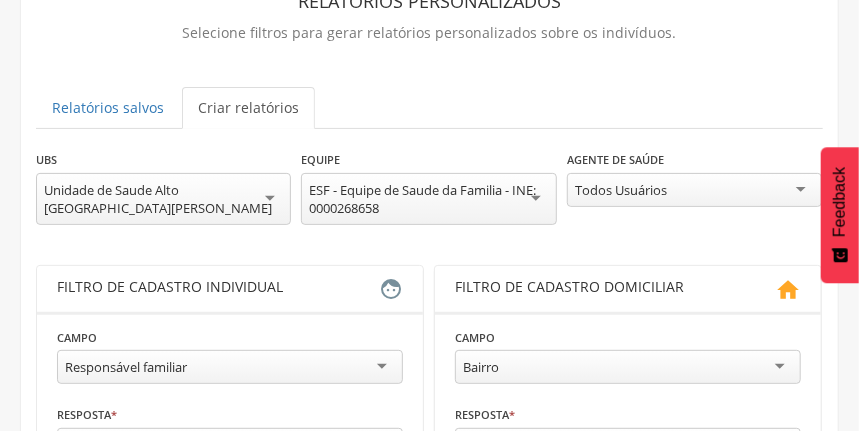 click on "**********" at bounding box center [429, 461] 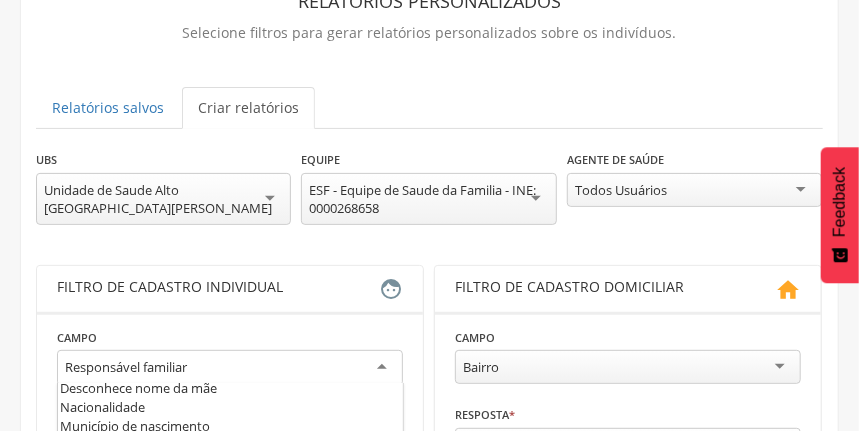 scroll, scrollTop: 200, scrollLeft: 0, axis: vertical 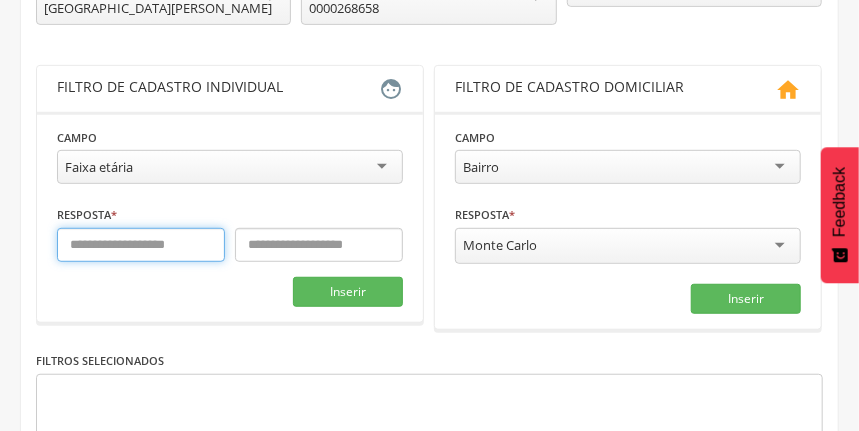 click at bounding box center (141, 245) 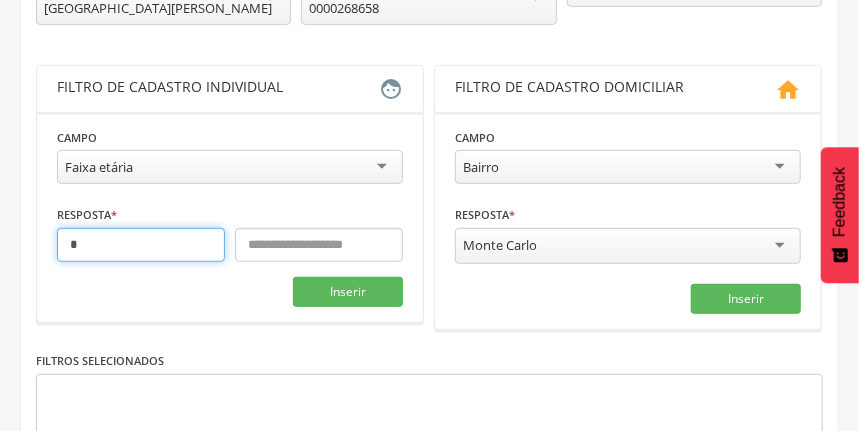type on "*" 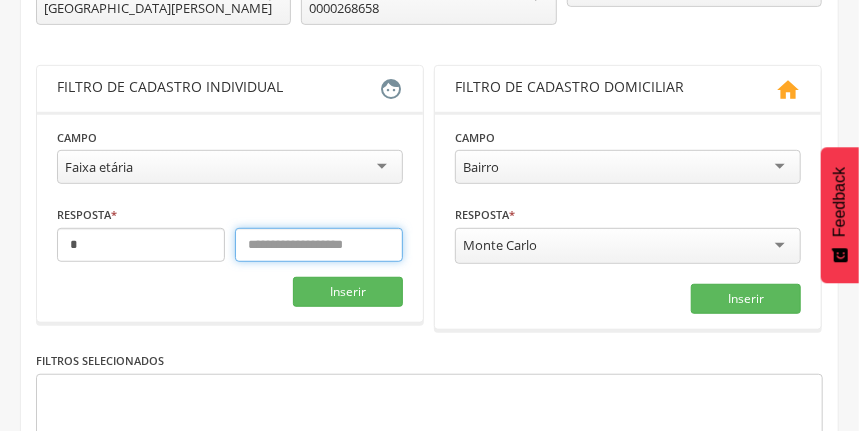click at bounding box center (319, 245) 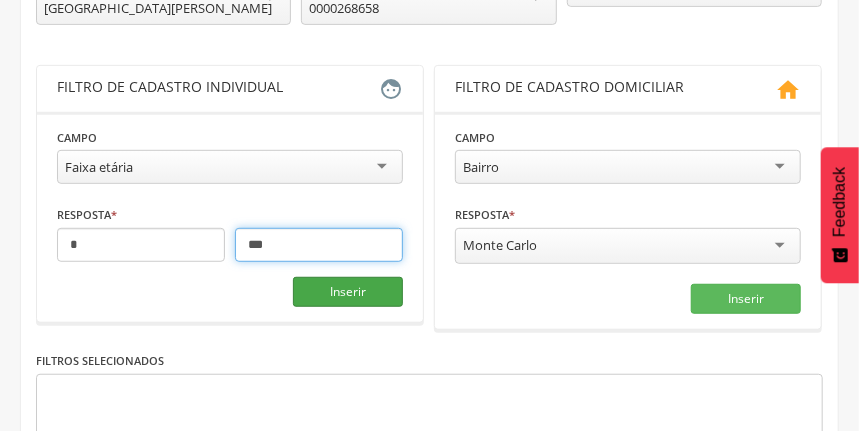 type on "***" 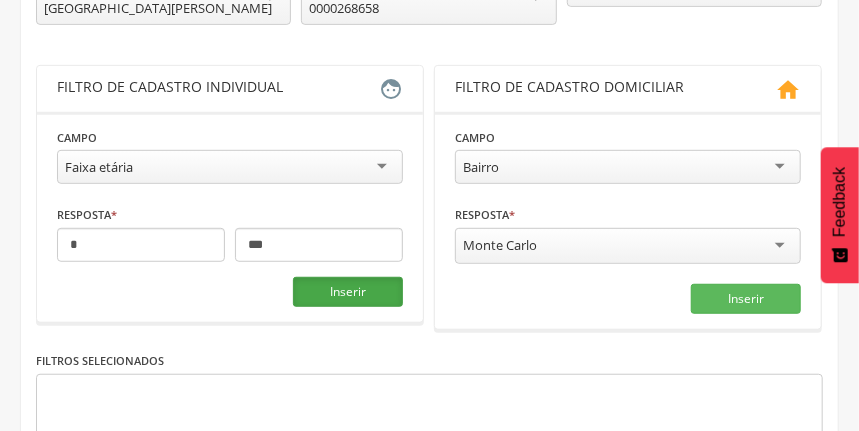 click on "Inserir" at bounding box center [348, 292] 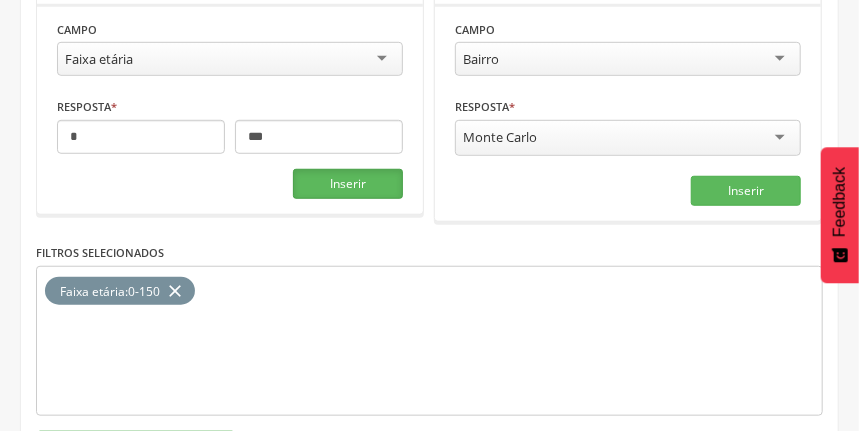 scroll, scrollTop: 523, scrollLeft: 0, axis: vertical 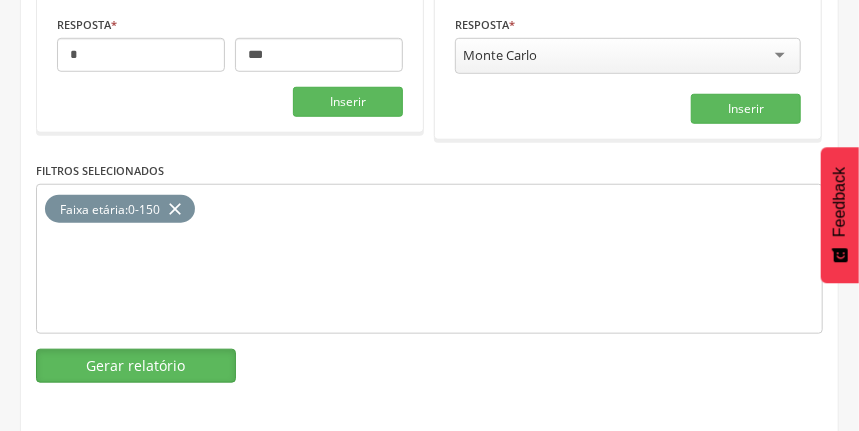 click on "Gerar relatório" at bounding box center (136, 366) 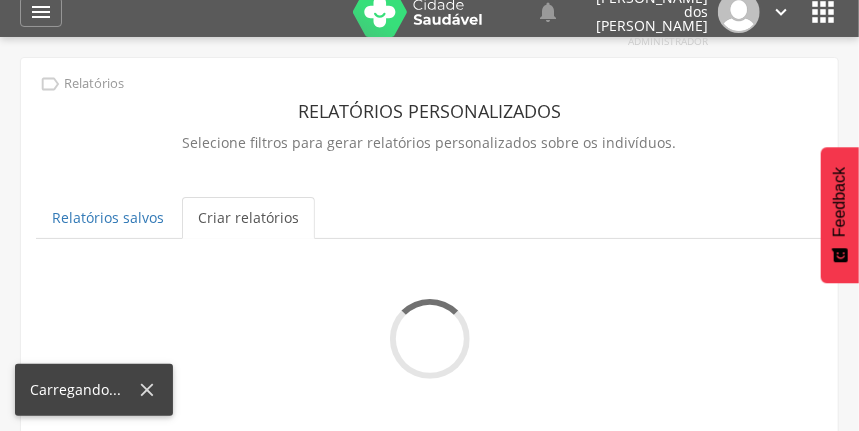 scroll, scrollTop: 0, scrollLeft: 0, axis: both 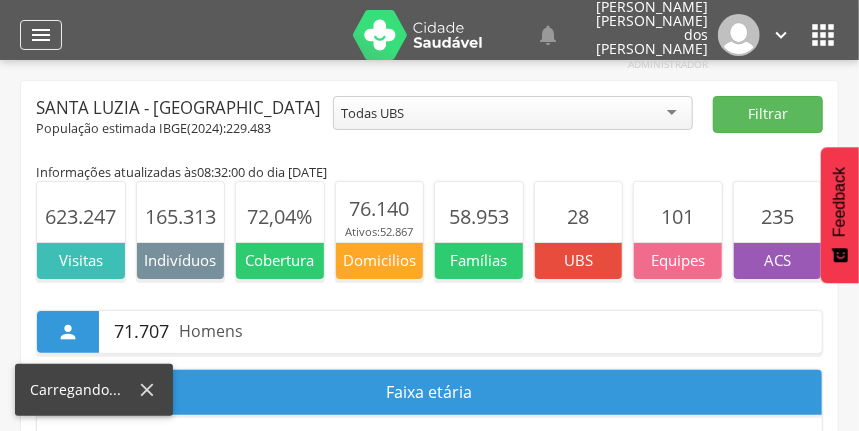 click on "" at bounding box center [41, 35] 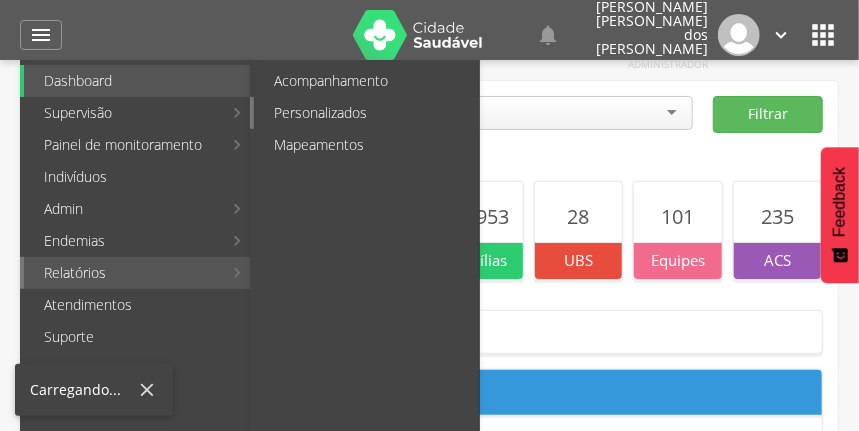 click on "Personalizados" at bounding box center [366, 113] 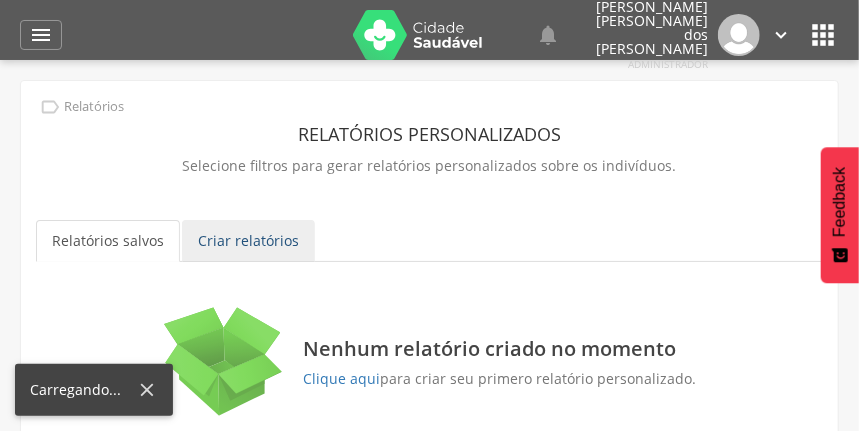 click on "Criar relatórios" at bounding box center (248, 241) 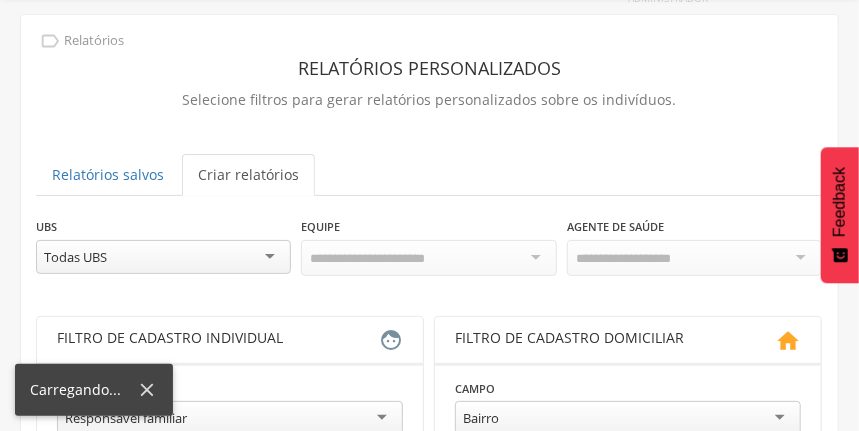 scroll, scrollTop: 133, scrollLeft: 0, axis: vertical 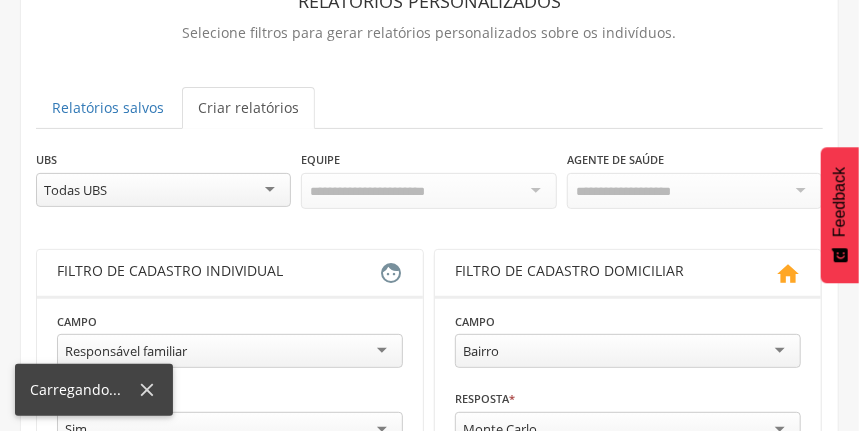 click on "Todas UBS" at bounding box center [163, 190] 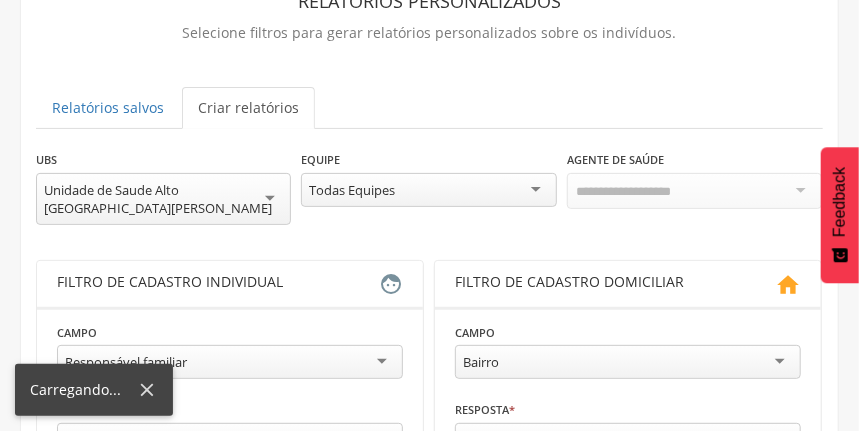 click on "Todas Equipes" at bounding box center [428, 190] 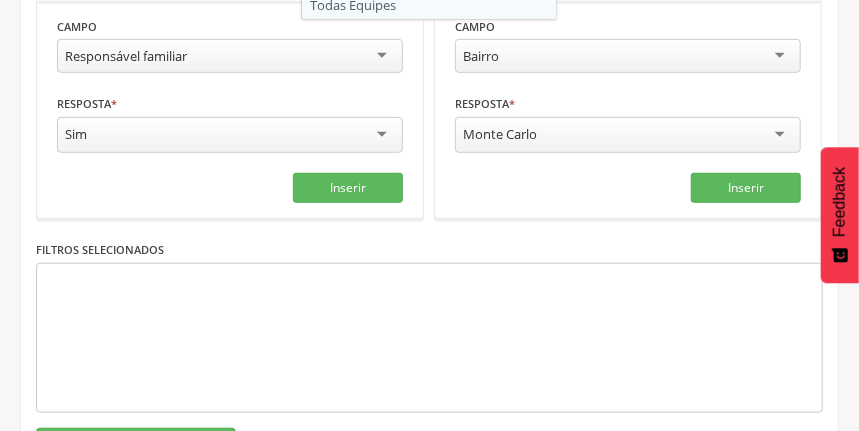 scroll, scrollTop: 466, scrollLeft: 0, axis: vertical 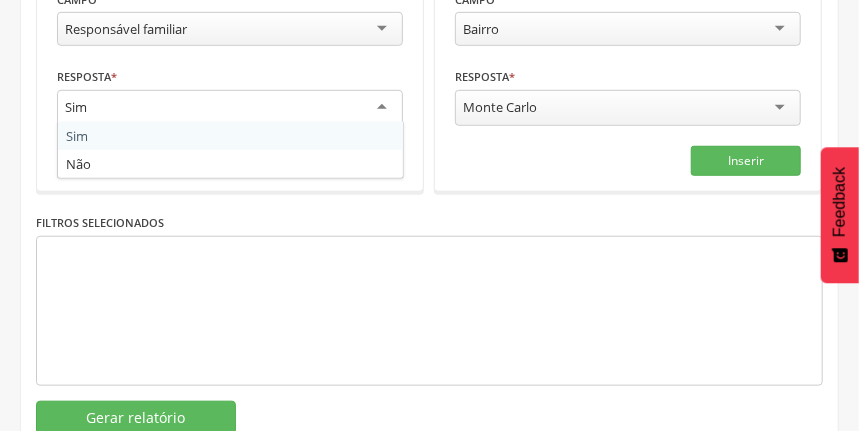 click on "Sim" at bounding box center (230, 108) 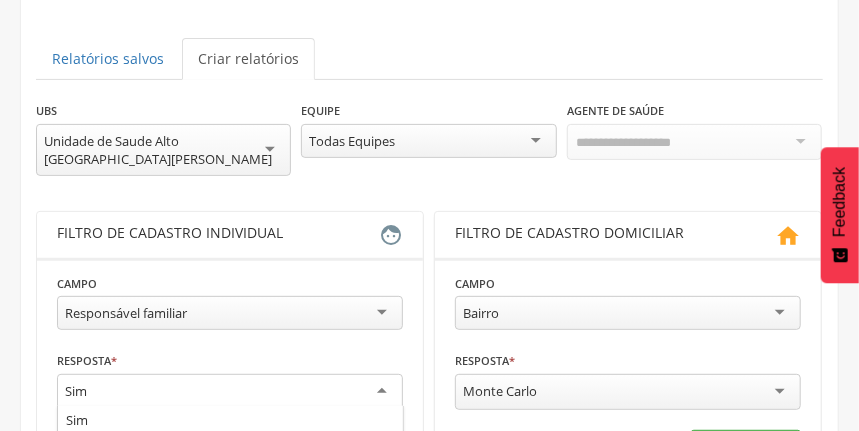 scroll, scrollTop: 133, scrollLeft: 0, axis: vertical 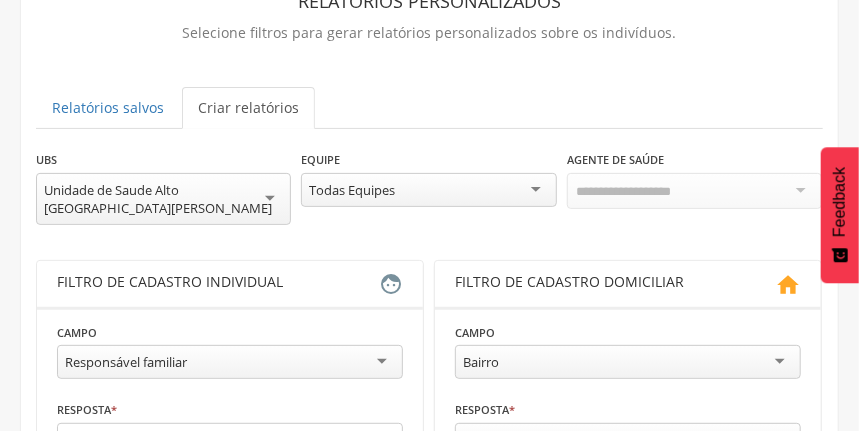 click on "Responsável familiar" at bounding box center (230, 362) 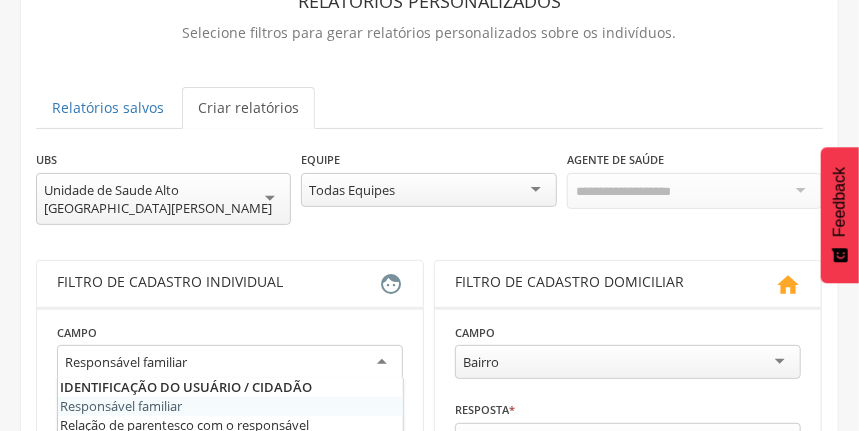 scroll, scrollTop: 466, scrollLeft: 0, axis: vertical 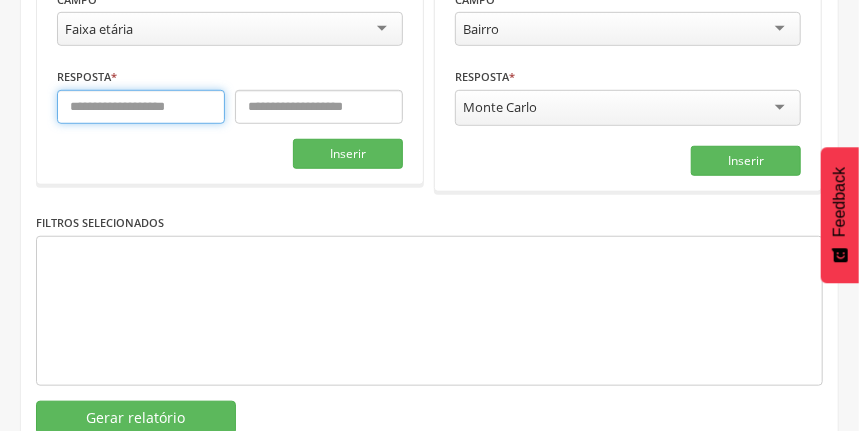click at bounding box center [141, 107] 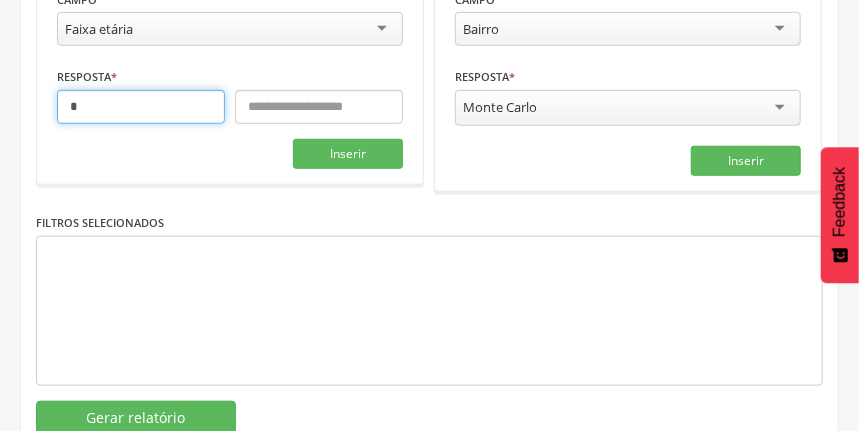 type on "*" 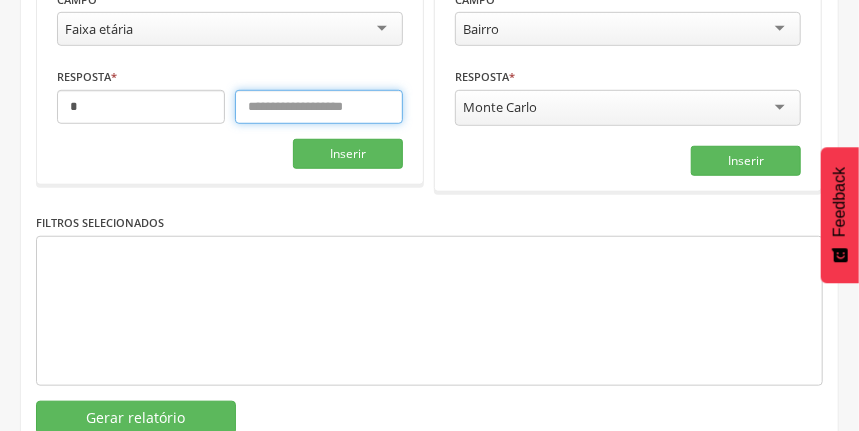 click at bounding box center (319, 107) 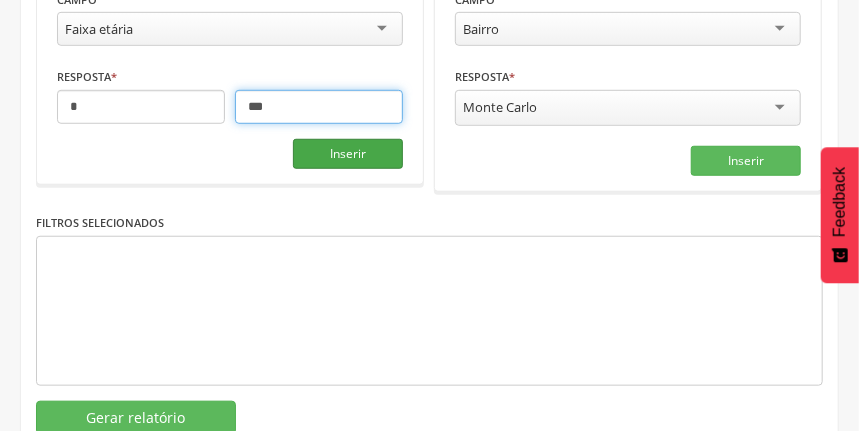 type on "***" 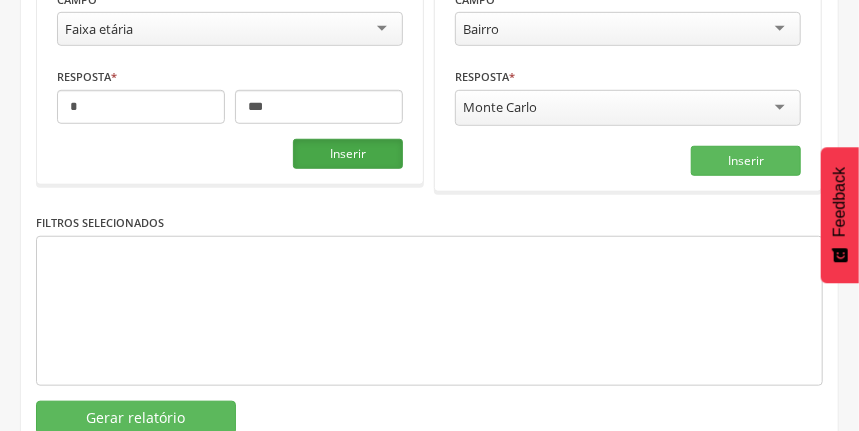 click on "Inserir" at bounding box center (348, 154) 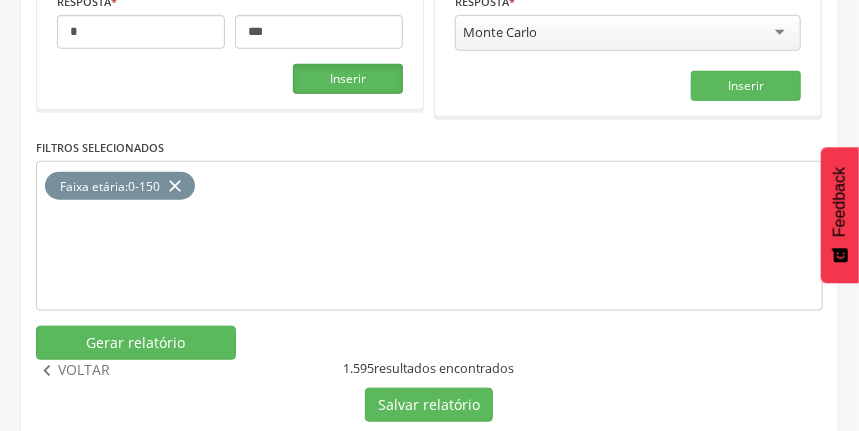 scroll, scrollTop: 733, scrollLeft: 0, axis: vertical 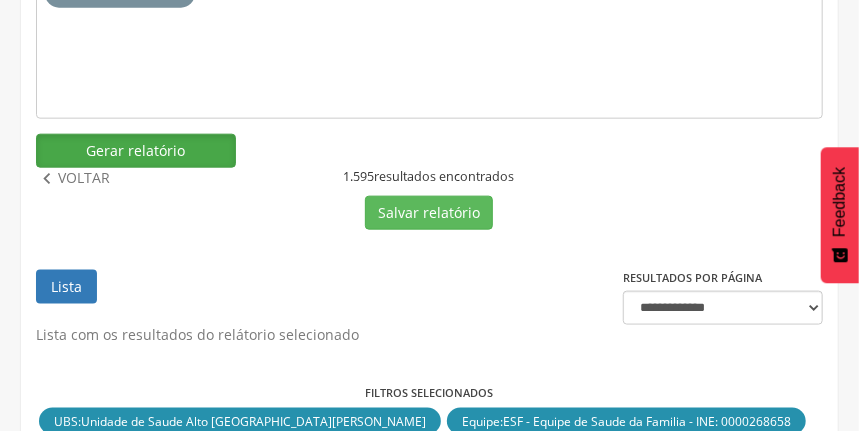 click on "Gerar relatório" at bounding box center [136, 151] 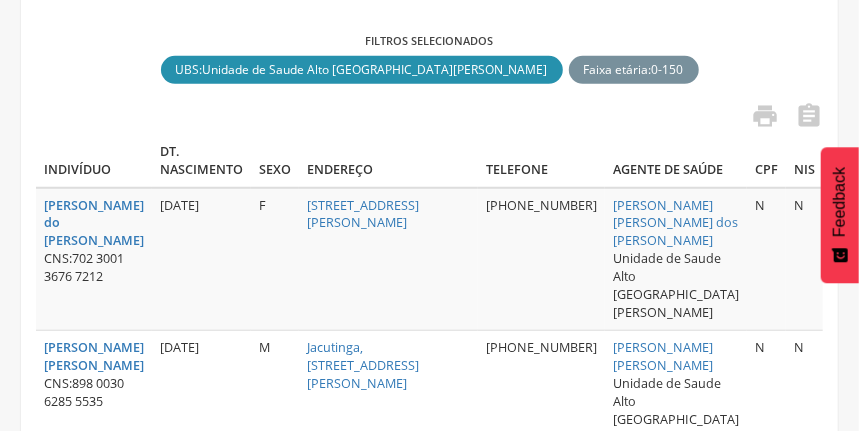scroll, scrollTop: 466, scrollLeft: 0, axis: vertical 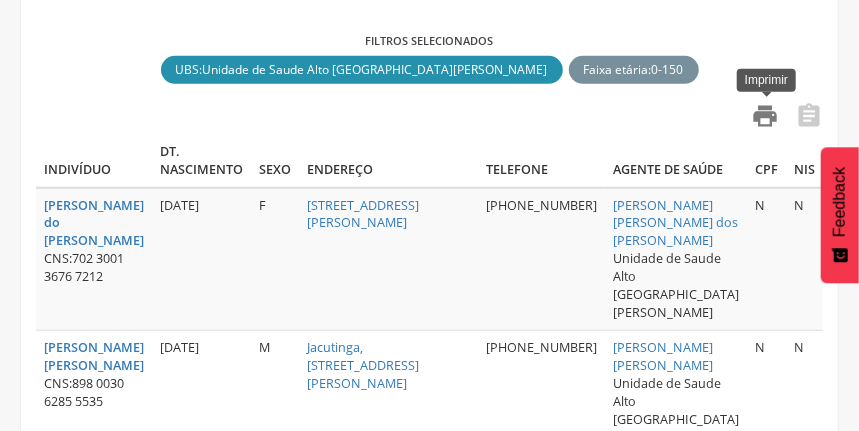 click on "" at bounding box center [765, 116] 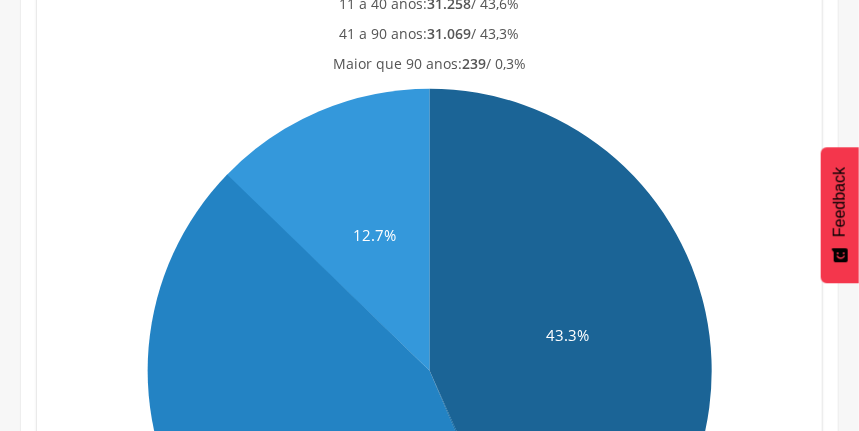 scroll, scrollTop: 0, scrollLeft: 0, axis: both 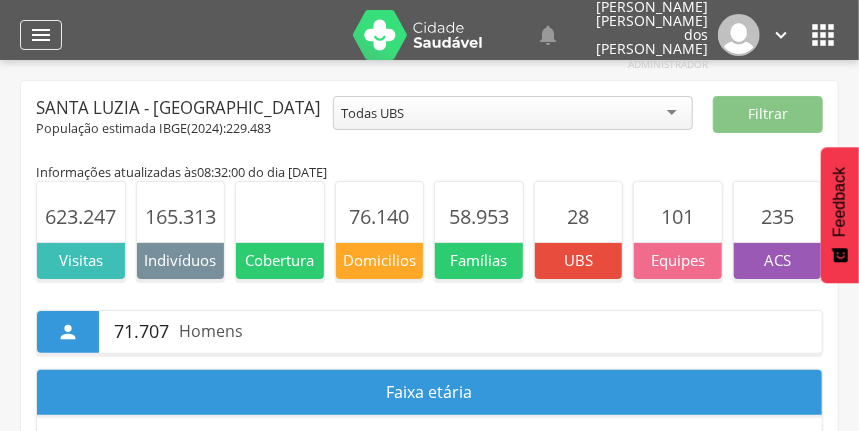 click on "" at bounding box center (41, 35) 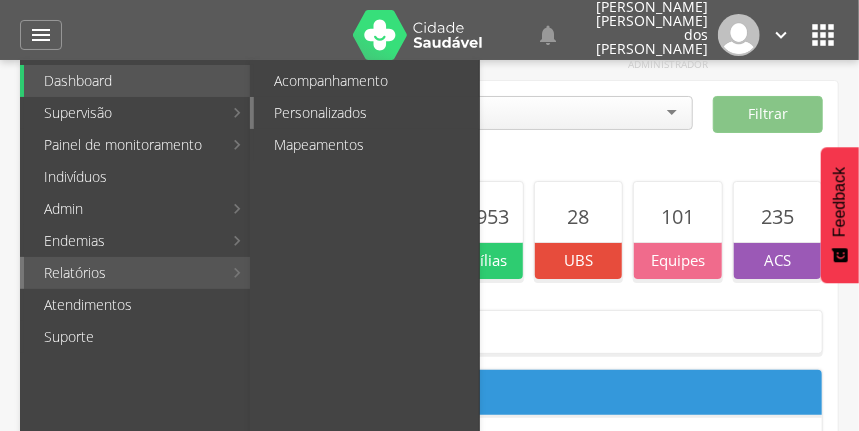 click on "Personalizados" at bounding box center [366, 113] 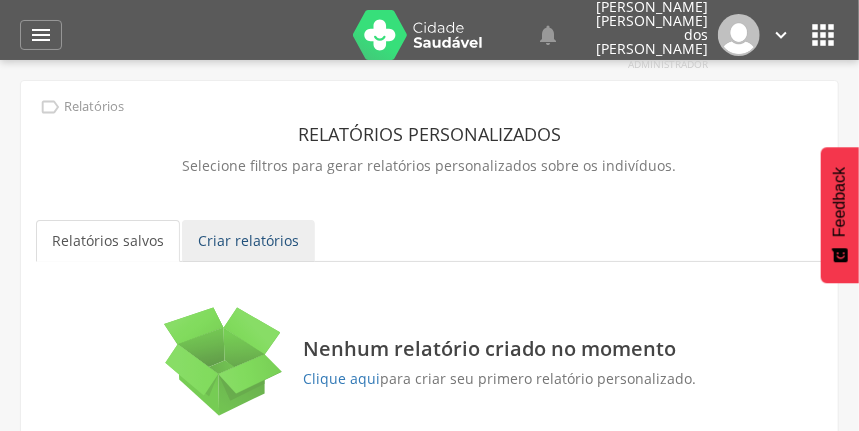 click on "Criar relatórios" at bounding box center [248, 241] 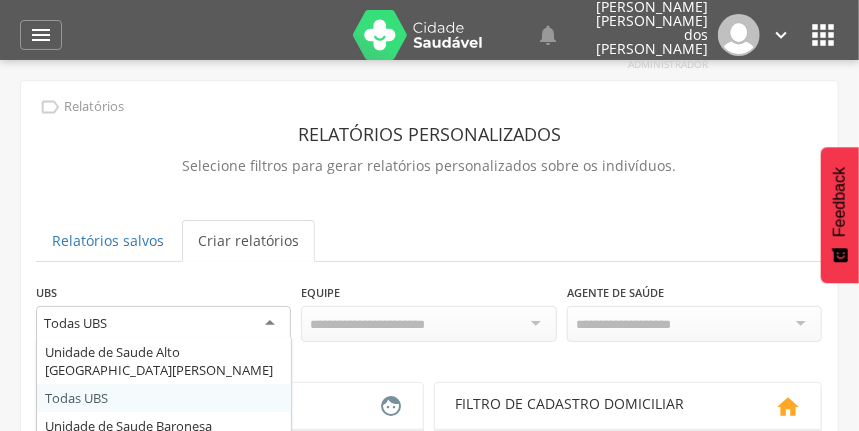 click on "Todas UBS" at bounding box center (163, 324) 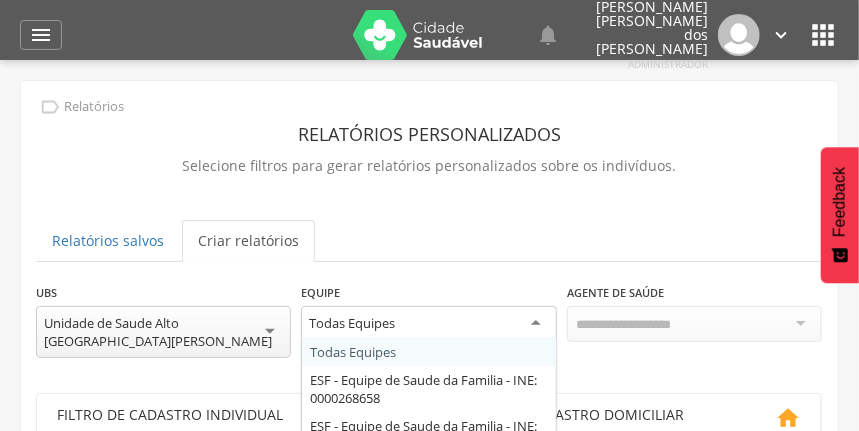 click on "Todas Equipes" at bounding box center [428, 324] 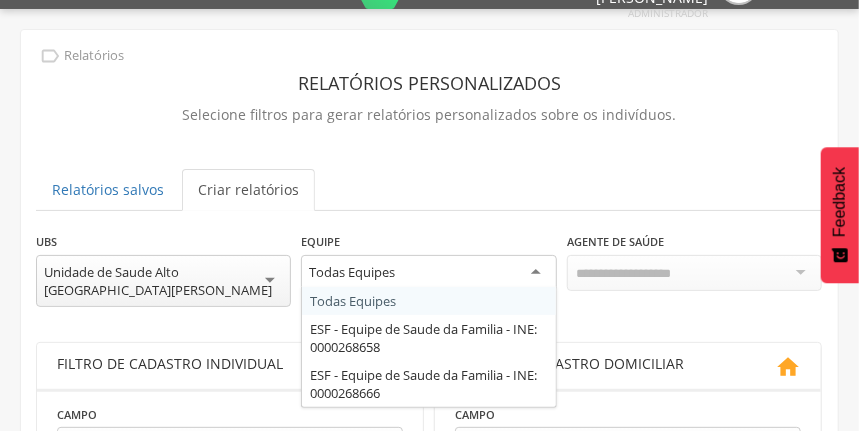 scroll, scrollTop: 133, scrollLeft: 0, axis: vertical 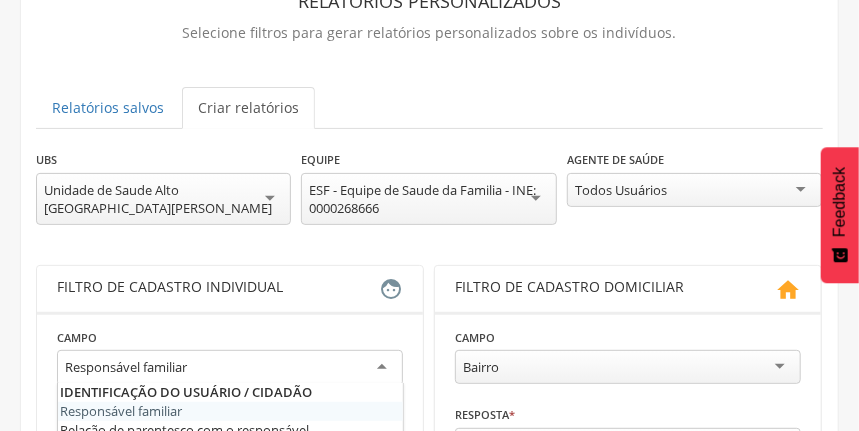 click on "Responsável familiar" at bounding box center [230, 368] 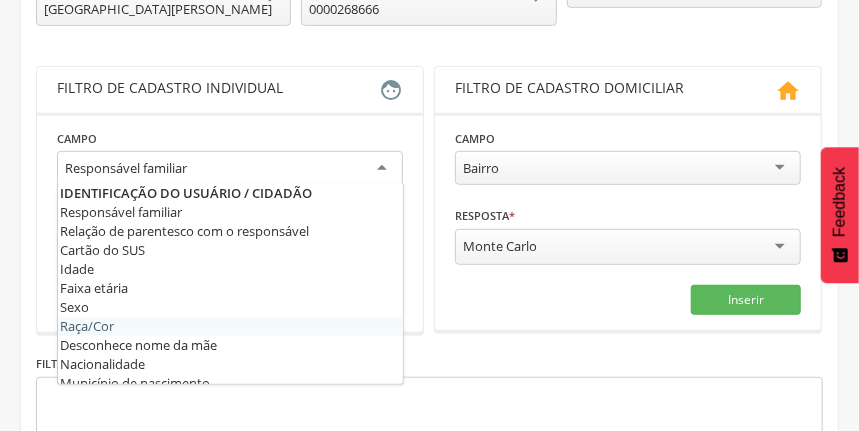 scroll, scrollTop: 333, scrollLeft: 0, axis: vertical 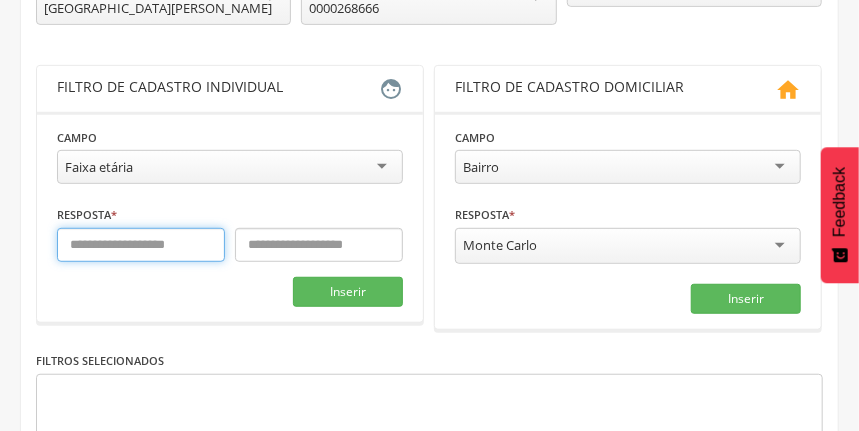 click at bounding box center (141, 245) 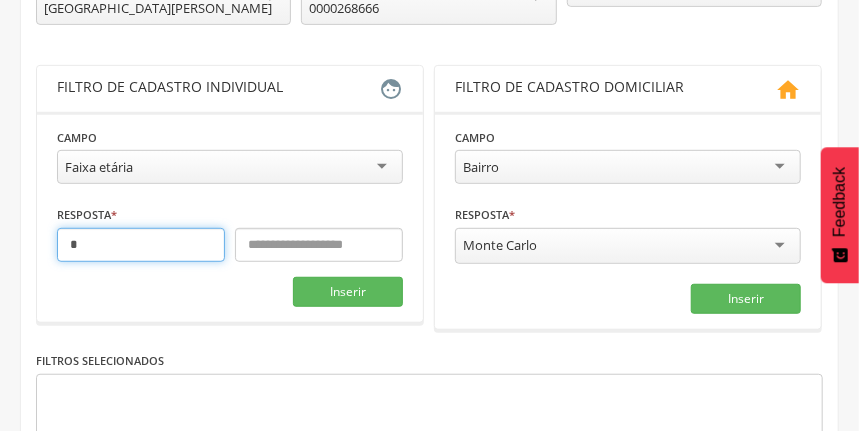 type on "*" 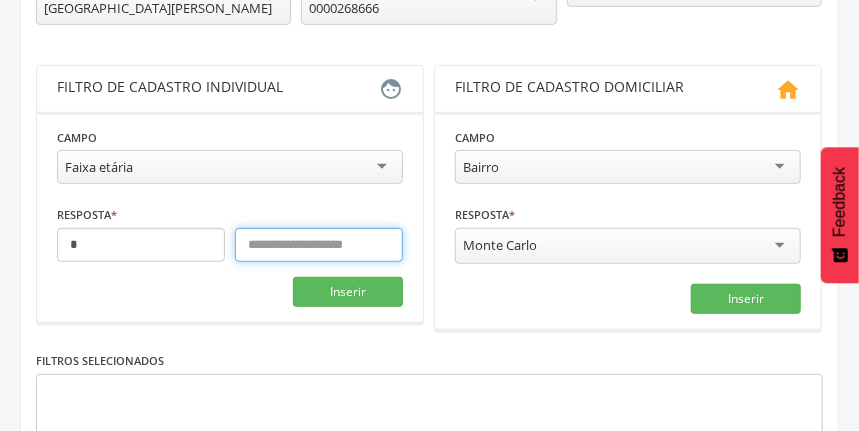 click at bounding box center [319, 245] 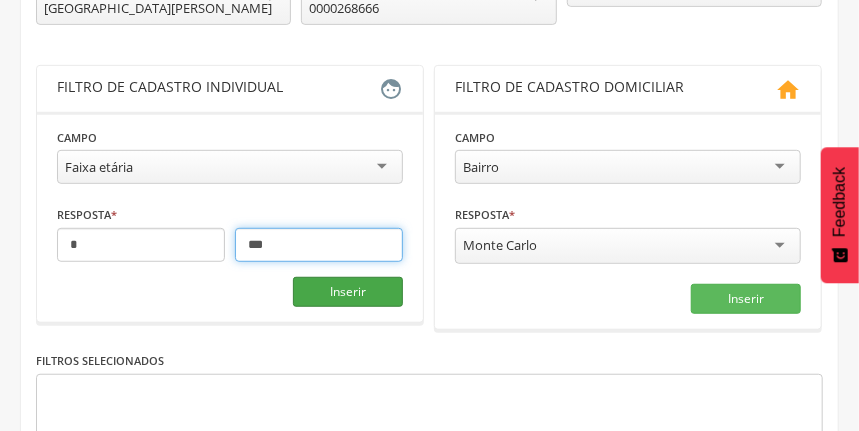 type on "***" 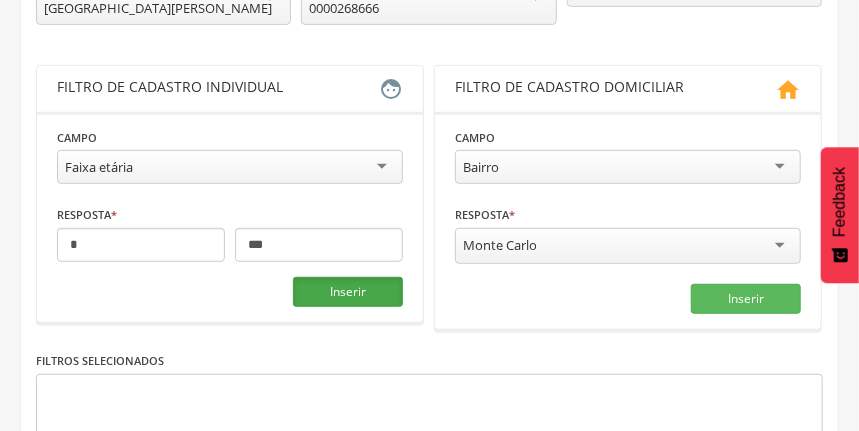 click on "Inserir" at bounding box center (348, 292) 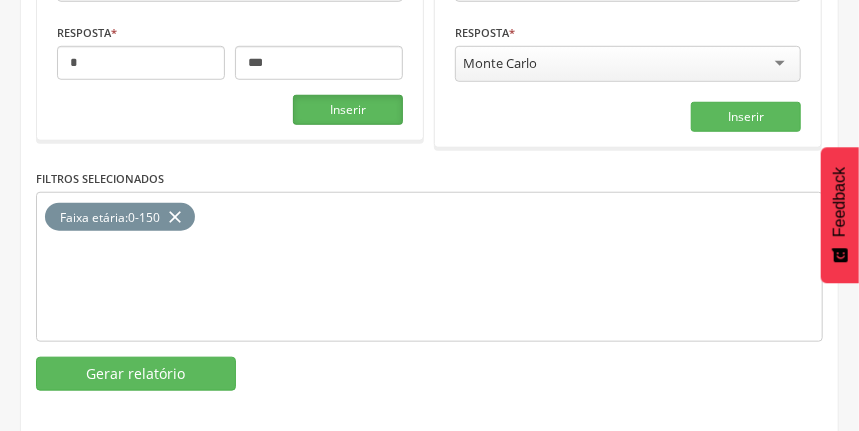 scroll, scrollTop: 523, scrollLeft: 0, axis: vertical 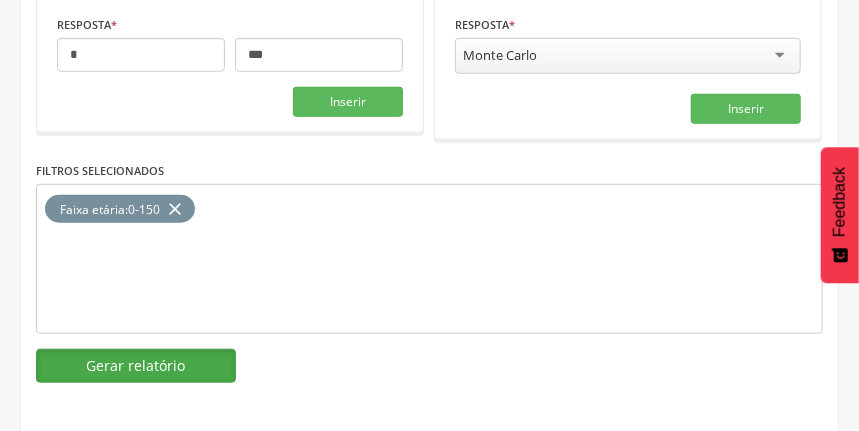 click on "Gerar relatório" at bounding box center (136, 366) 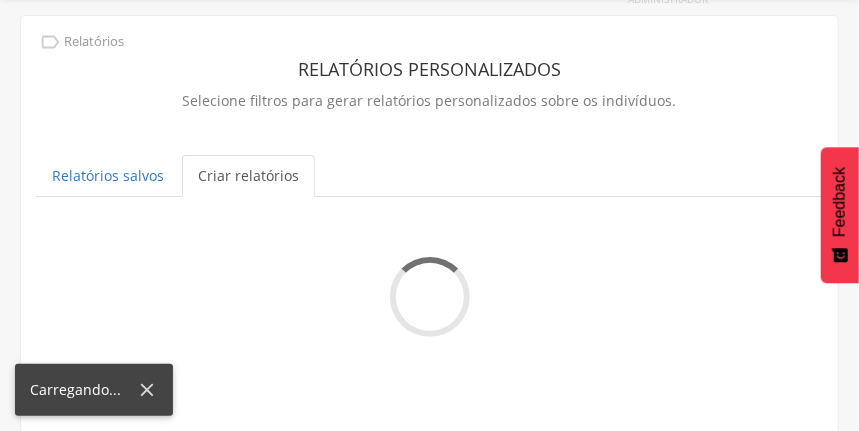 scroll, scrollTop: 523, scrollLeft: 0, axis: vertical 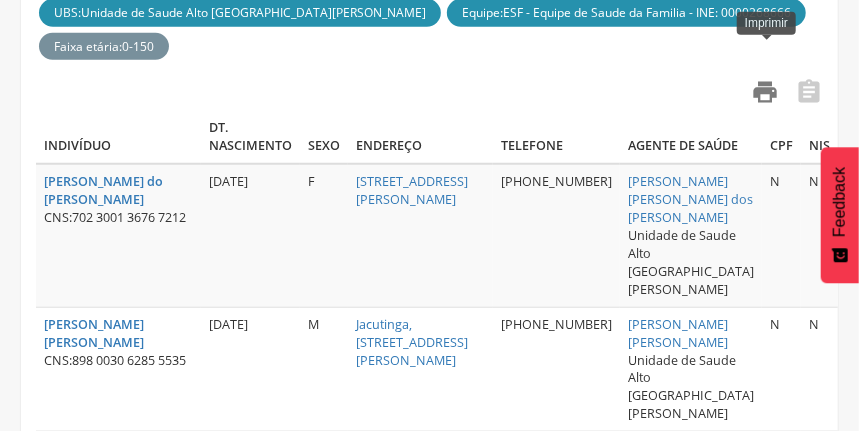 click on "" at bounding box center [765, 92] 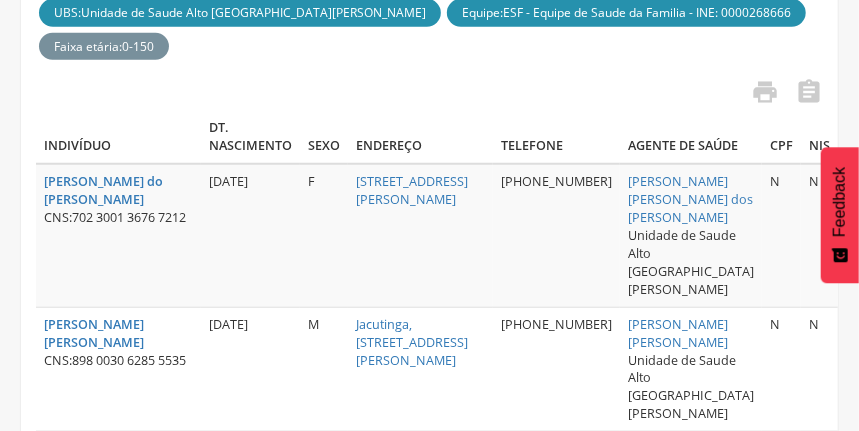 scroll, scrollTop: 0, scrollLeft: 0, axis: both 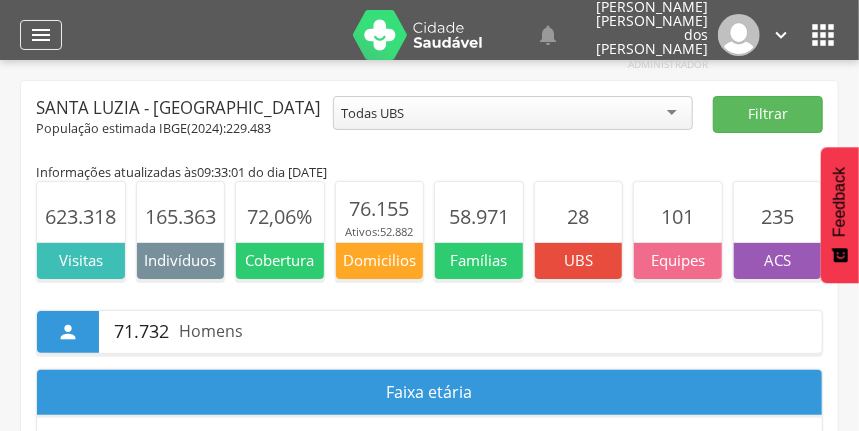 click on "" at bounding box center (41, 35) 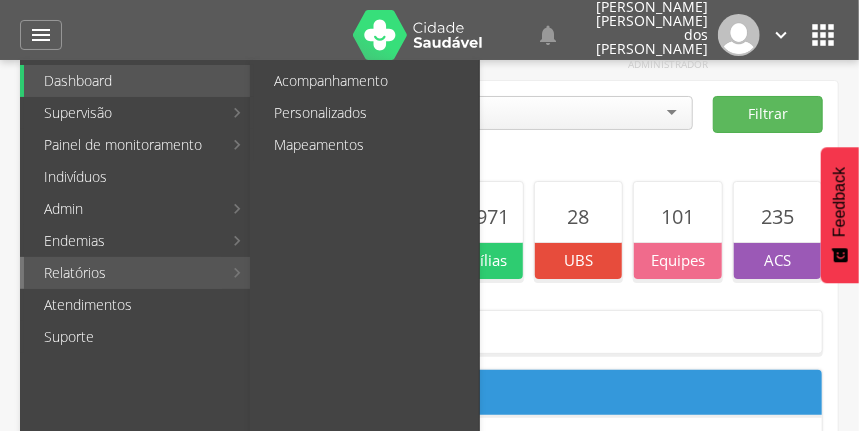 click on "Relatórios" at bounding box center [123, 273] 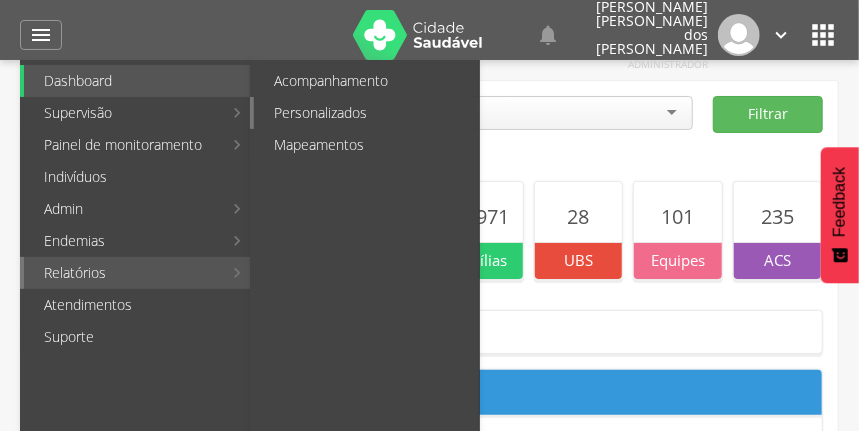 click on "Personalizados" at bounding box center (366, 113) 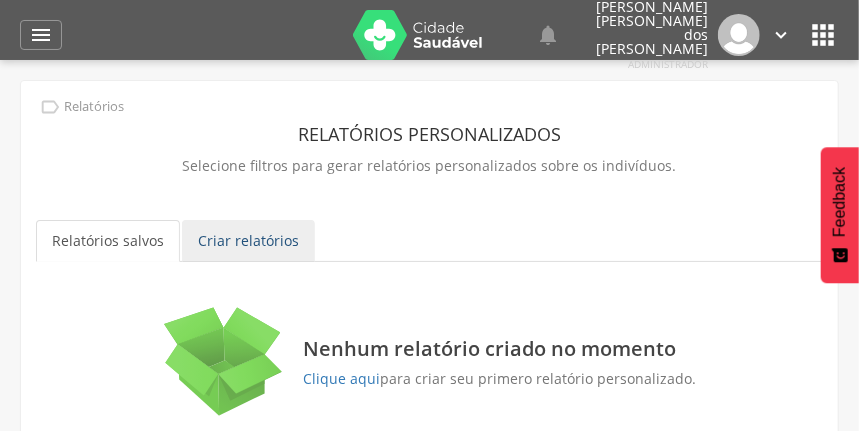click on "Criar relatórios" at bounding box center (248, 241) 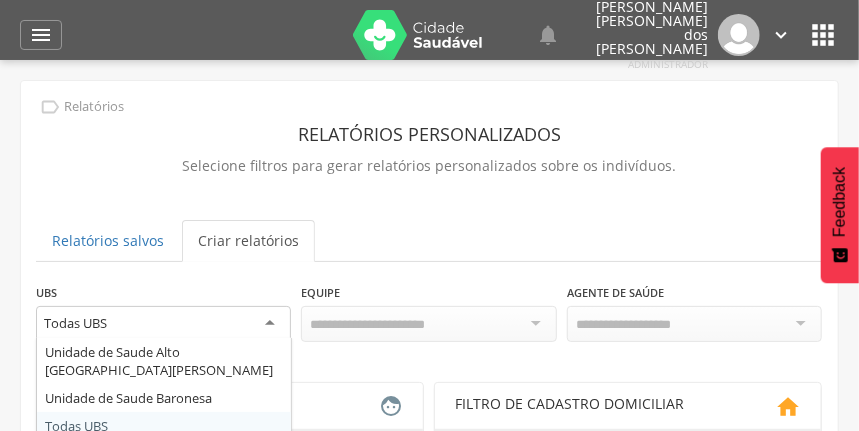 click on "Todas UBS" at bounding box center [163, 324] 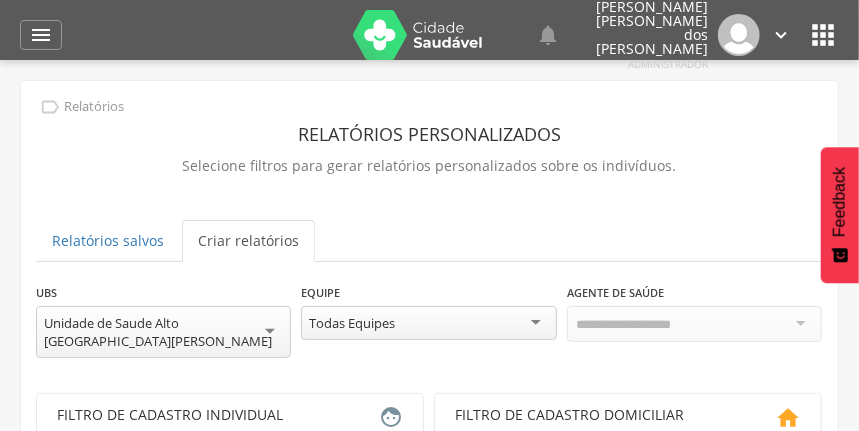 click on "Todas Equipes" at bounding box center [428, 323] 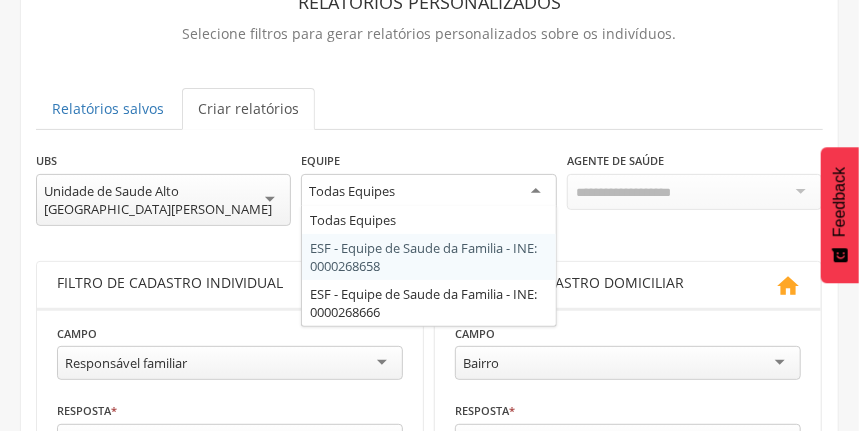 scroll, scrollTop: 133, scrollLeft: 0, axis: vertical 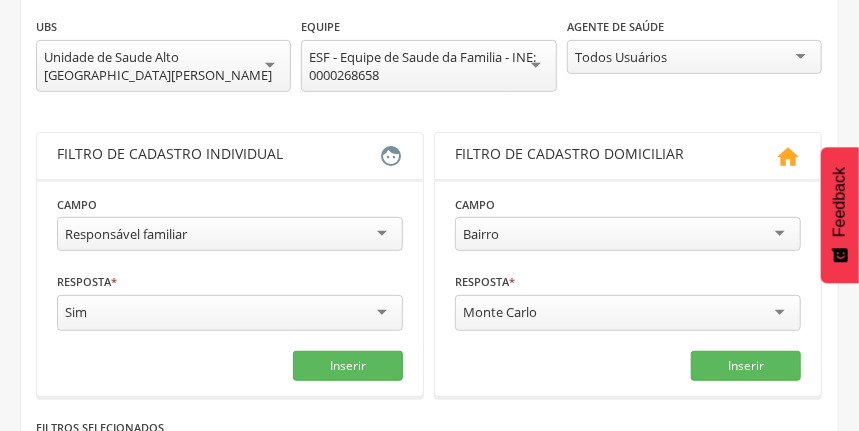 click on "Filtro de cadastro individual" at bounding box center [218, 156] 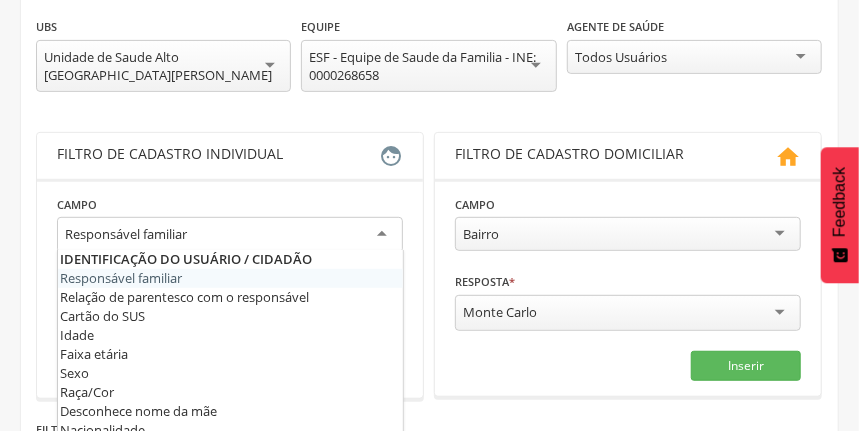 click on "Responsável familiar" at bounding box center [230, 235] 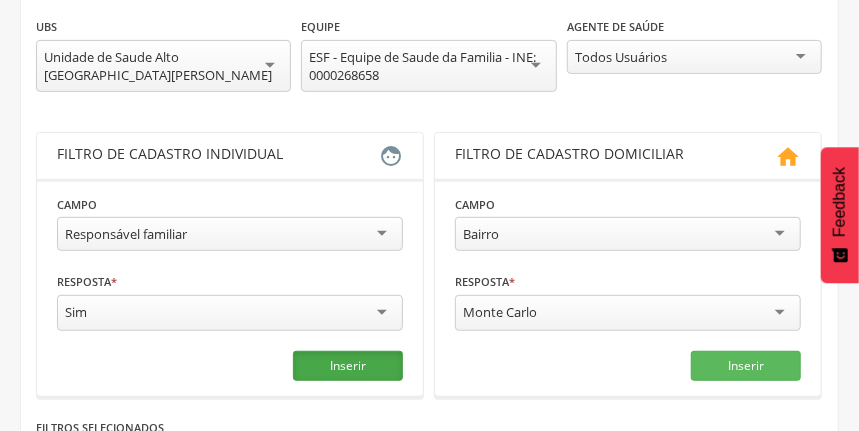 click on "Inserir" at bounding box center (348, 366) 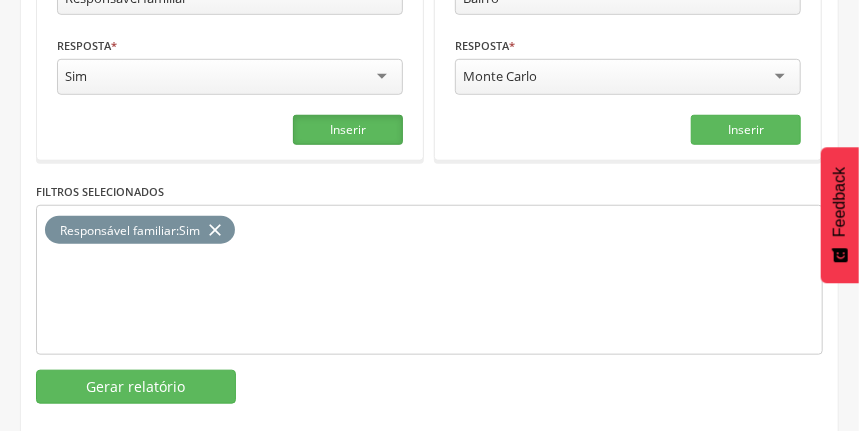 scroll, scrollTop: 523, scrollLeft: 0, axis: vertical 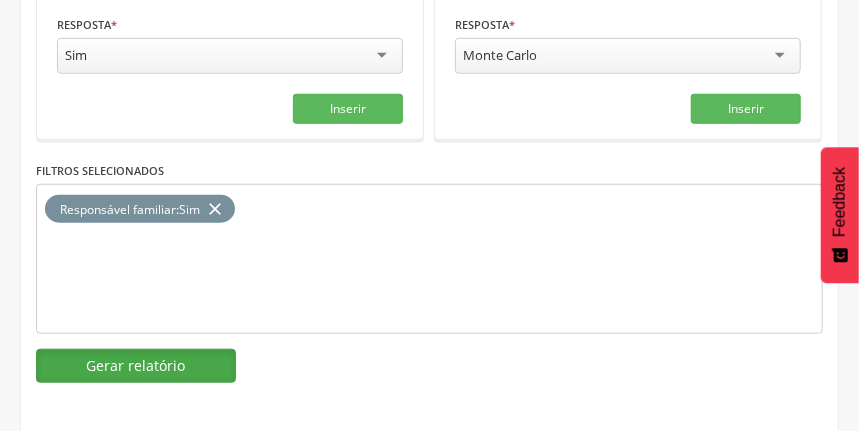 click on "Gerar relatório" at bounding box center (136, 366) 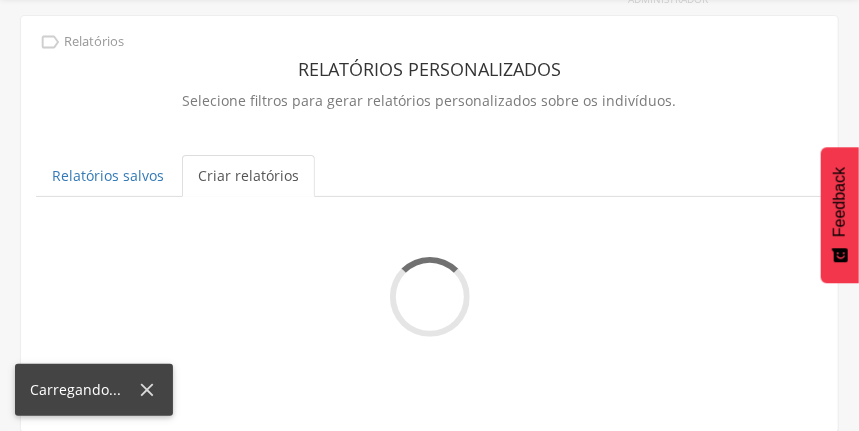 scroll, scrollTop: 523, scrollLeft: 0, axis: vertical 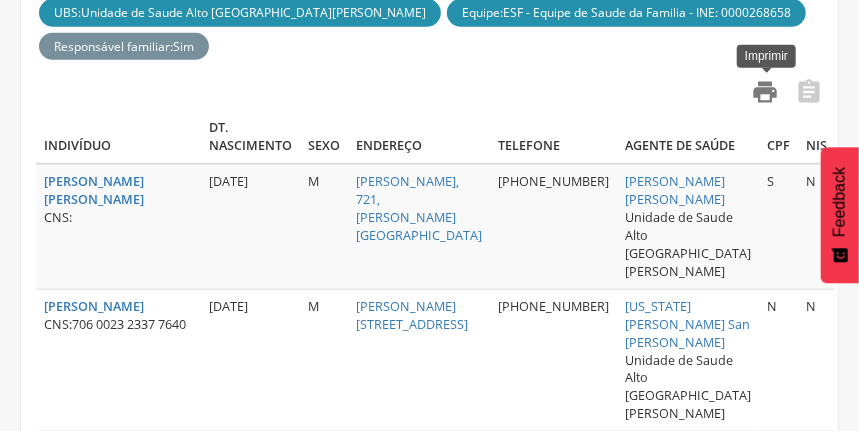 click on "" at bounding box center [765, 92] 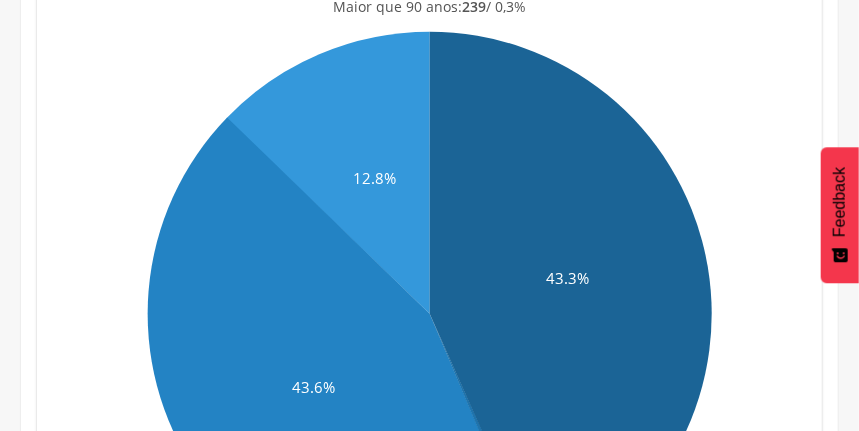 scroll, scrollTop: 0, scrollLeft: 0, axis: both 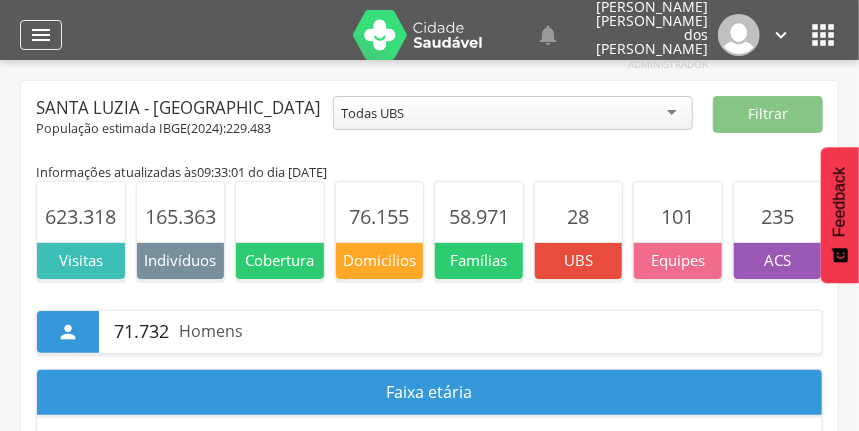 click on "" at bounding box center (41, 35) 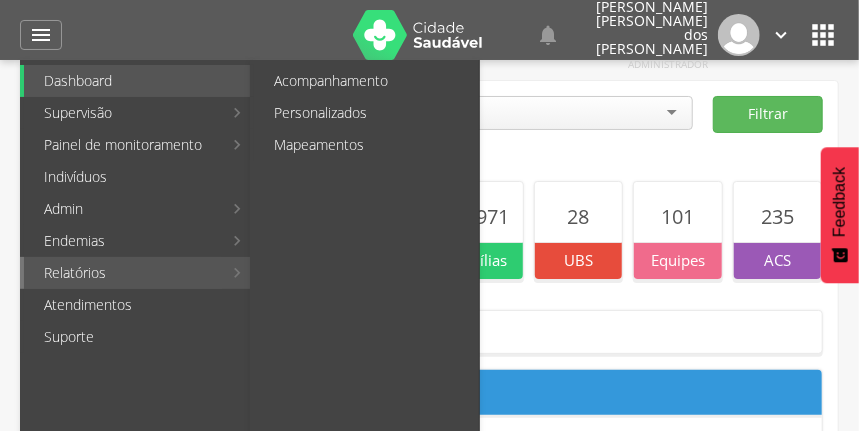 click on "Relatórios" at bounding box center [123, 273] 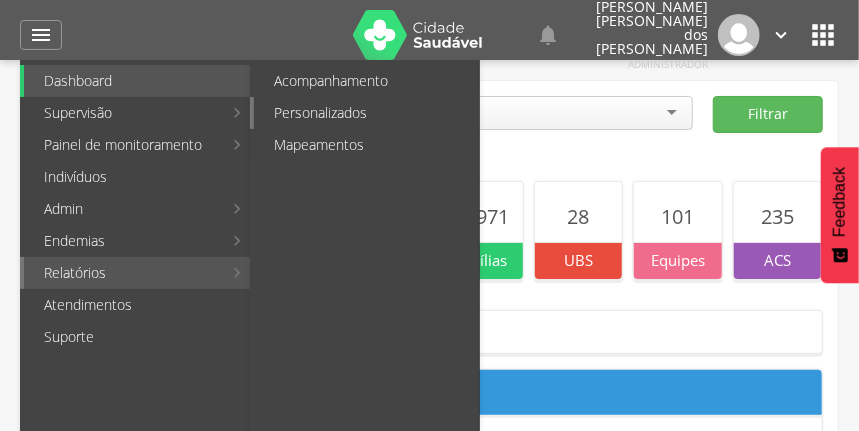 click on "Personalizados" at bounding box center [366, 113] 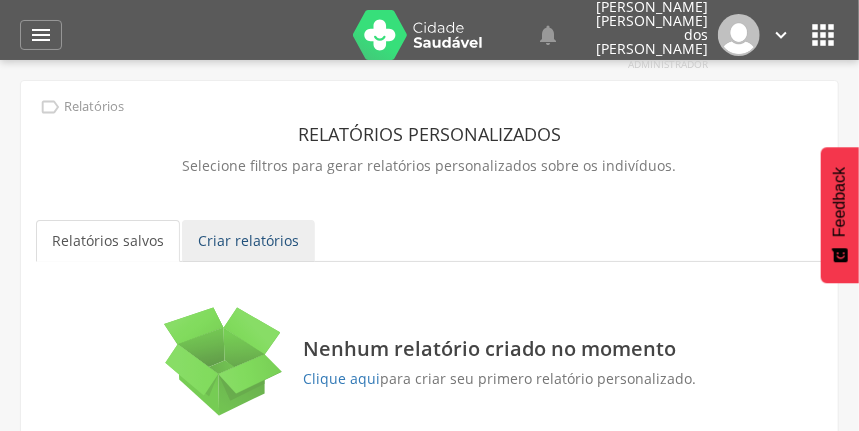 click on "Criar relatórios" at bounding box center (248, 241) 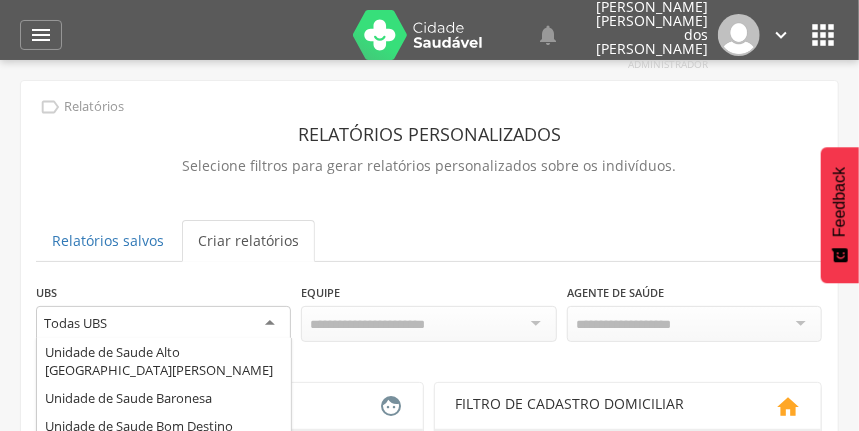 click on "Todas UBS" at bounding box center [163, 324] 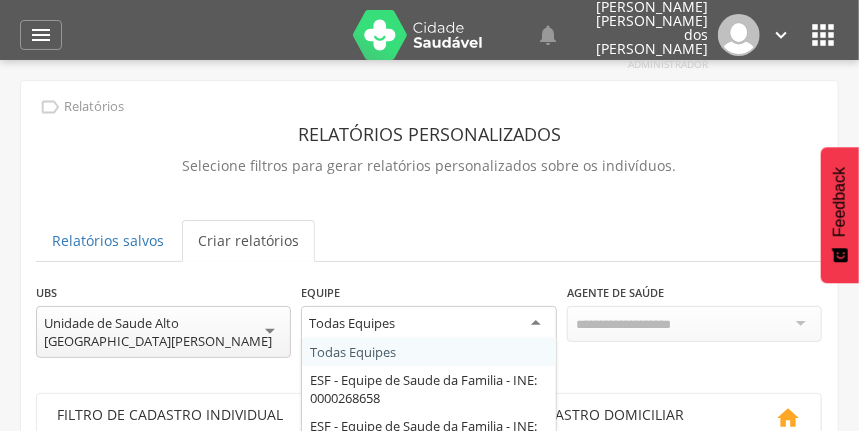 click on "Todas Equipes" at bounding box center [428, 324] 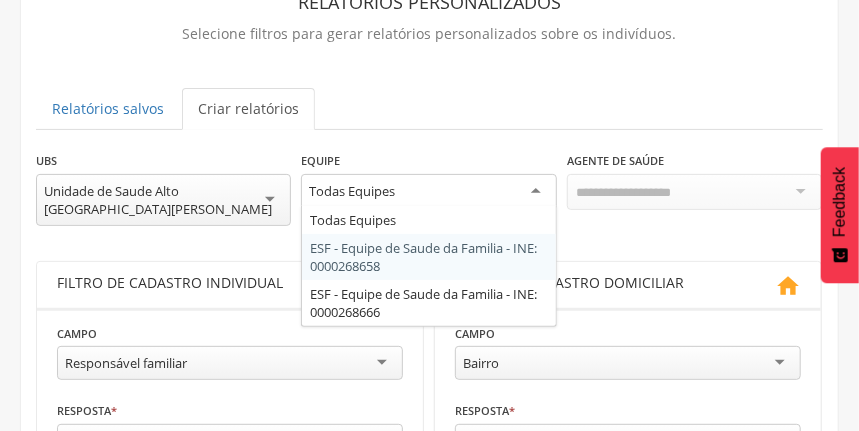 scroll, scrollTop: 133, scrollLeft: 0, axis: vertical 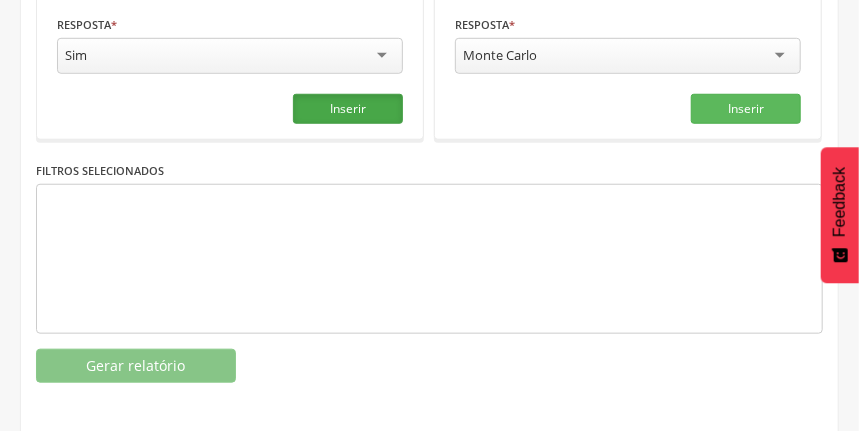 click on "Inserir" at bounding box center [348, 109] 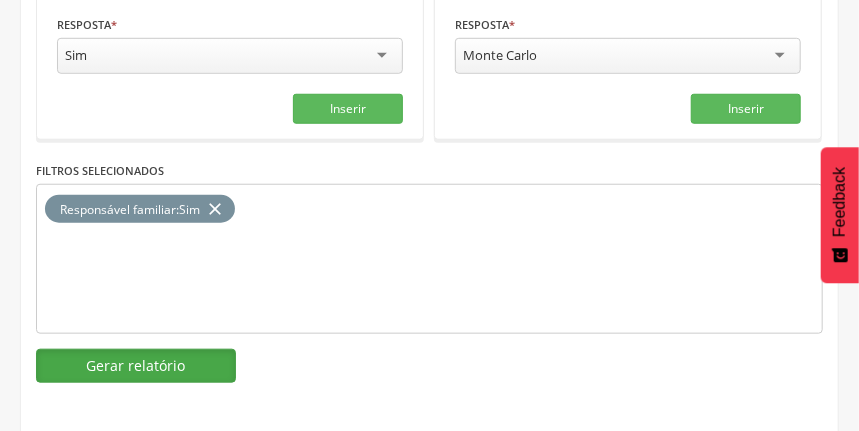 click on "Gerar relatório" at bounding box center [136, 366] 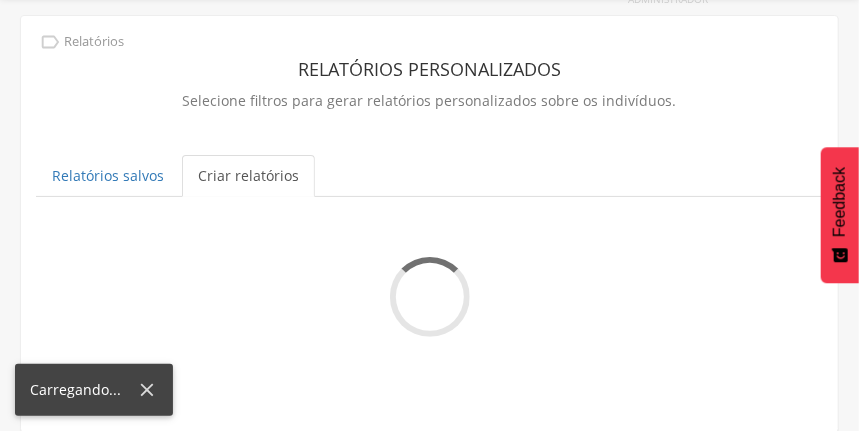 scroll, scrollTop: 523, scrollLeft: 0, axis: vertical 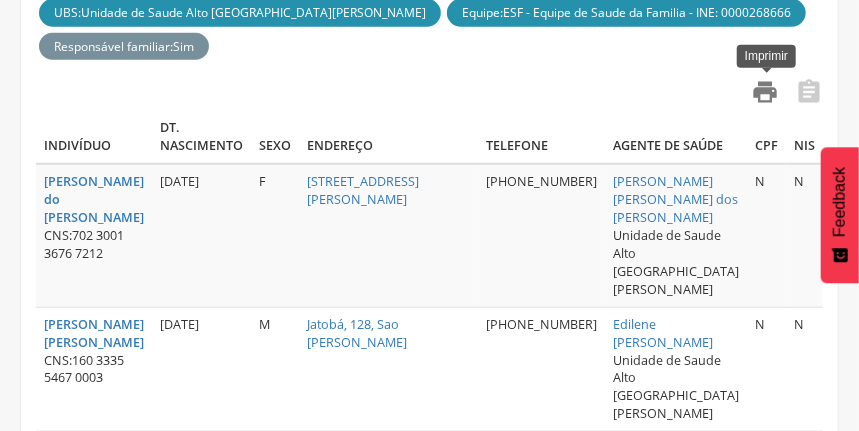 click on "" at bounding box center [765, 92] 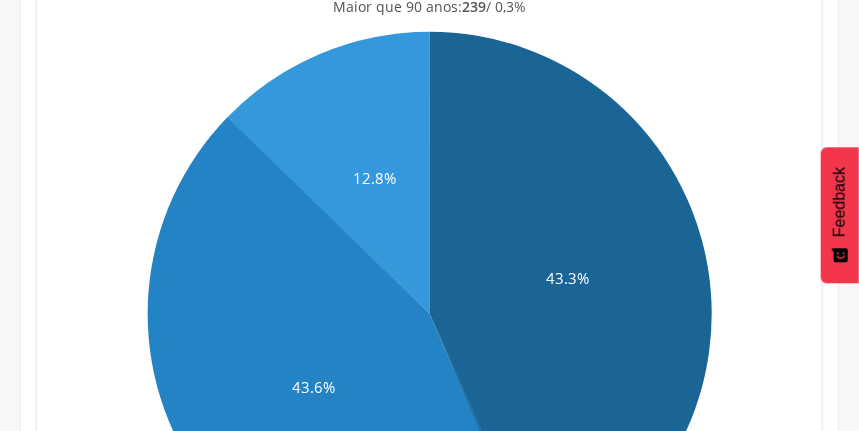 scroll, scrollTop: 0, scrollLeft: 0, axis: both 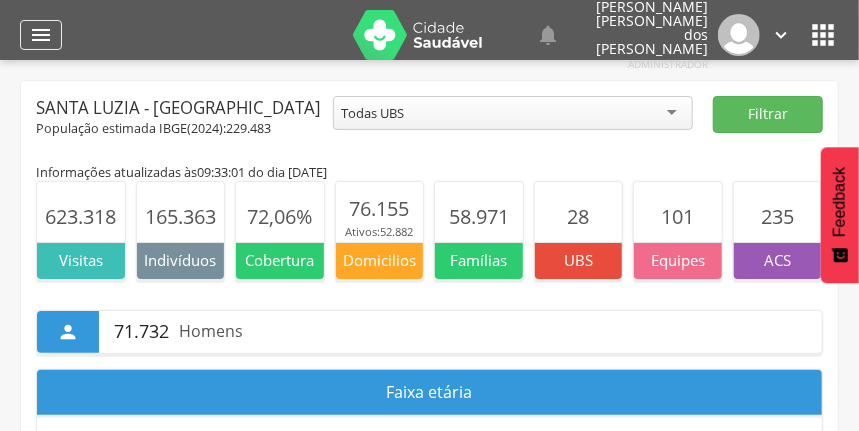 click on "" at bounding box center [41, 35] 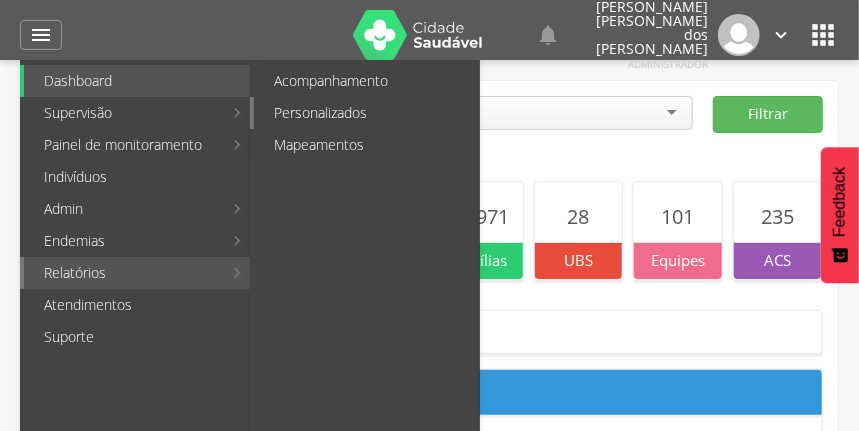click on "Personalizados" at bounding box center (366, 113) 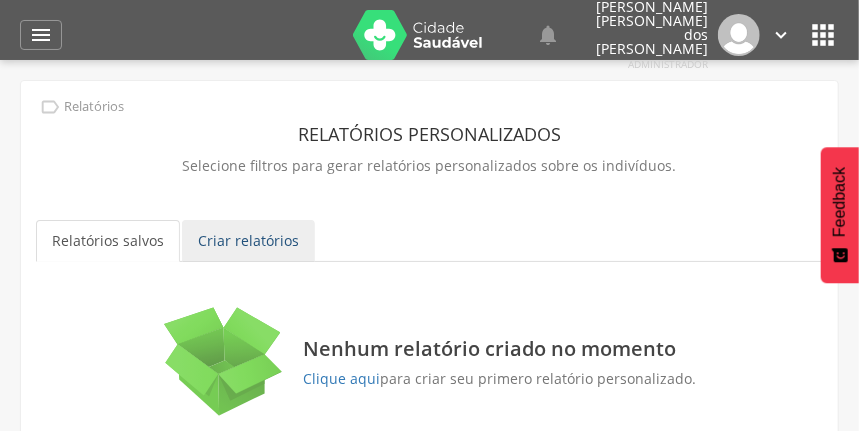 click on "Criar relatórios" at bounding box center [248, 241] 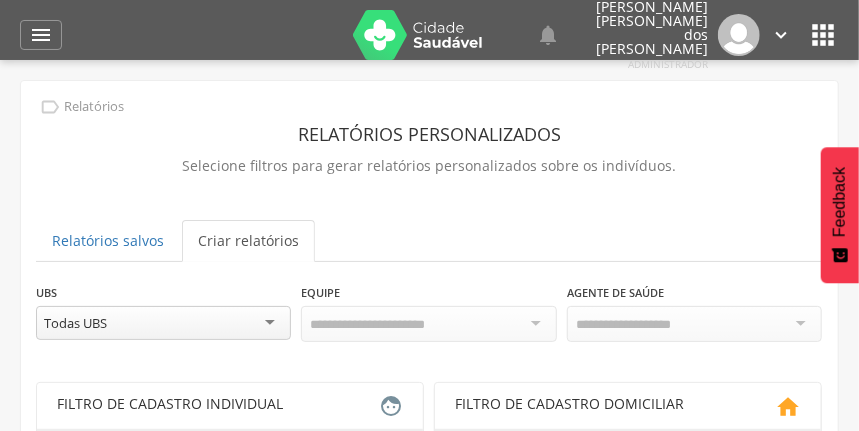 click on "Todas UBS" at bounding box center (163, 323) 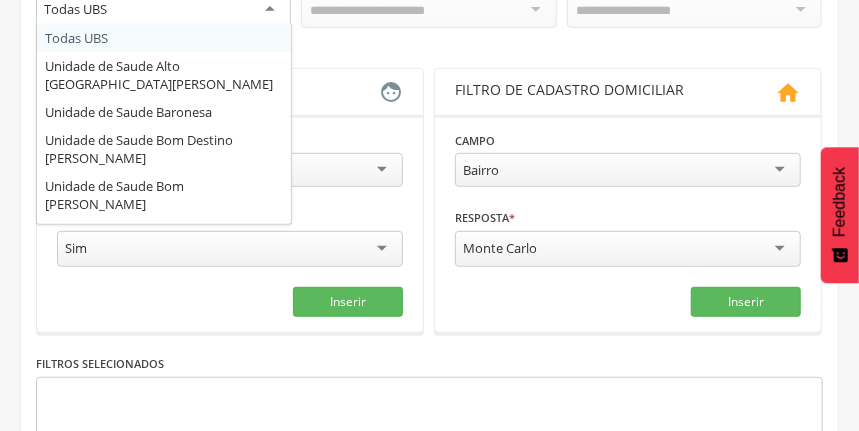 scroll, scrollTop: 333, scrollLeft: 0, axis: vertical 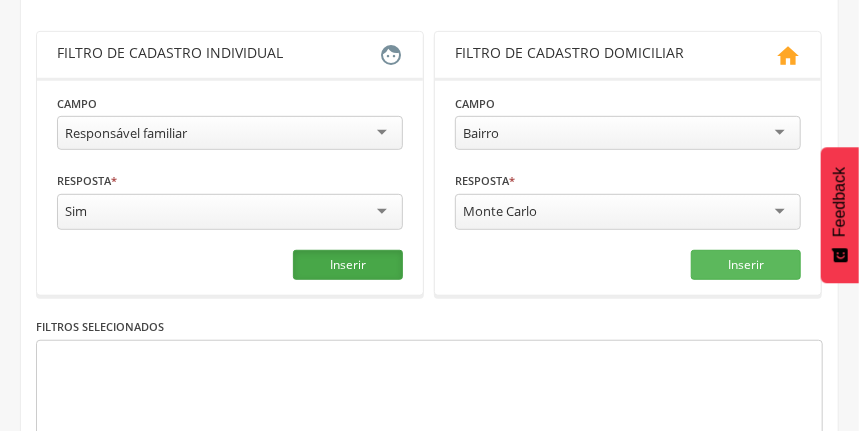 click on "Inserir" at bounding box center [348, 265] 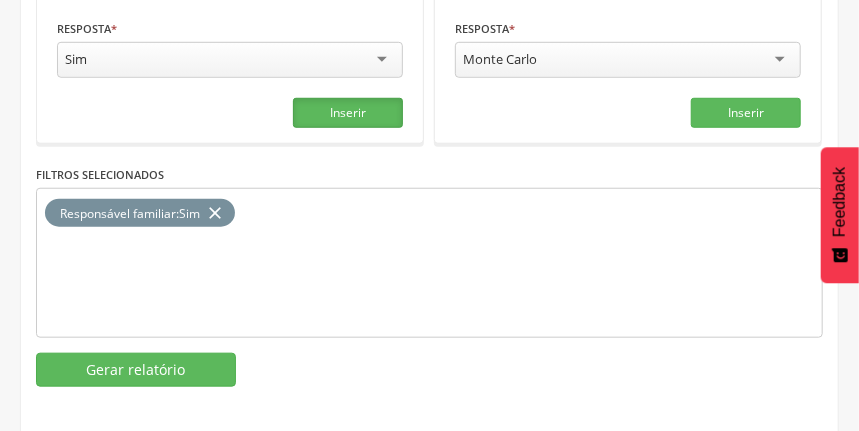 scroll, scrollTop: 505, scrollLeft: 0, axis: vertical 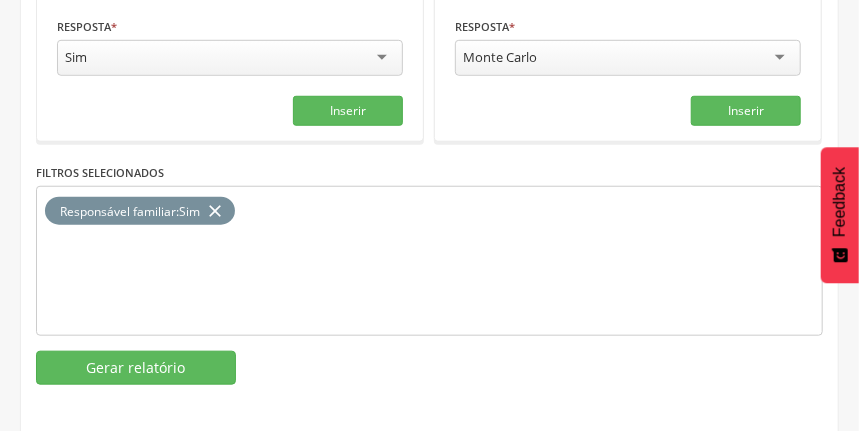 click on "close" at bounding box center [215, 211] 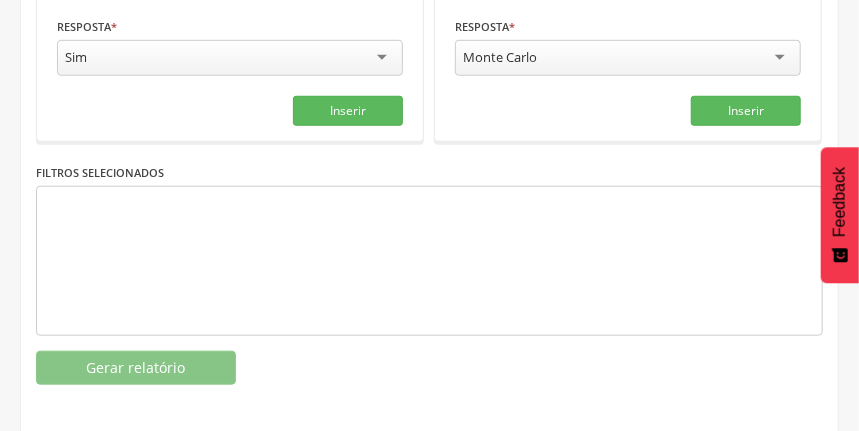 click on "Filtros selecionados" at bounding box center (100, 173) 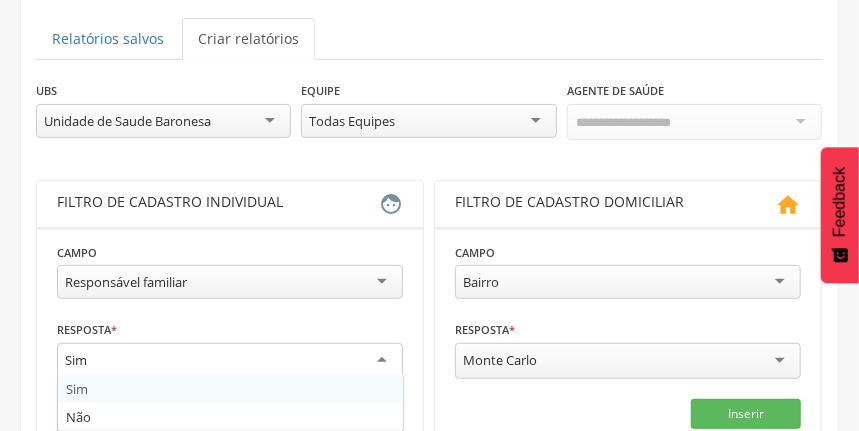 scroll, scrollTop: 172, scrollLeft: 0, axis: vertical 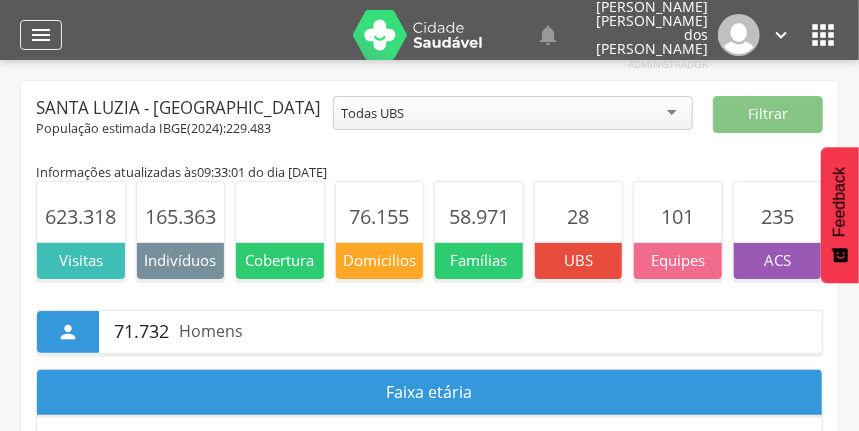 click on "" at bounding box center (41, 35) 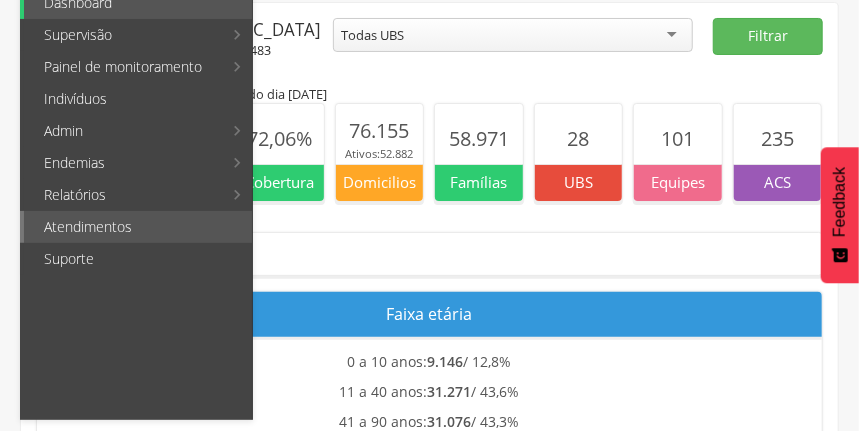 scroll, scrollTop: 66, scrollLeft: 0, axis: vertical 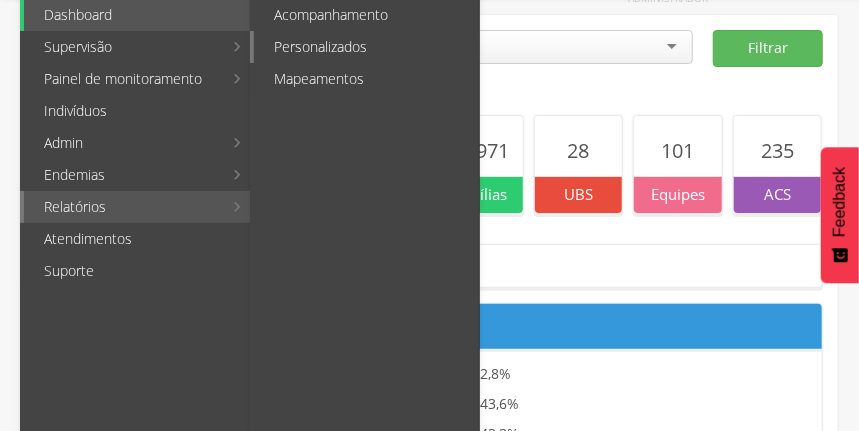 click on "Personalizados" at bounding box center (366, 47) 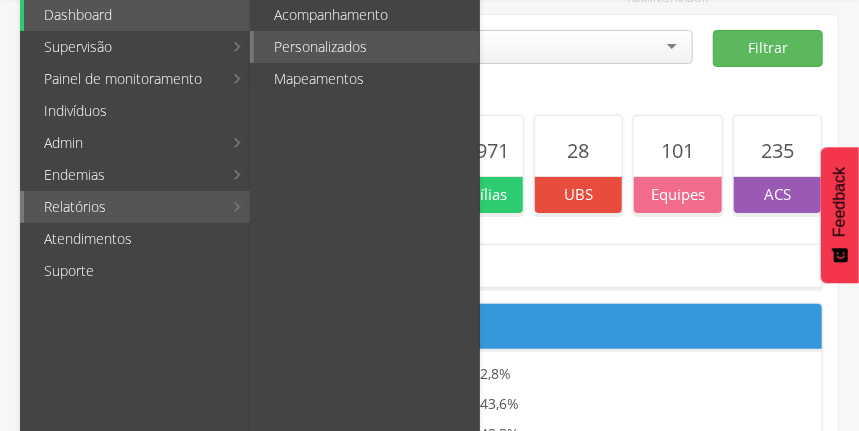 scroll, scrollTop: 65, scrollLeft: 0, axis: vertical 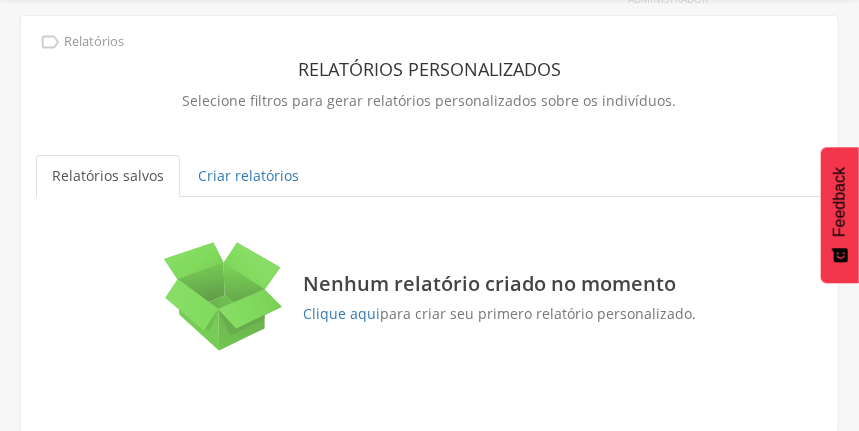 click on "Relatórios salvos
Criar relatórios" at bounding box center [429, 176] 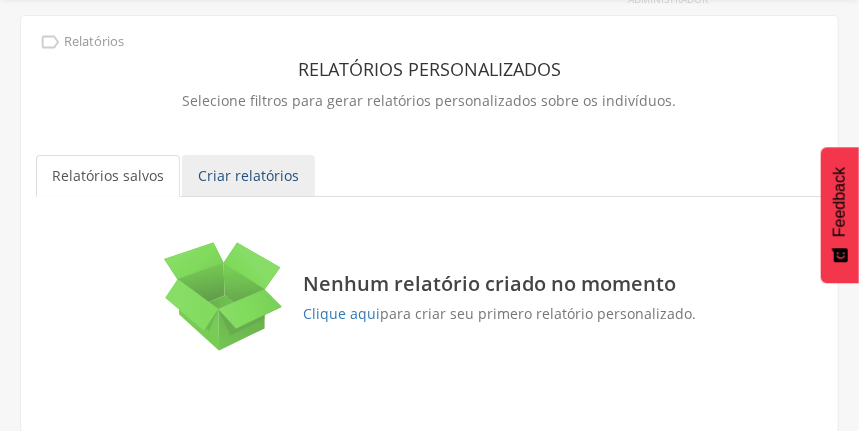click on "Criar relatórios" at bounding box center [248, 176] 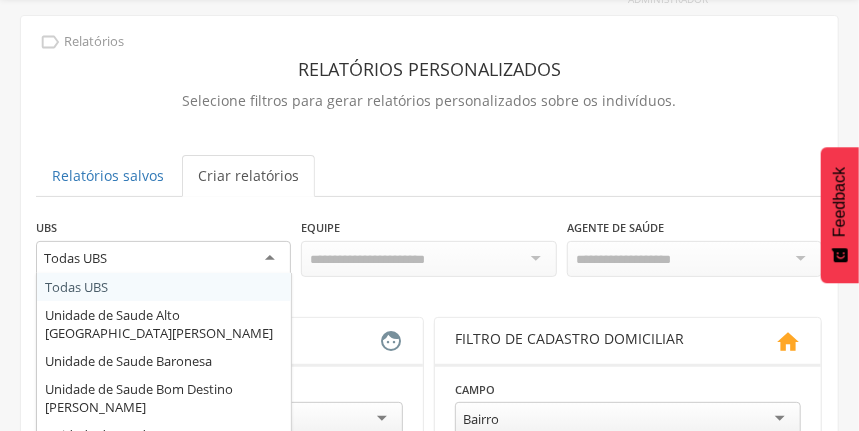 click on "Todas UBS" at bounding box center (163, 259) 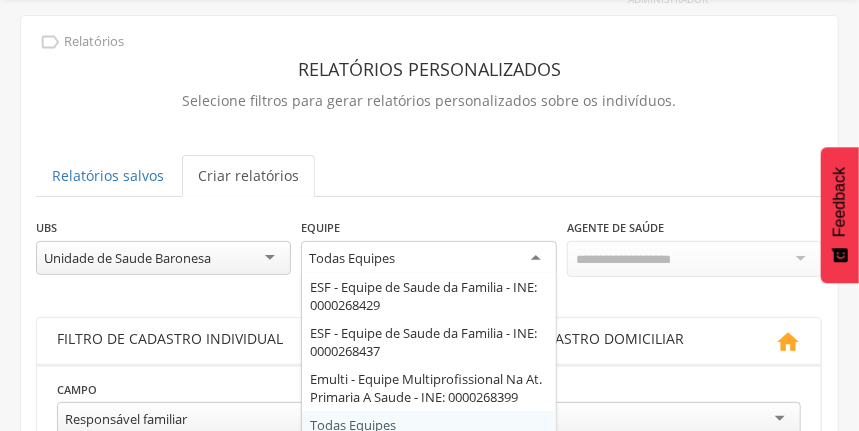 click on "Todas Equipes" at bounding box center [428, 259] 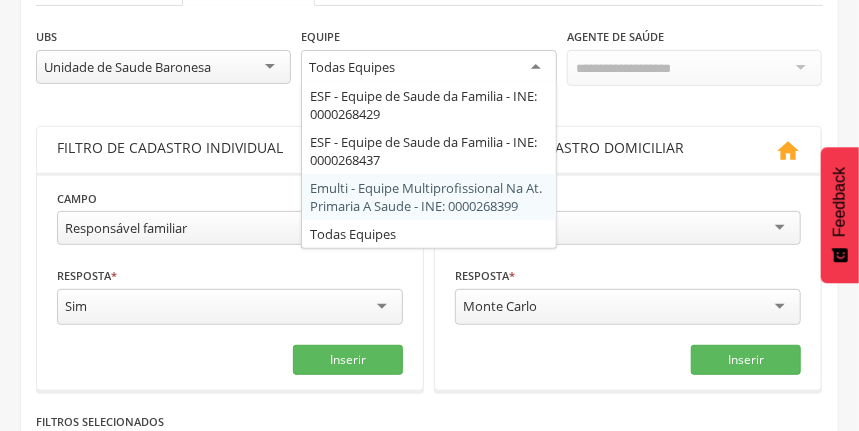 scroll, scrollTop: 265, scrollLeft: 0, axis: vertical 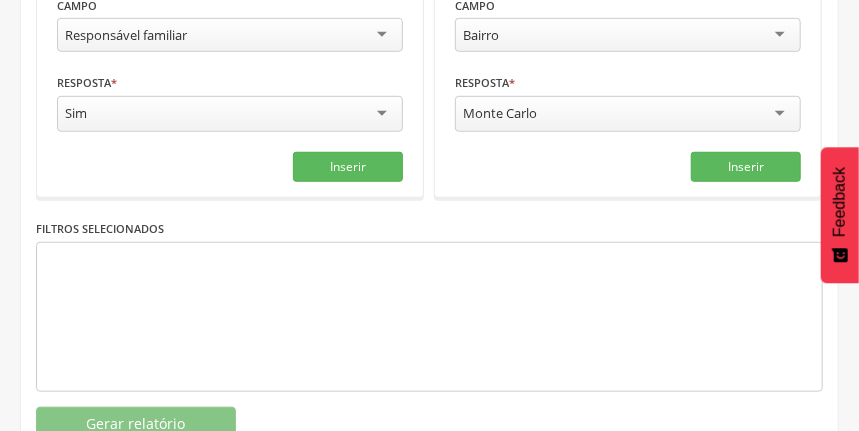 click on "Filtros selecionados" at bounding box center [100, 229] 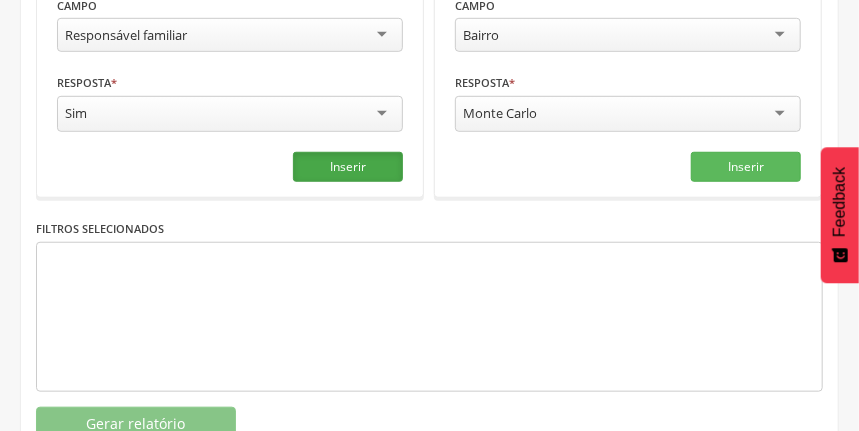 click on "Inserir" at bounding box center (348, 167) 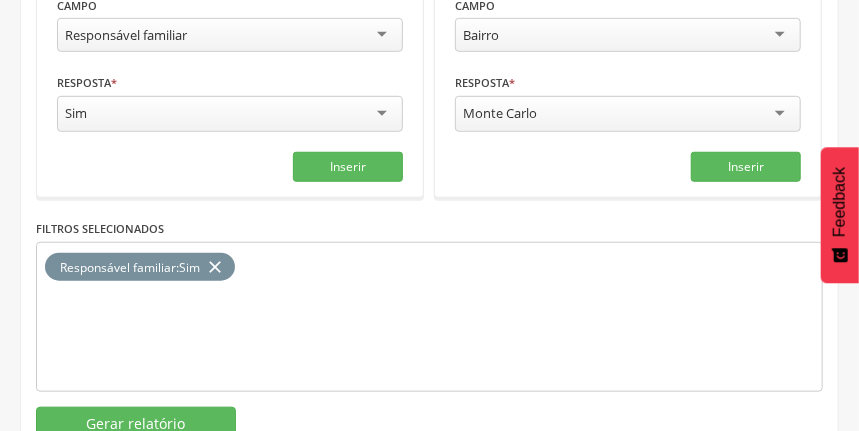 click on "Filtros selecionados" at bounding box center [100, 229] 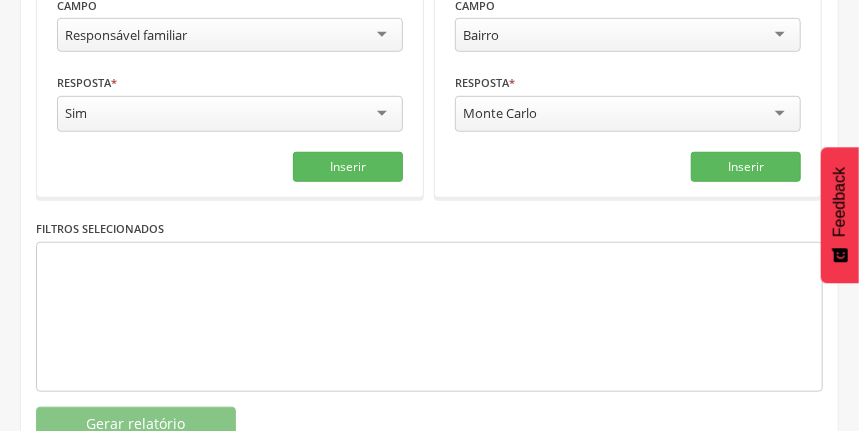 click on "Filtros selecionados" at bounding box center (100, 229) 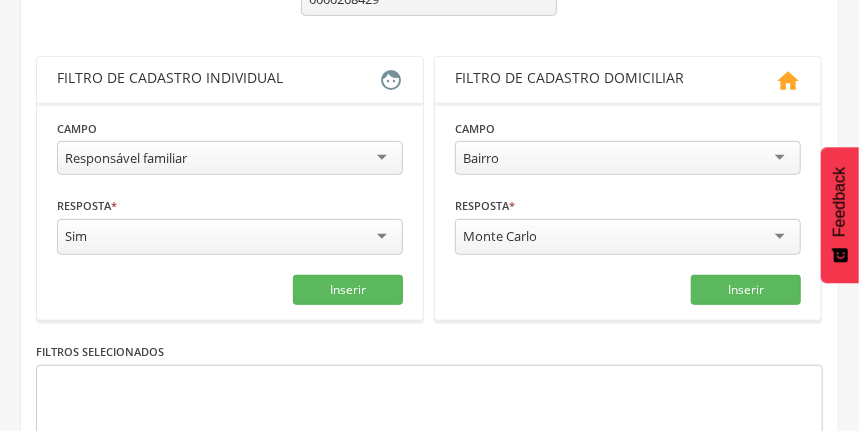 scroll, scrollTop: 332, scrollLeft: 0, axis: vertical 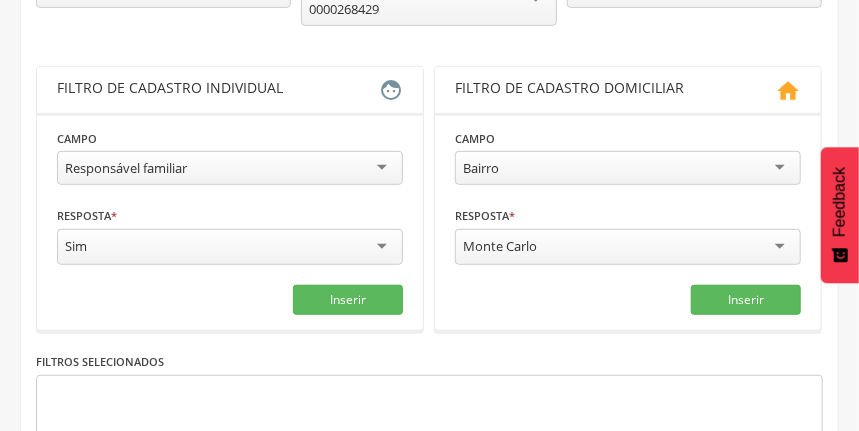 click on "Filtro de cadastro individual" at bounding box center (218, 90) 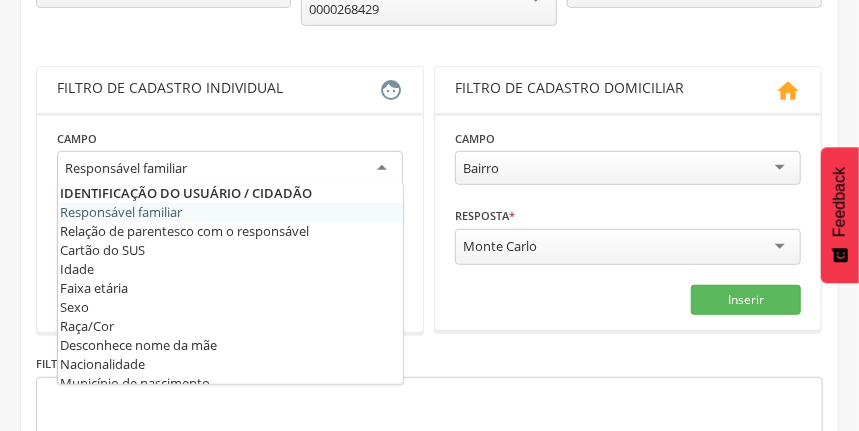 click on "Responsável familiar" at bounding box center (230, 169) 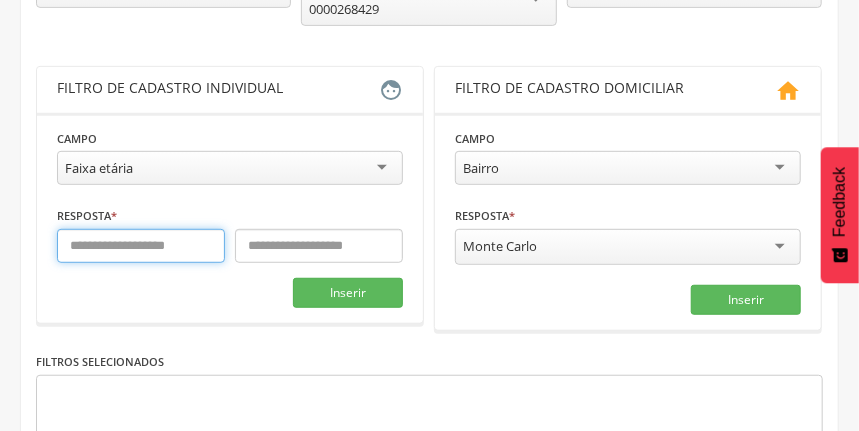 click at bounding box center [141, 246] 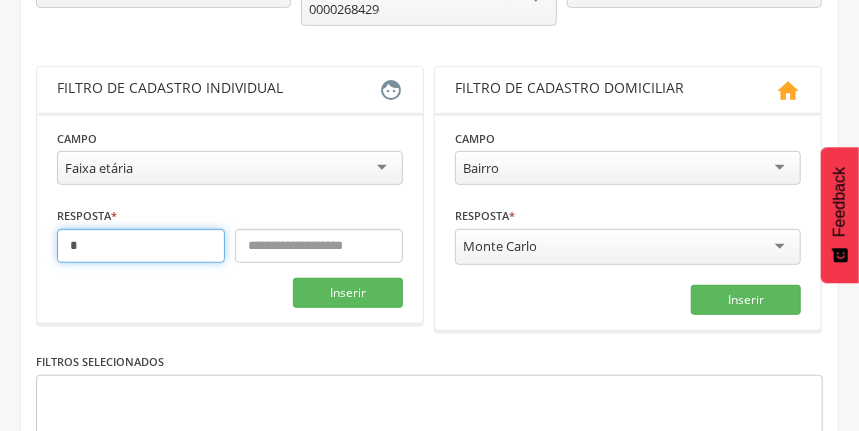 type on "*" 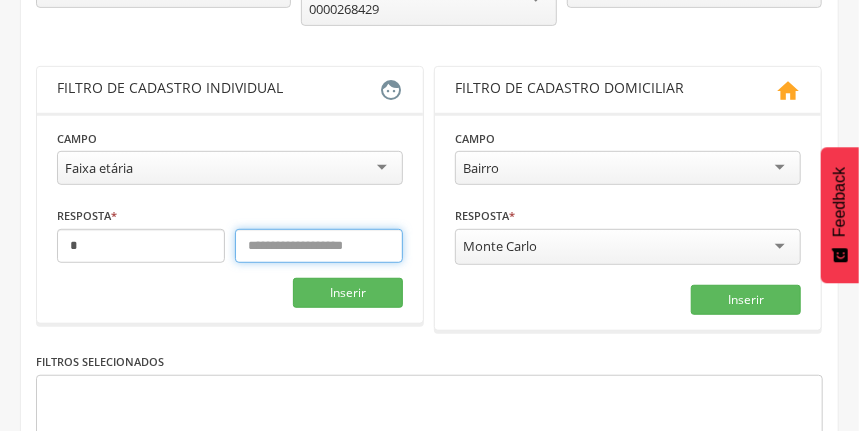 click at bounding box center (319, 246) 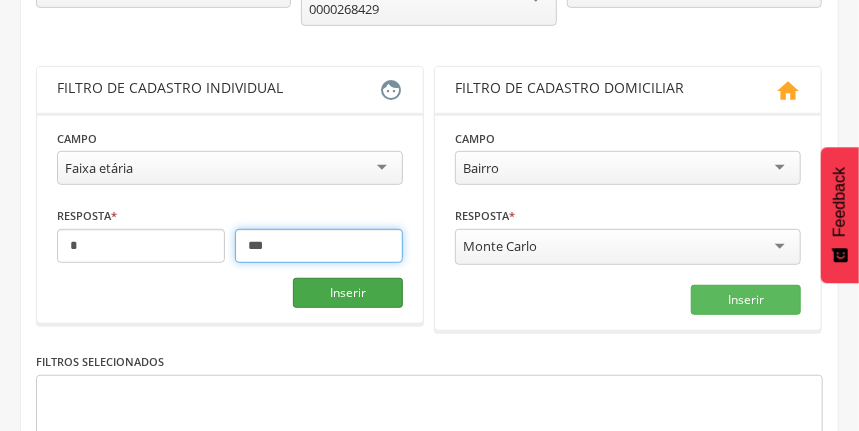 type on "***" 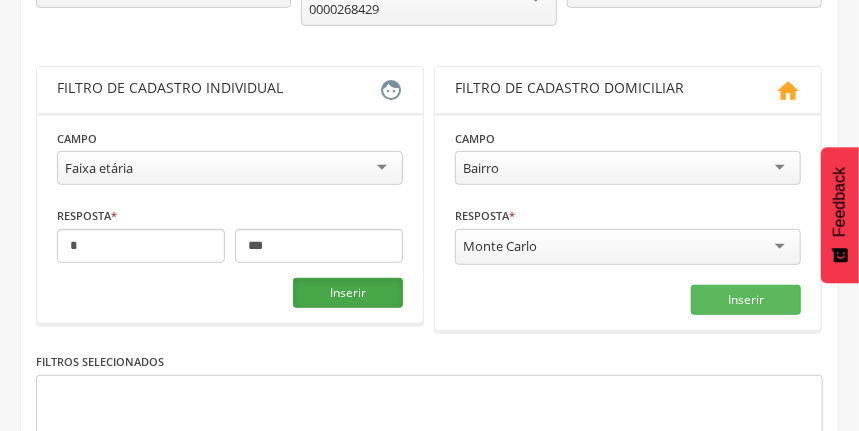 click on "Inserir" at bounding box center [348, 293] 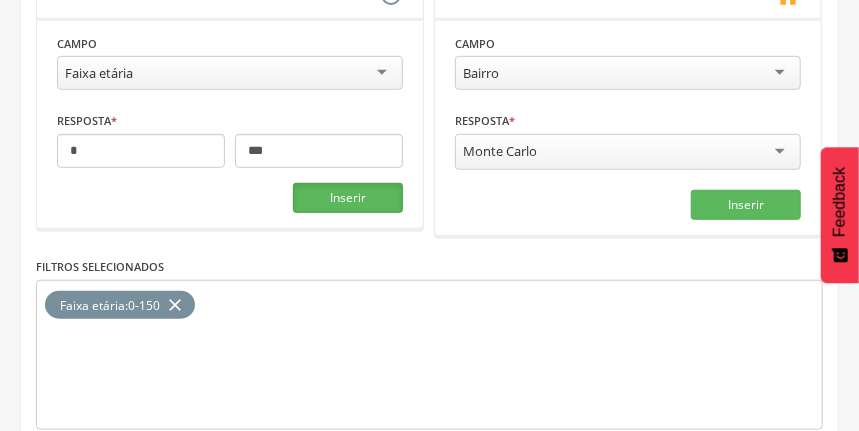scroll, scrollTop: 523, scrollLeft: 0, axis: vertical 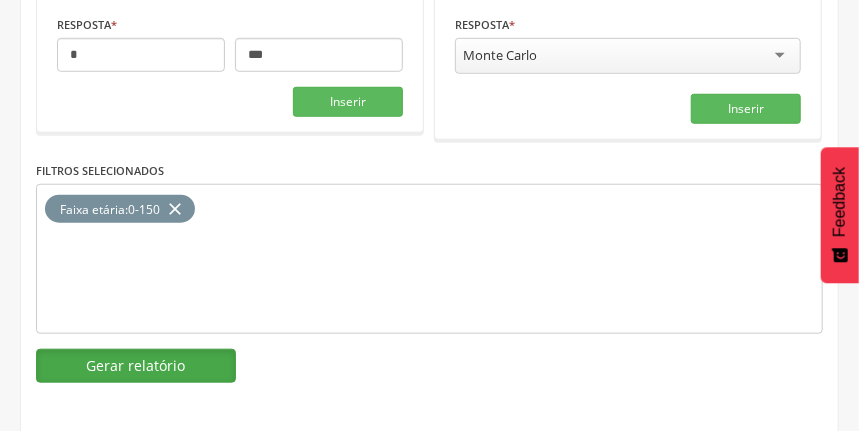 click on "Gerar relatório" at bounding box center [136, 366] 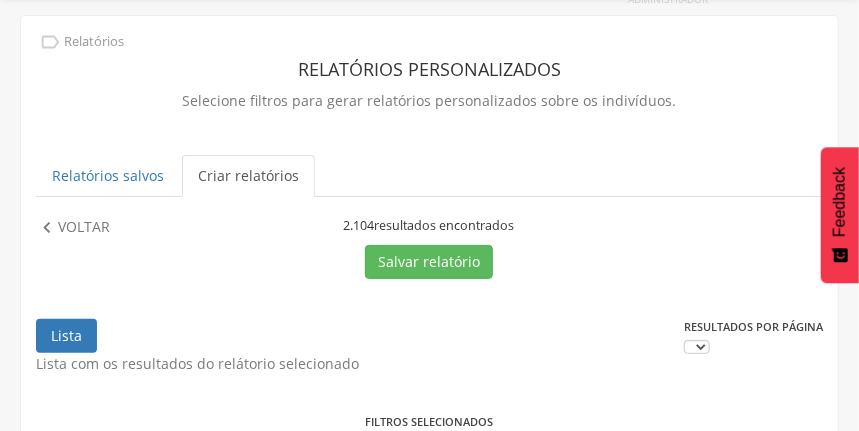 scroll, scrollTop: 523, scrollLeft: 0, axis: vertical 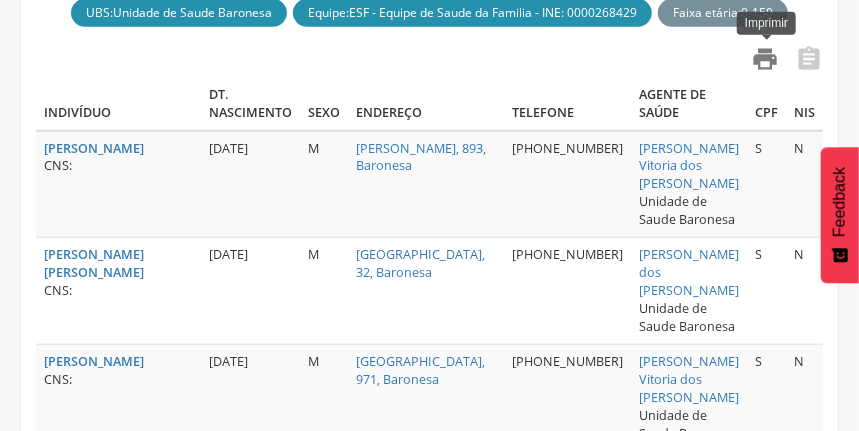 click on "" at bounding box center (765, 59) 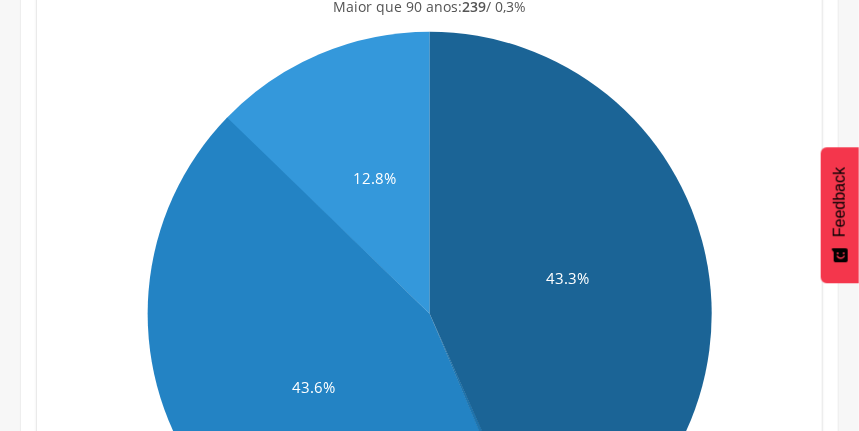 scroll, scrollTop: 66, scrollLeft: 0, axis: vertical 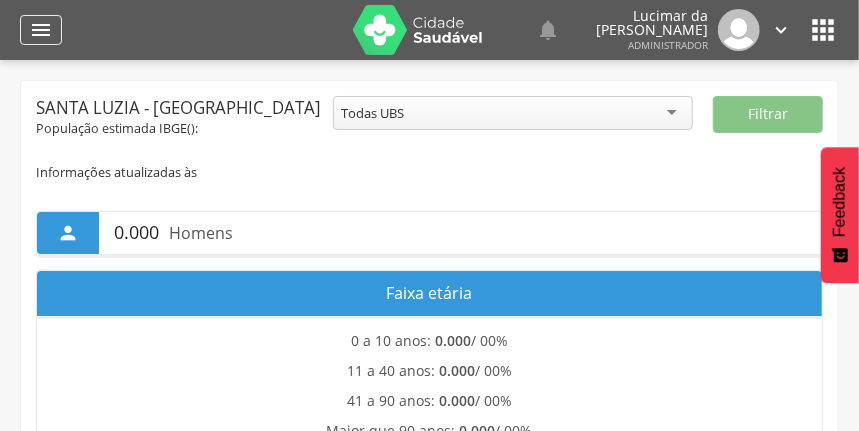 click on "" at bounding box center [41, 30] 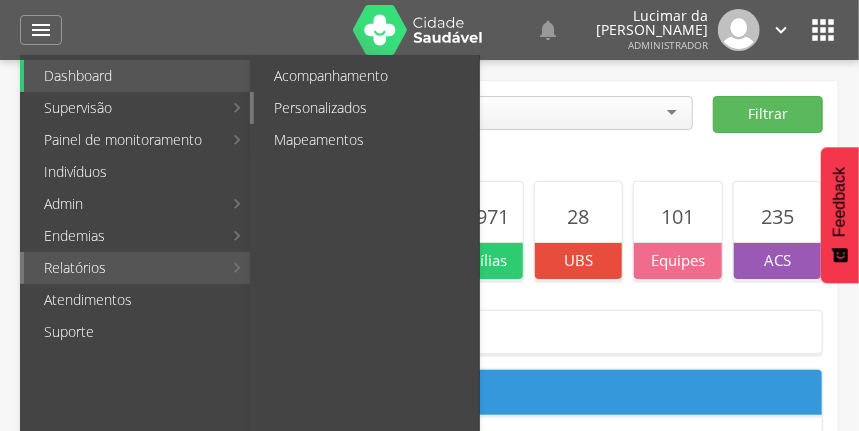 click on "Personalizados" at bounding box center (366, 108) 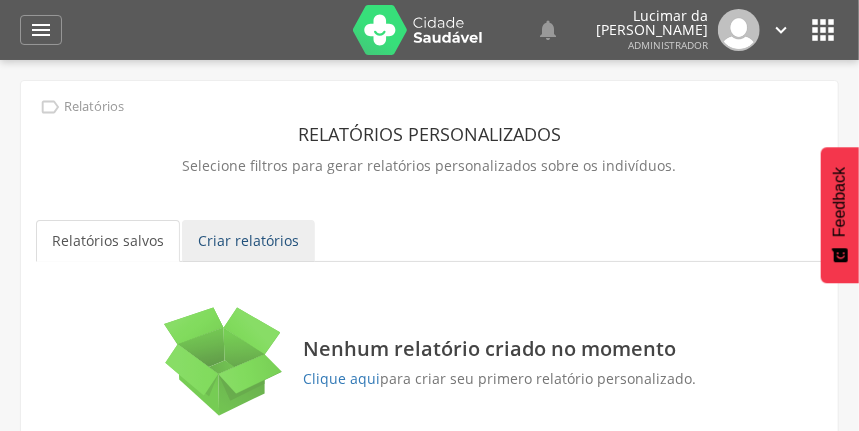 click on "Criar relatórios" at bounding box center [248, 241] 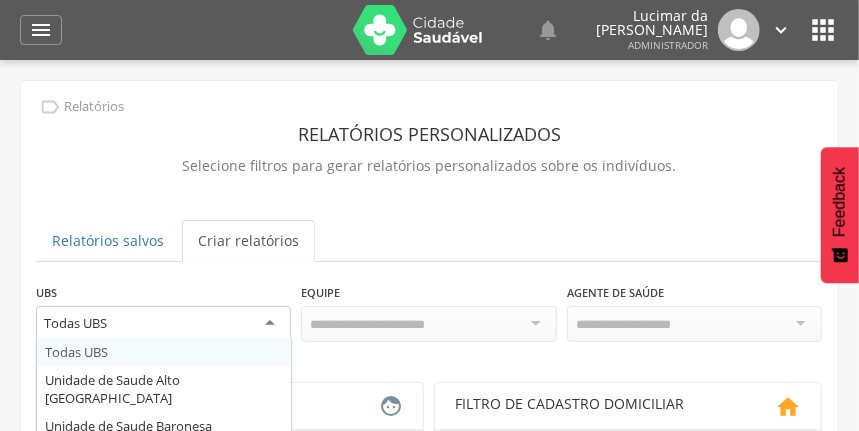 click on "Todas UBS" at bounding box center (163, 324) 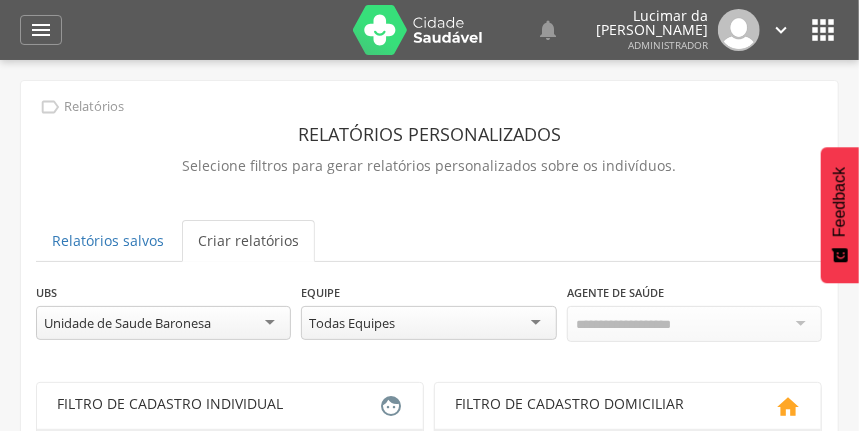 click on "Todas Equipes" at bounding box center (428, 323) 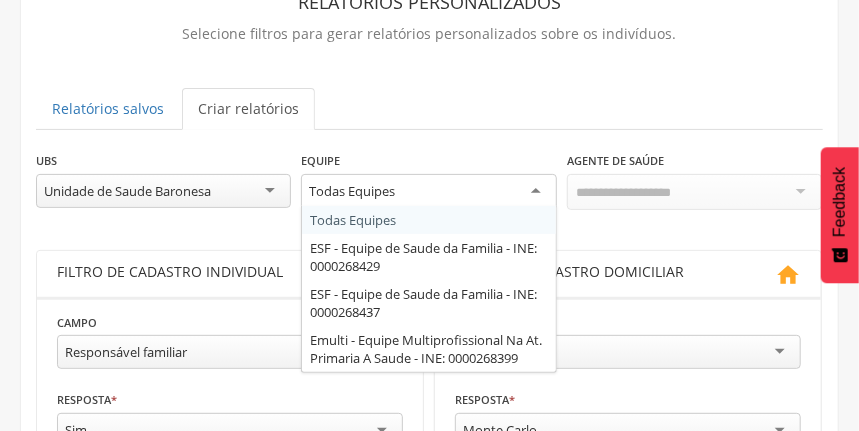 scroll, scrollTop: 133, scrollLeft: 0, axis: vertical 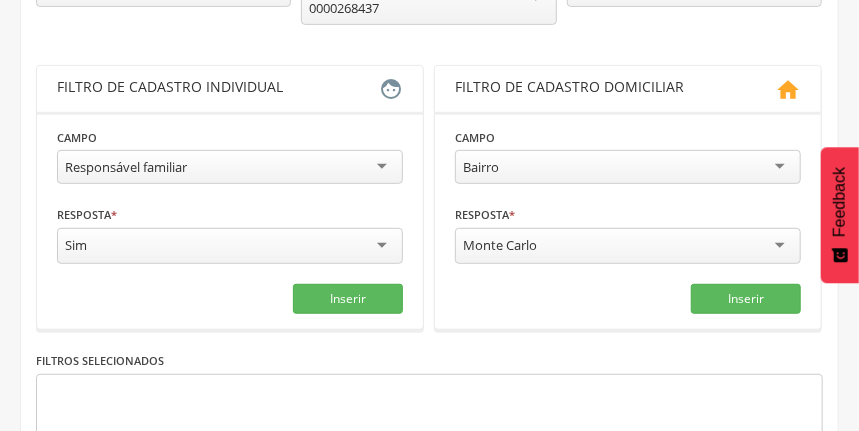 click on "Filtro de cadastro individual" at bounding box center [218, 89] 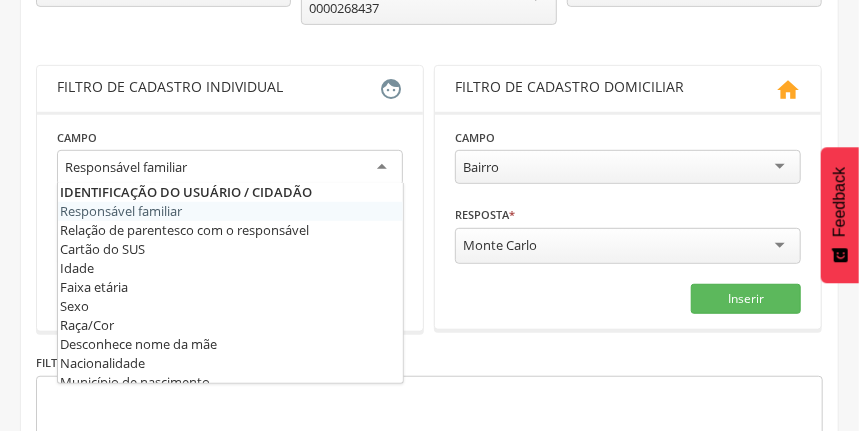 click on "Responsável familiar" at bounding box center [230, 168] 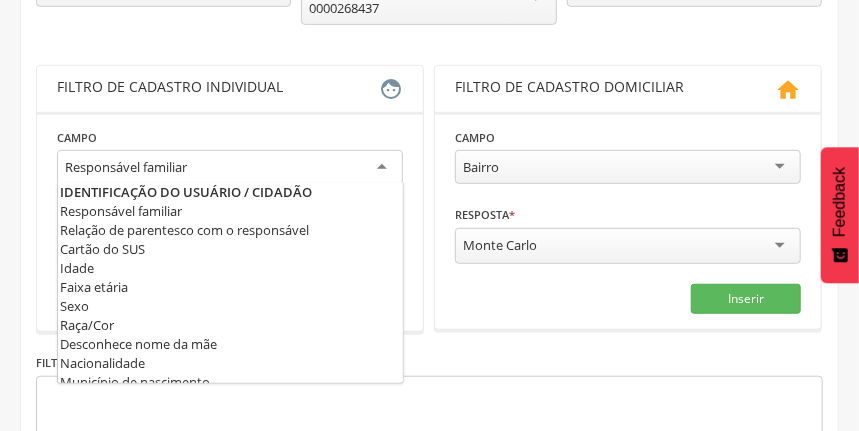 scroll, scrollTop: 0, scrollLeft: 0, axis: both 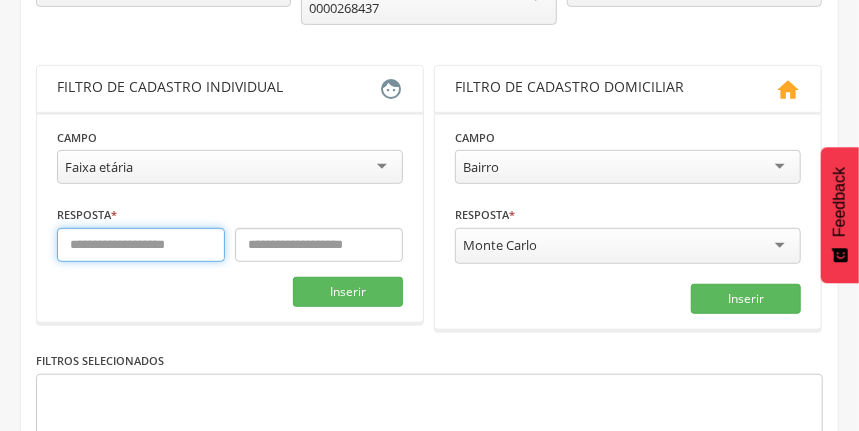 click at bounding box center (141, 245) 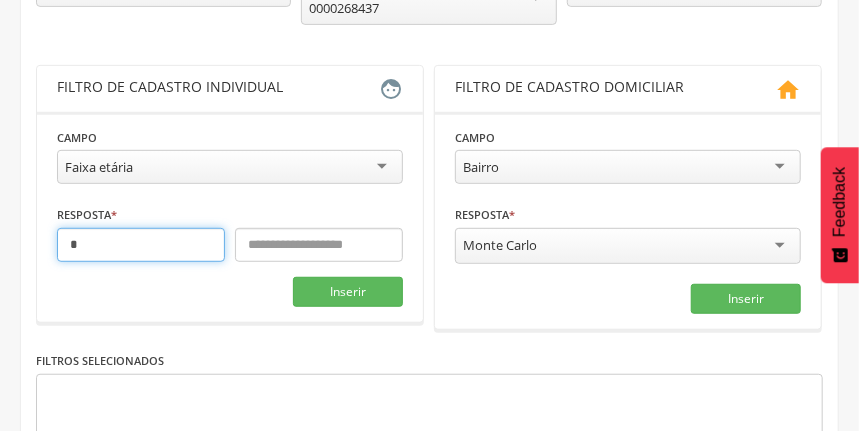 type on "*" 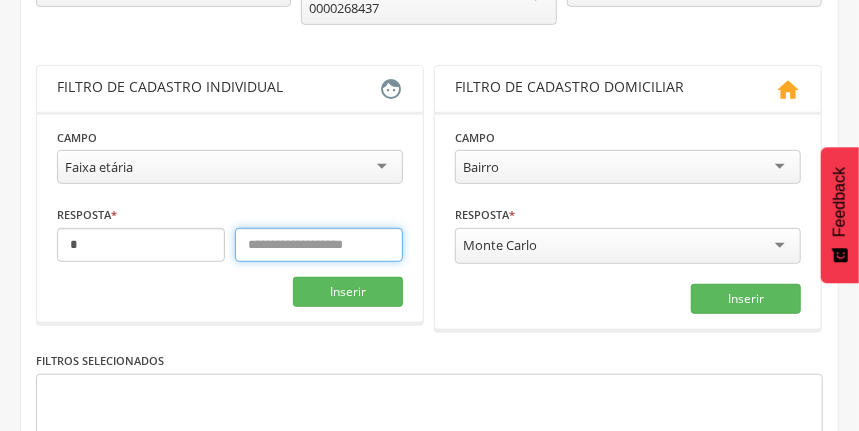 click at bounding box center [319, 245] 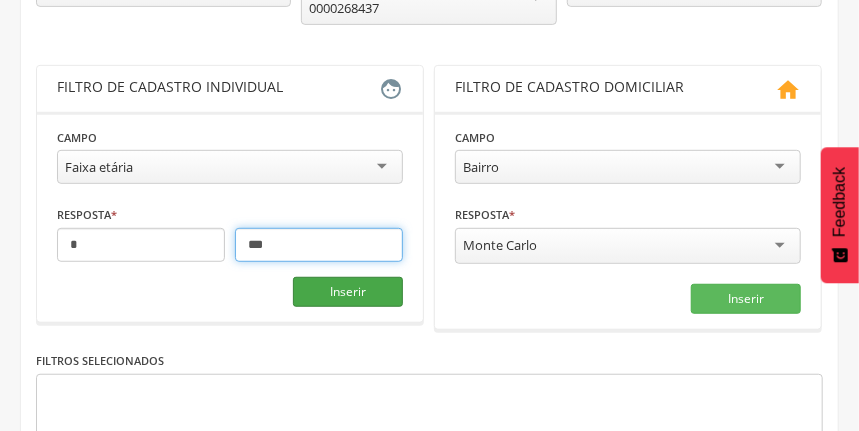 type on "***" 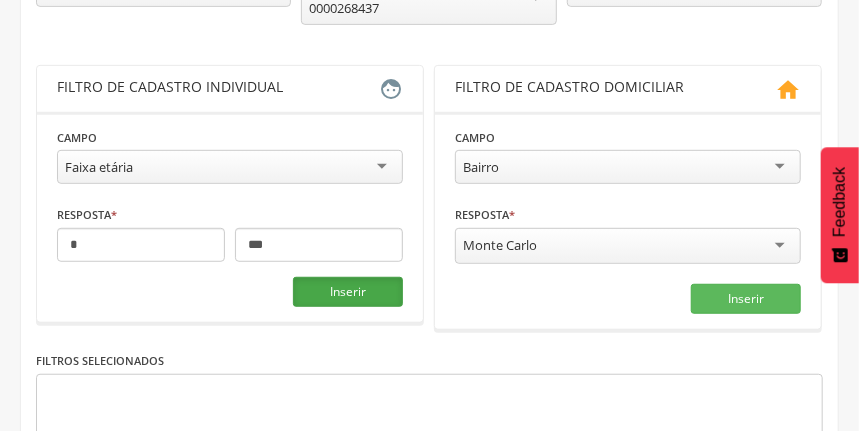 click on "Inserir" at bounding box center (348, 292) 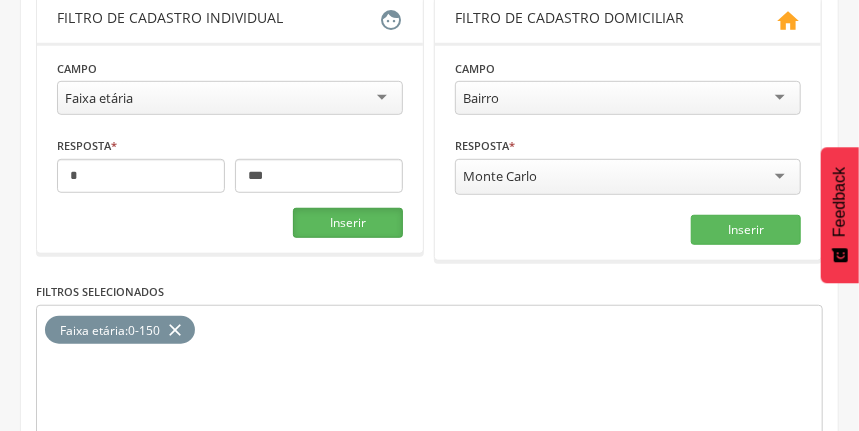 scroll, scrollTop: 523, scrollLeft: 0, axis: vertical 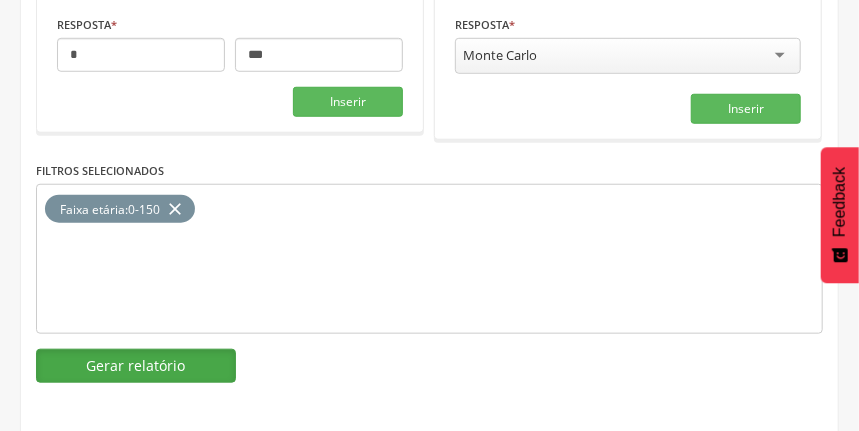 click on "Gerar relatório" at bounding box center [136, 366] 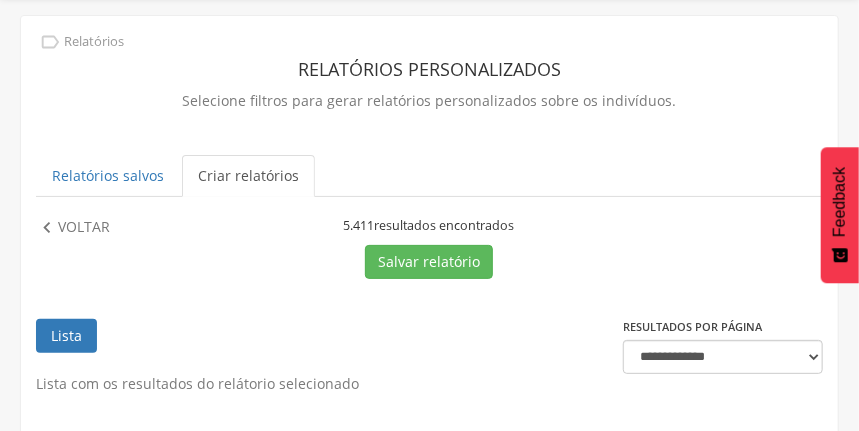 scroll, scrollTop: 523, scrollLeft: 0, axis: vertical 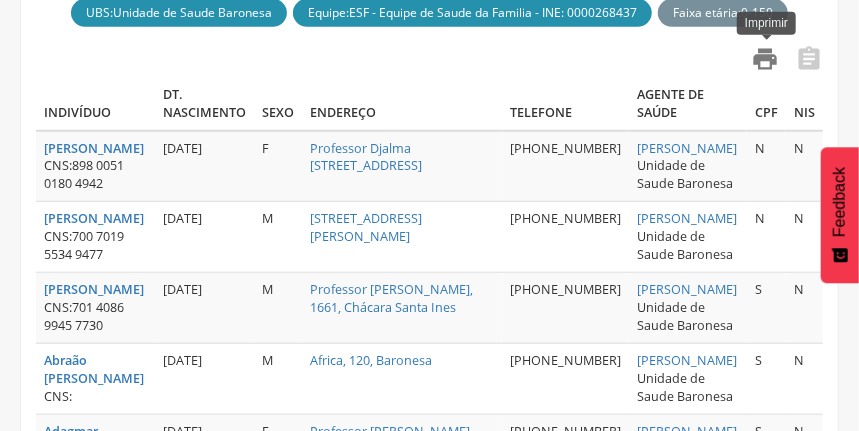click on "" at bounding box center [765, 59] 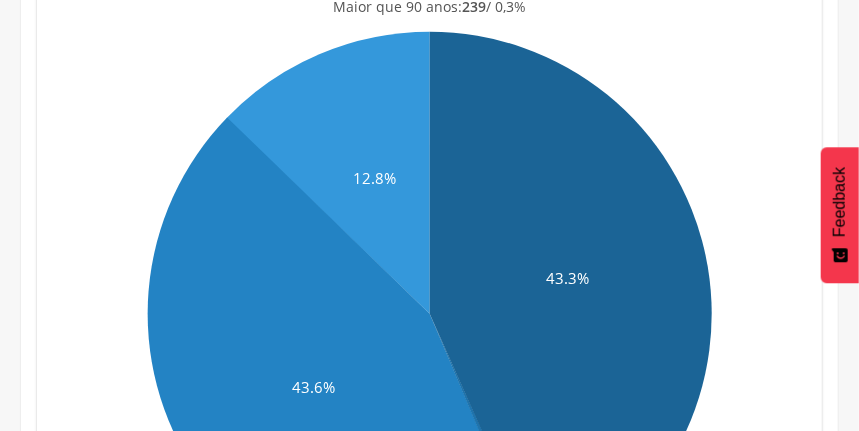 scroll, scrollTop: 0, scrollLeft: 0, axis: both 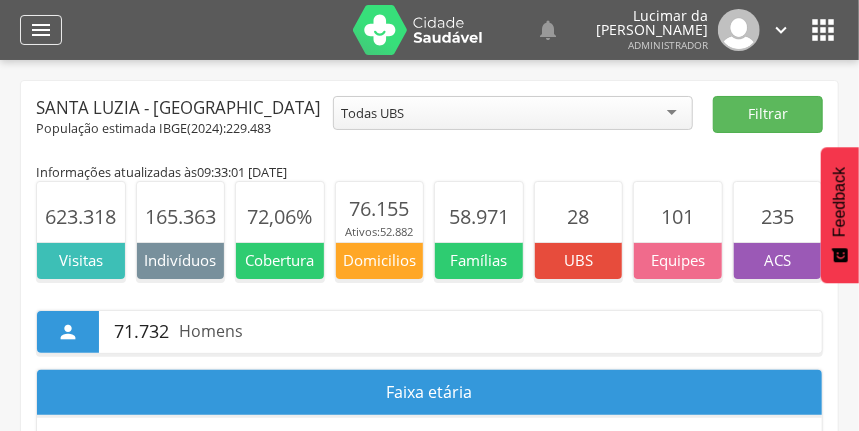 click on "" at bounding box center [41, 30] 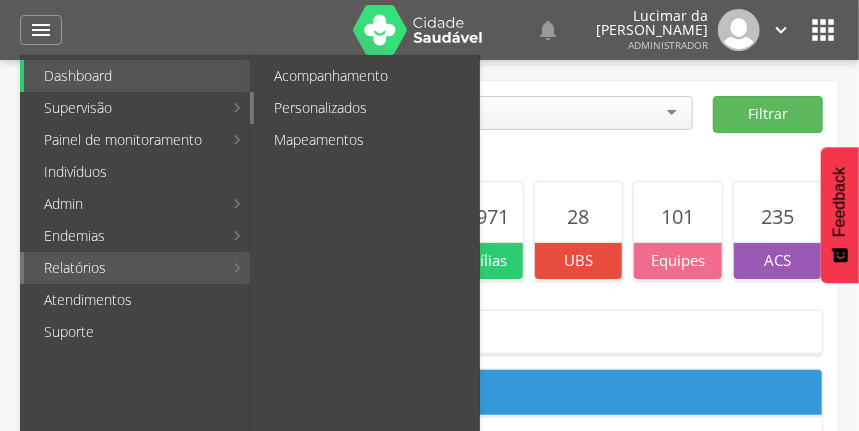 click on "Personalizados" at bounding box center [366, 108] 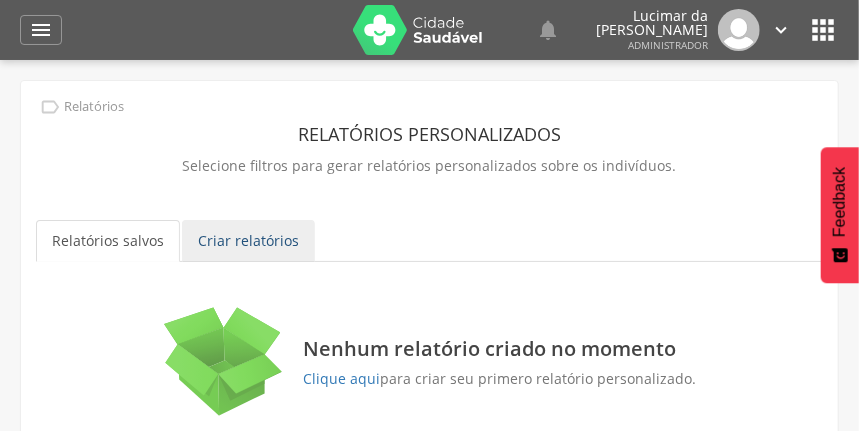 click on "Criar relatórios" at bounding box center (248, 241) 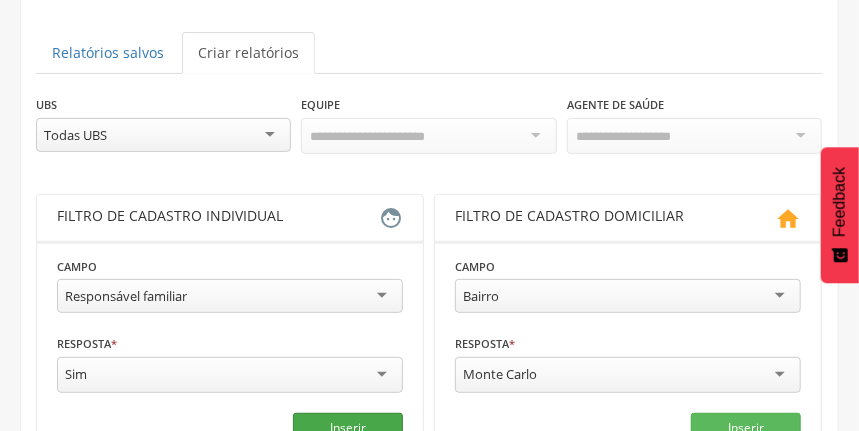 scroll, scrollTop: 200, scrollLeft: 0, axis: vertical 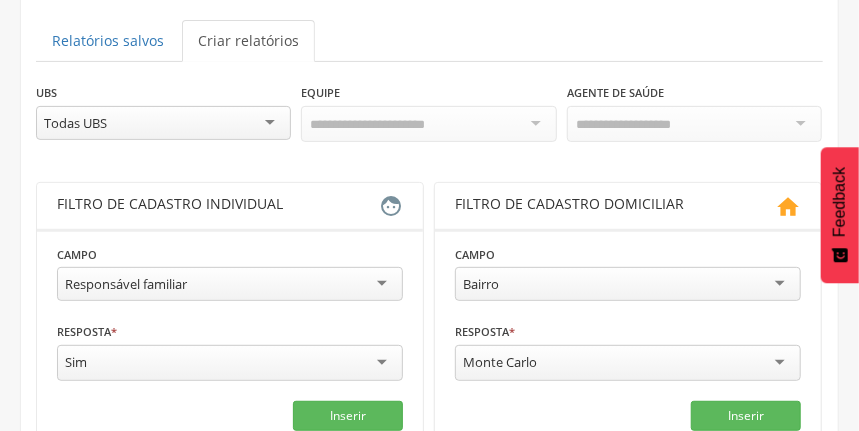 click on "Todas UBS" at bounding box center (163, 123) 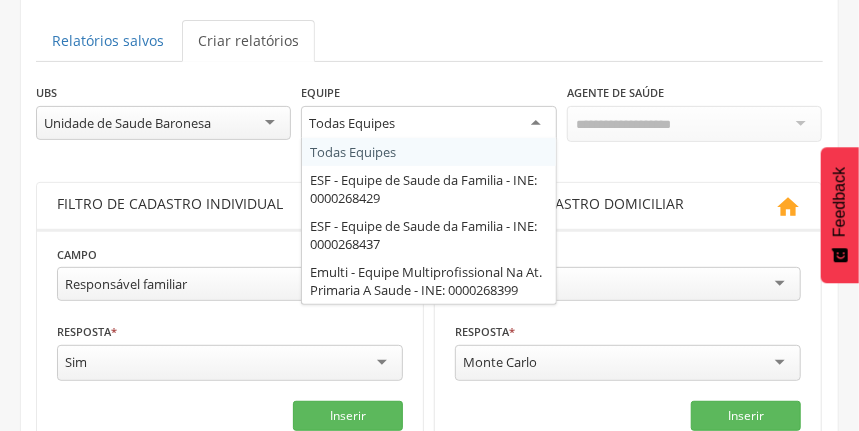 click on "Todas Equipes" at bounding box center (428, 124) 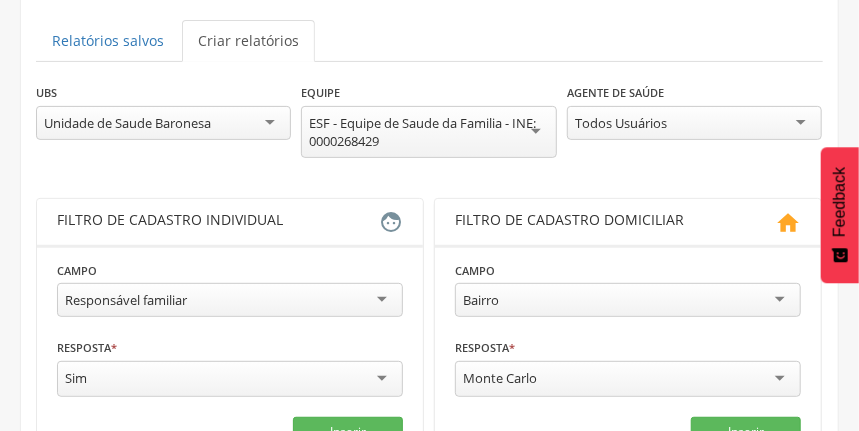 click on "Filtro de cadastro individual" at bounding box center (218, 222) 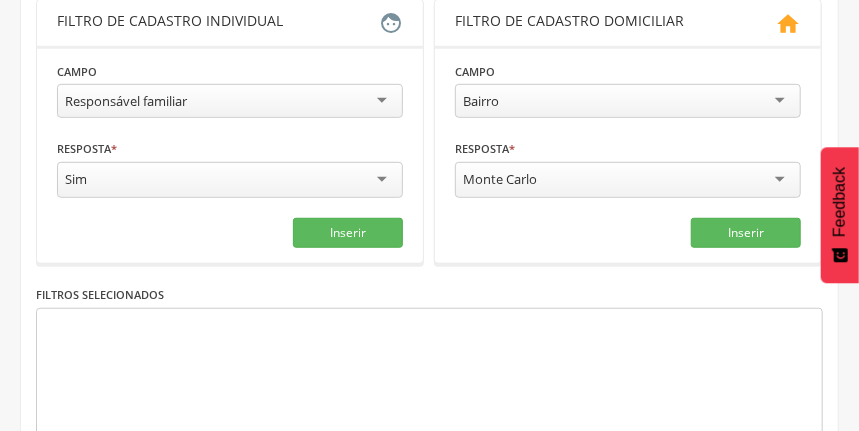 scroll, scrollTop: 400, scrollLeft: 0, axis: vertical 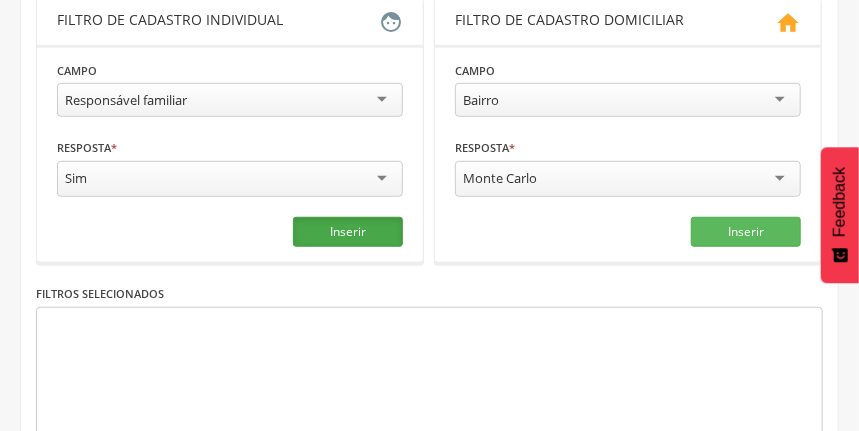 click on "Inserir" at bounding box center (348, 232) 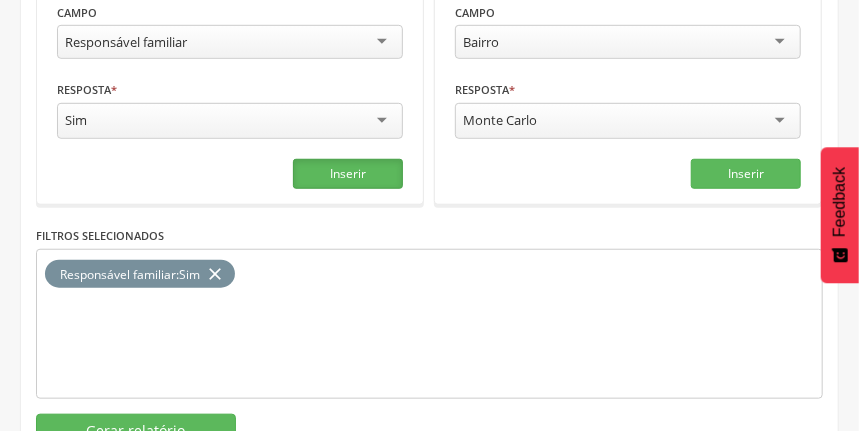 scroll, scrollTop: 523, scrollLeft: 0, axis: vertical 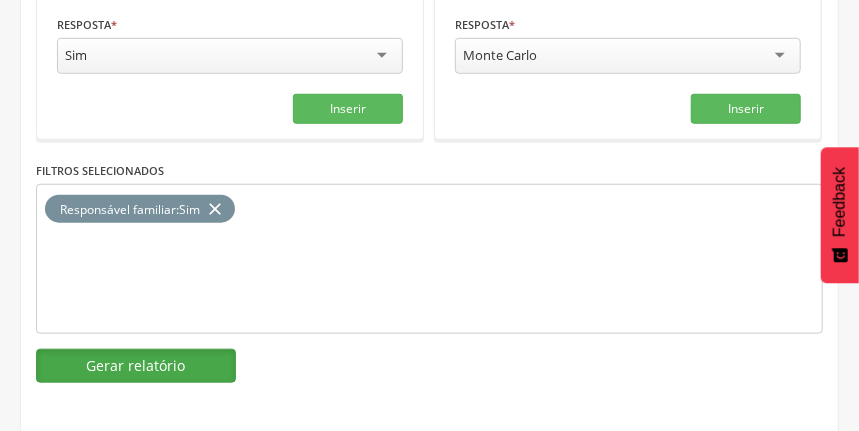click on "Gerar relatório" at bounding box center [136, 366] 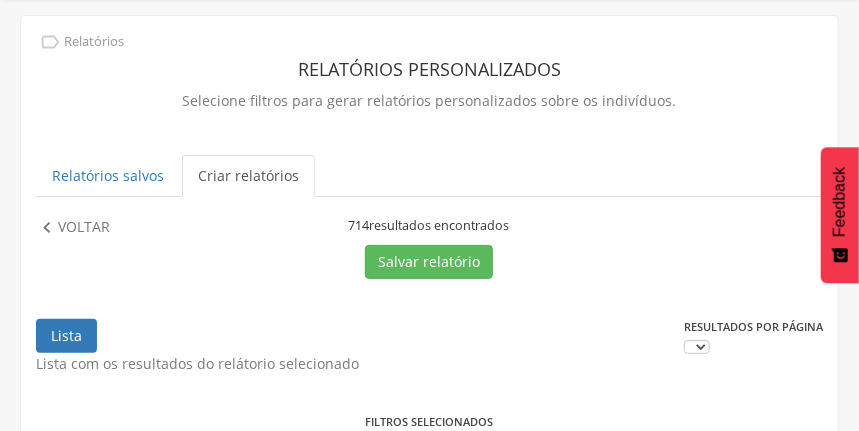 scroll, scrollTop: 523, scrollLeft: 0, axis: vertical 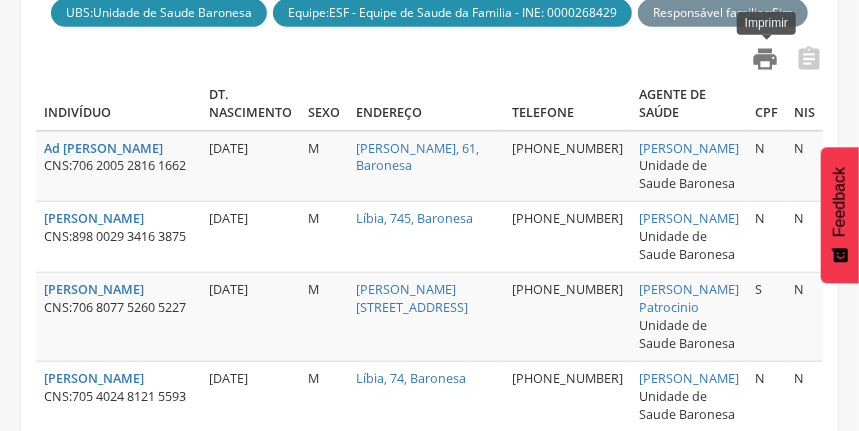 click on "" at bounding box center [765, 59] 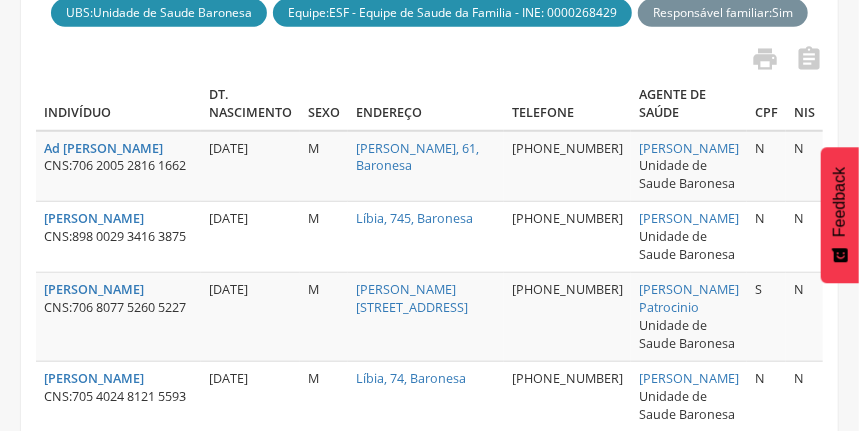 scroll, scrollTop: 0, scrollLeft: 0, axis: both 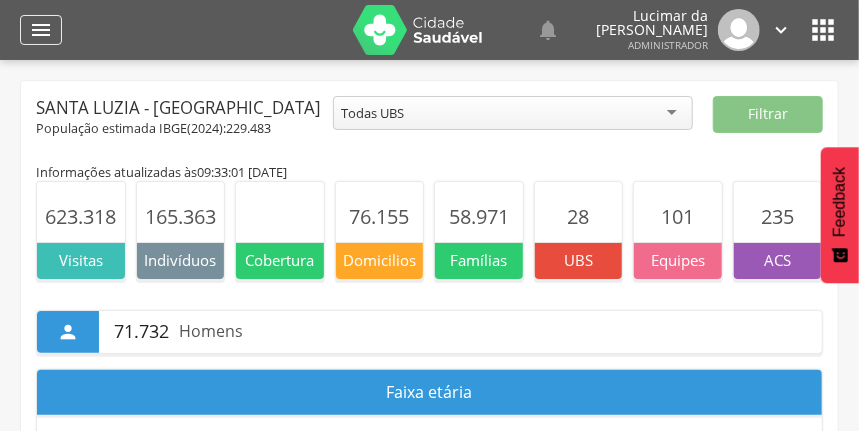 click on "" at bounding box center [41, 30] 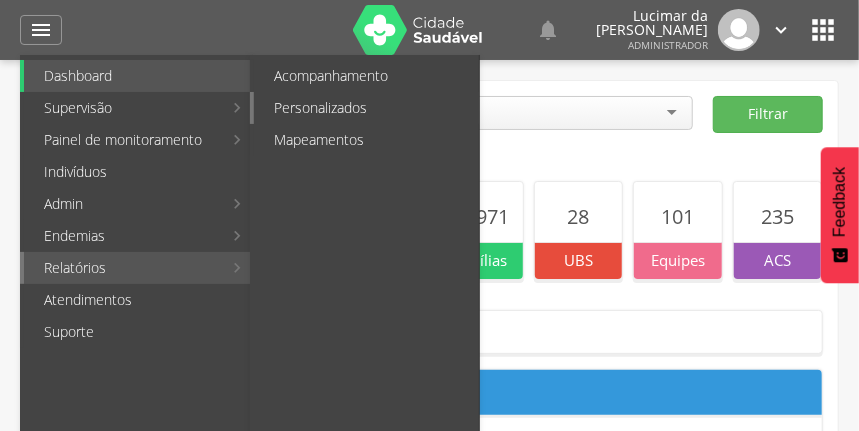 click on "Personalizados" at bounding box center (366, 108) 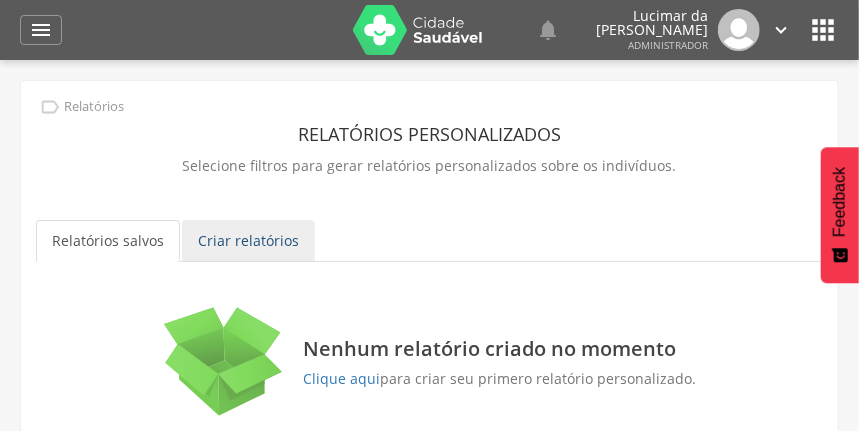 click on "Criar relatórios" at bounding box center (248, 241) 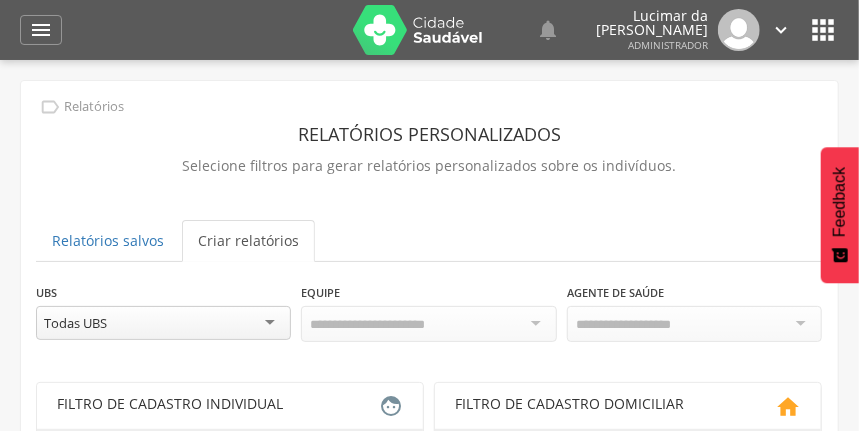 click on "Todas UBS" at bounding box center [163, 323] 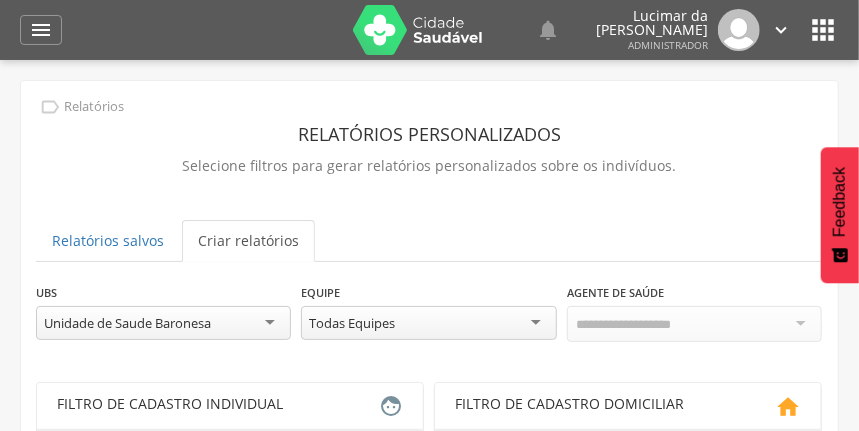 click on "Todas Equipes" at bounding box center [428, 323] 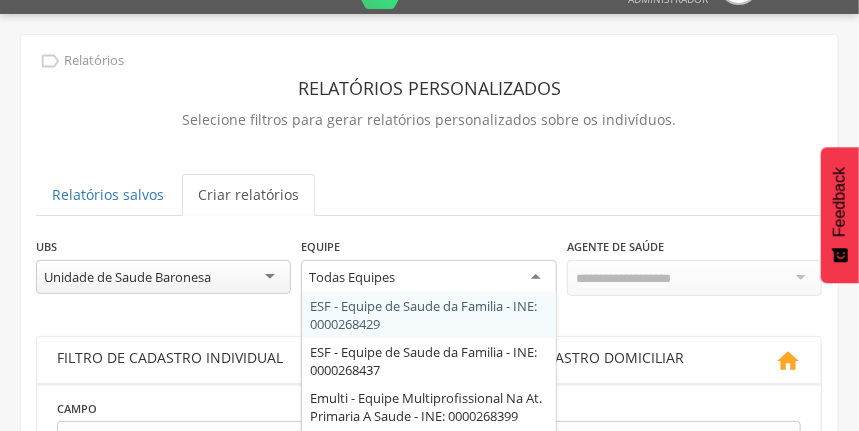 scroll, scrollTop: 66, scrollLeft: 0, axis: vertical 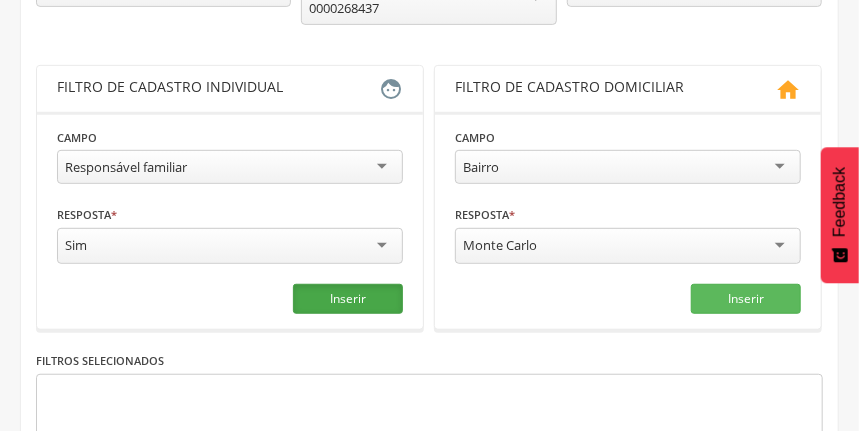 click on "Inserir" at bounding box center (348, 299) 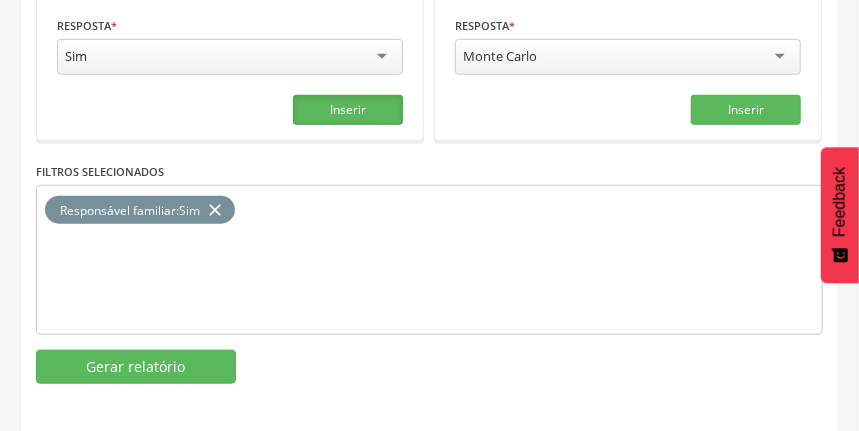 scroll, scrollTop: 523, scrollLeft: 0, axis: vertical 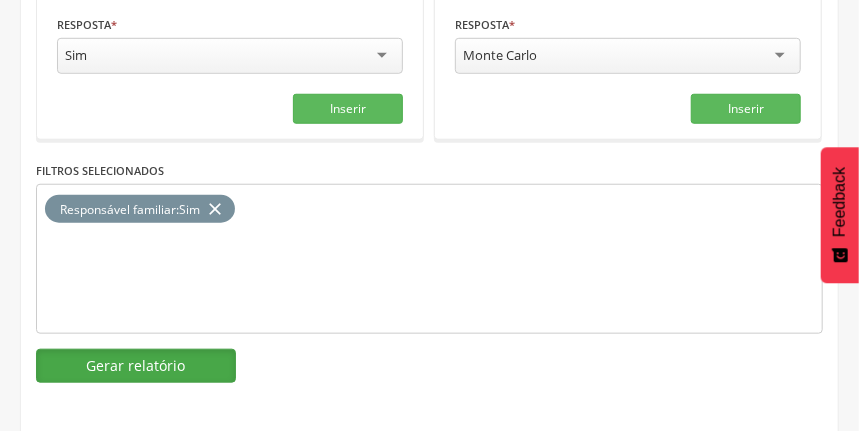 click on "Gerar relatório" at bounding box center [136, 366] 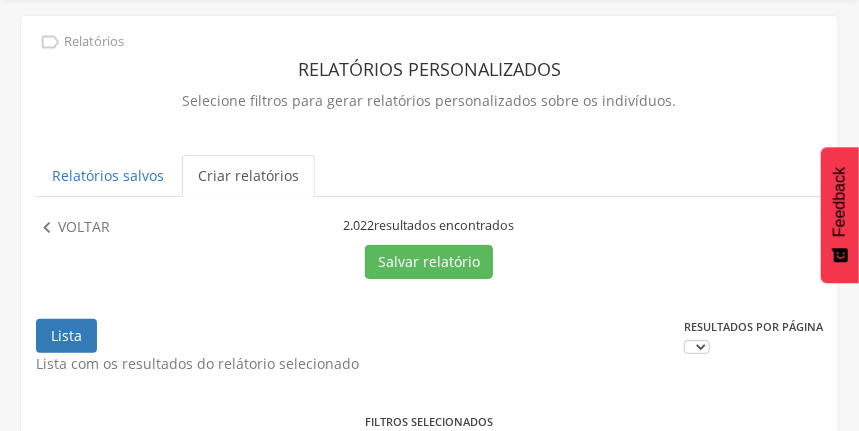 scroll, scrollTop: 523, scrollLeft: 0, axis: vertical 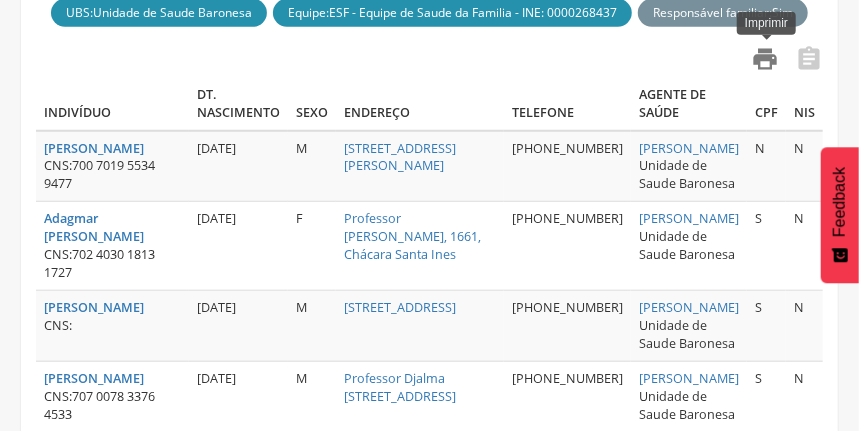 click on "" at bounding box center (765, 59) 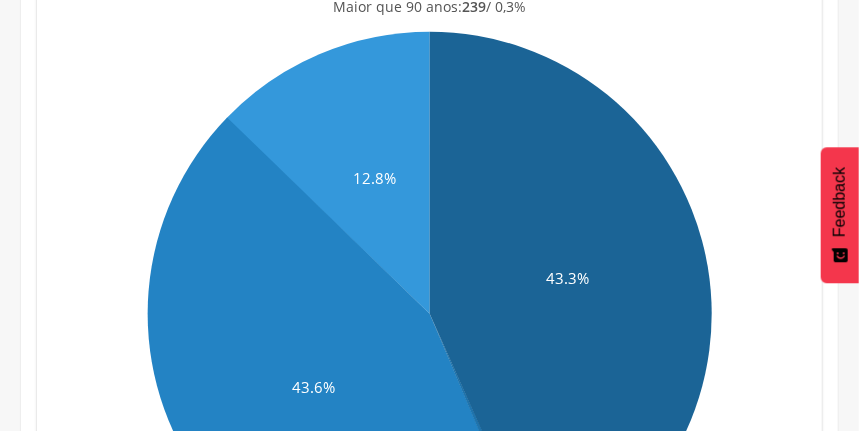 scroll, scrollTop: 0, scrollLeft: 0, axis: both 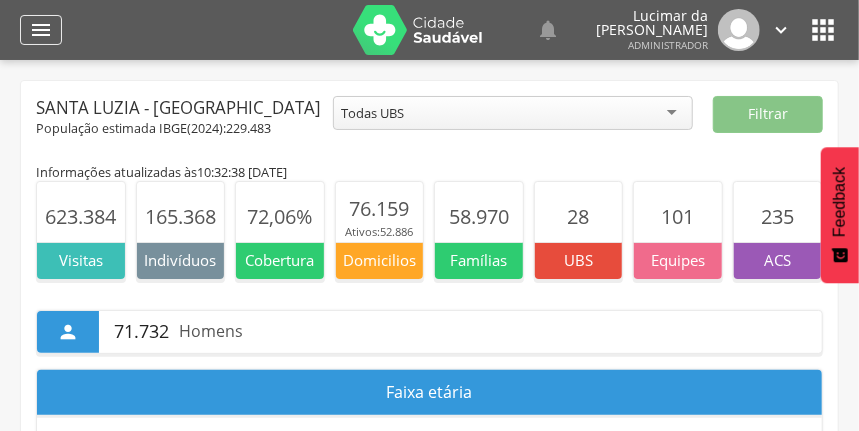 click on "" at bounding box center (41, 30) 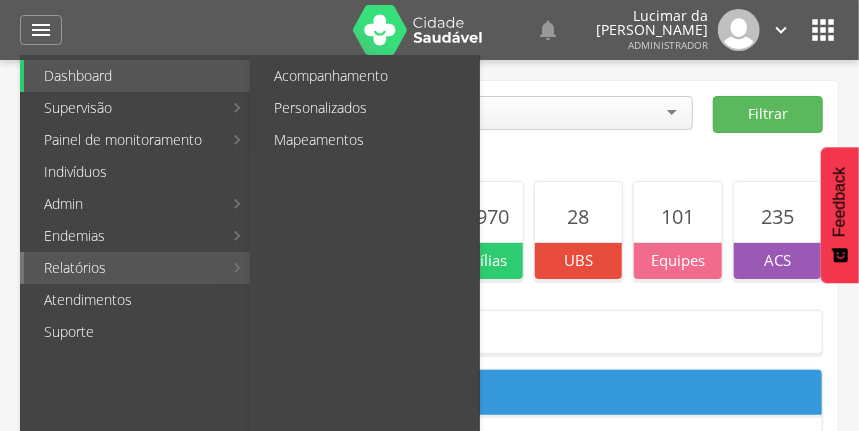 click on "Relatórios" at bounding box center (123, 268) 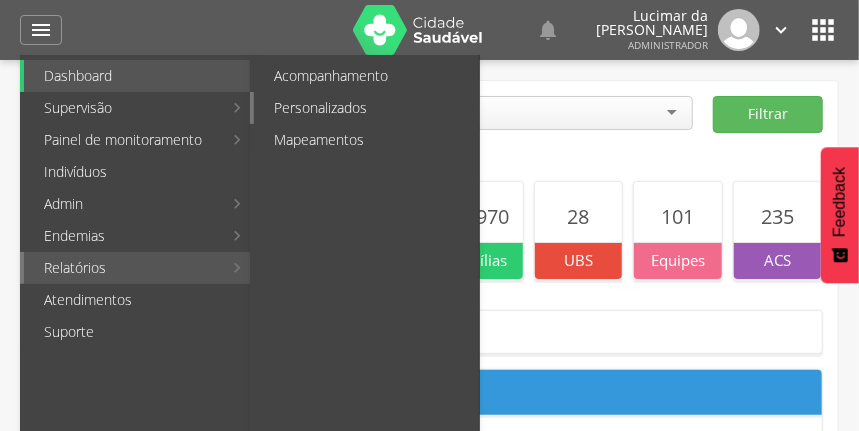 click on "Personalizados" at bounding box center [366, 108] 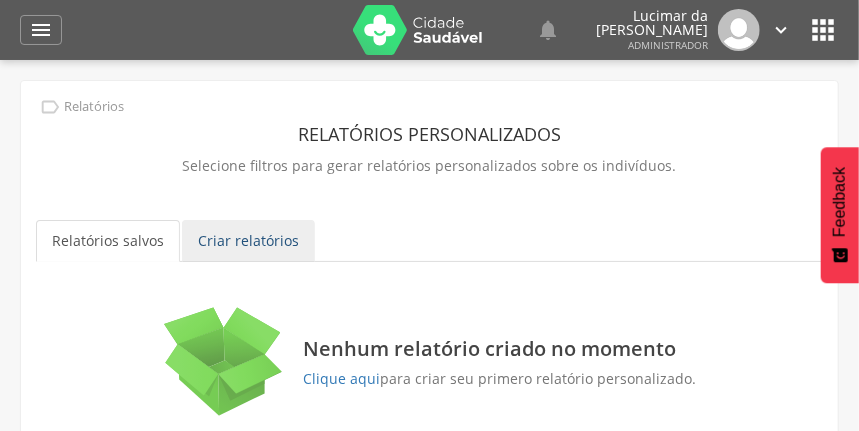 click on "Criar relatórios" at bounding box center [248, 241] 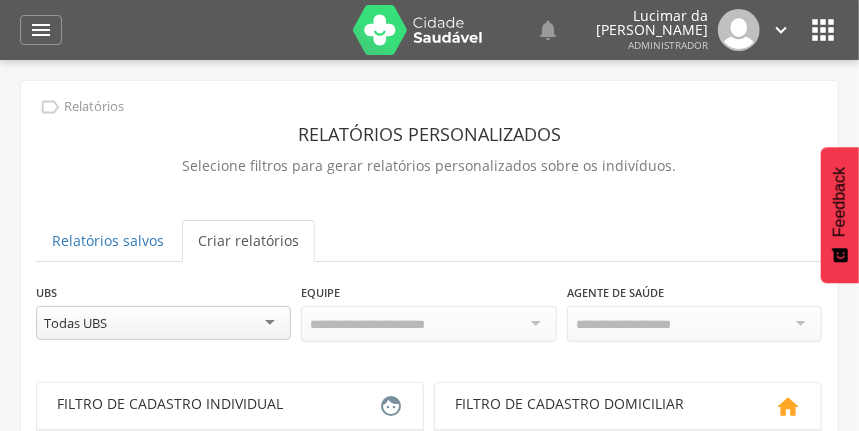 click on "Todas UBS" at bounding box center (163, 323) 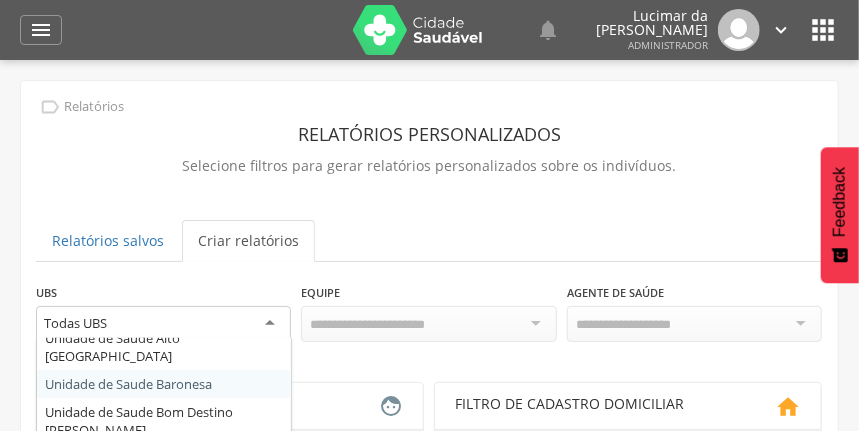 scroll, scrollTop: 66, scrollLeft: 0, axis: vertical 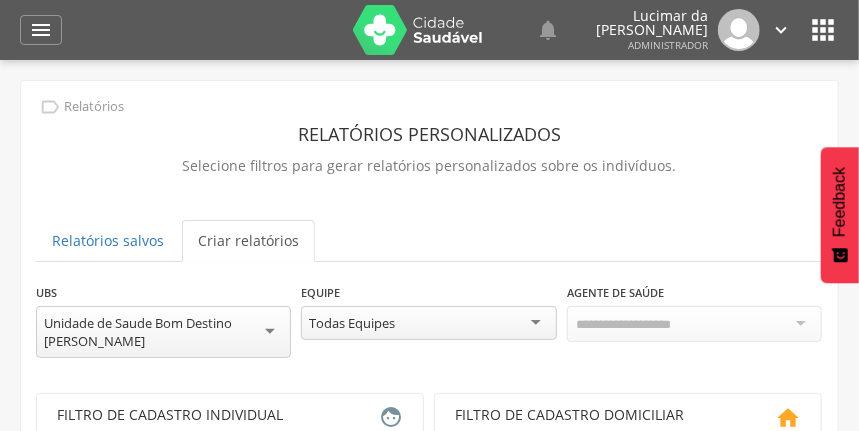click on "Todas Equipes" at bounding box center (428, 323) 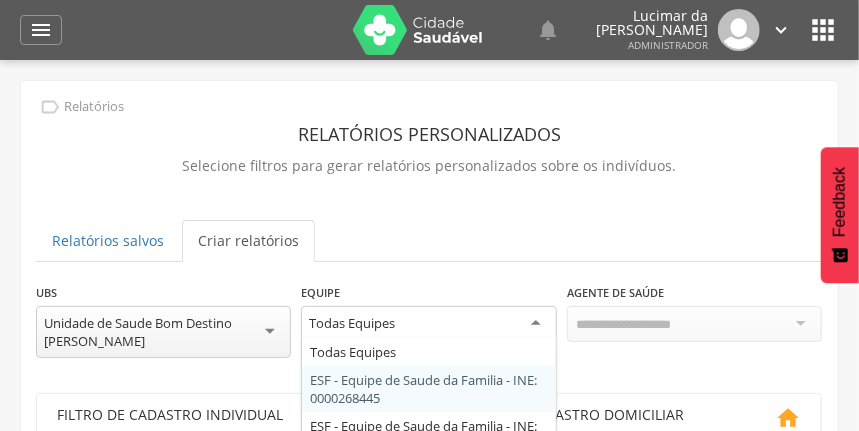 scroll, scrollTop: 66, scrollLeft: 0, axis: vertical 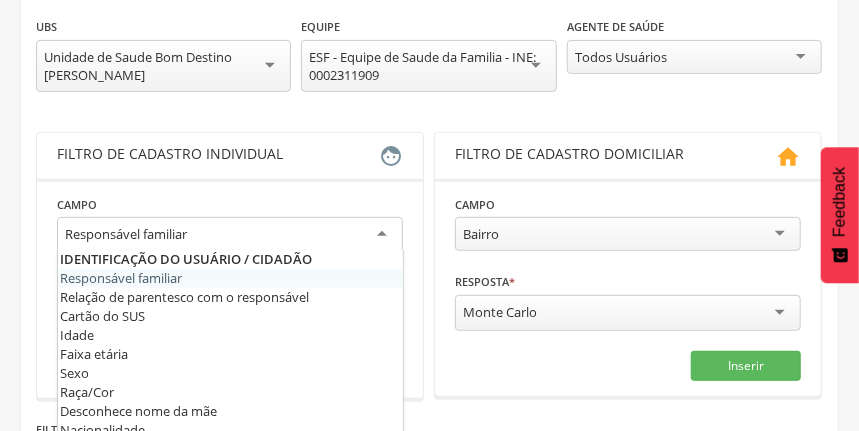 click on "Responsável familiar" at bounding box center [230, 235] 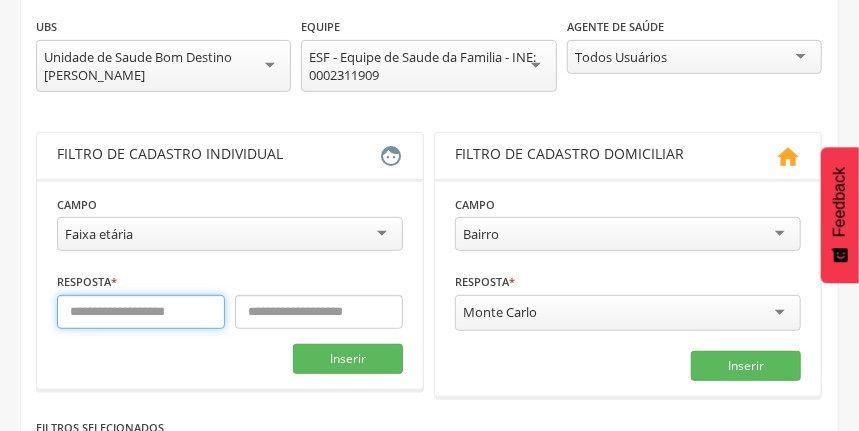 click at bounding box center [141, 312] 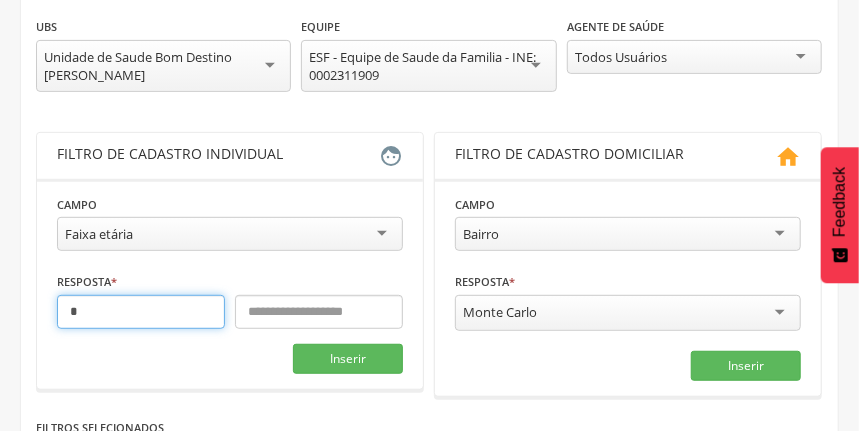 type on "*" 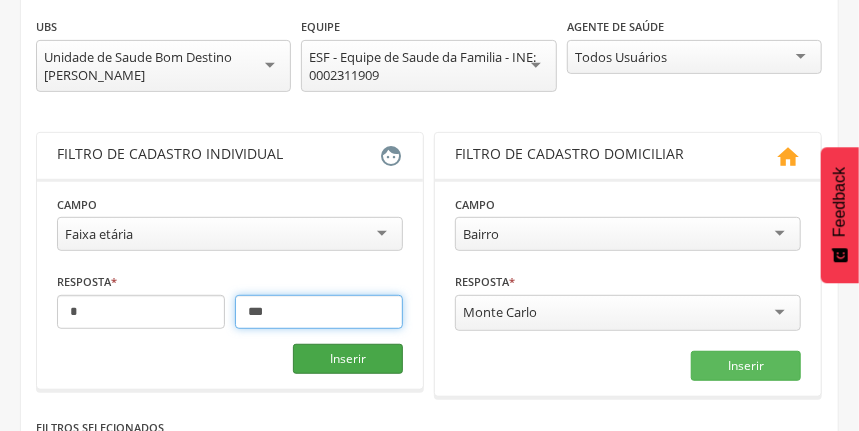 type on "***" 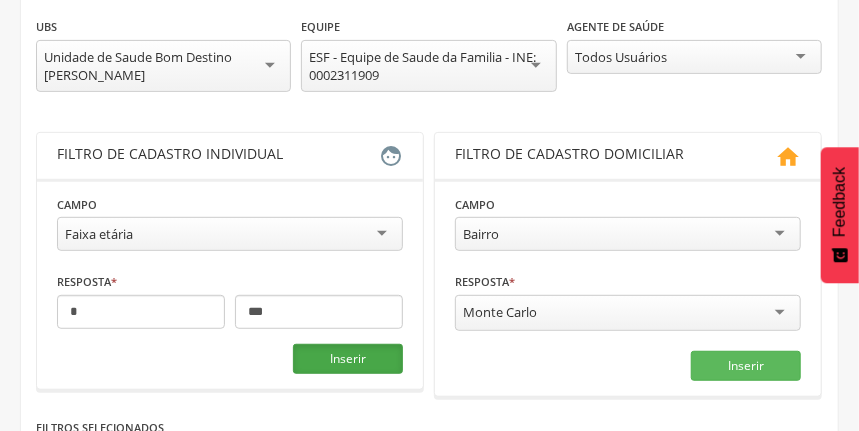 click on "Inserir" at bounding box center (348, 359) 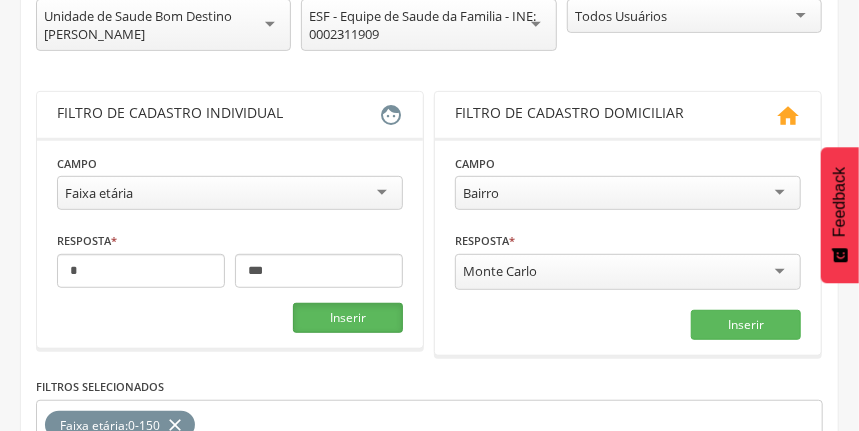 scroll, scrollTop: 466, scrollLeft: 0, axis: vertical 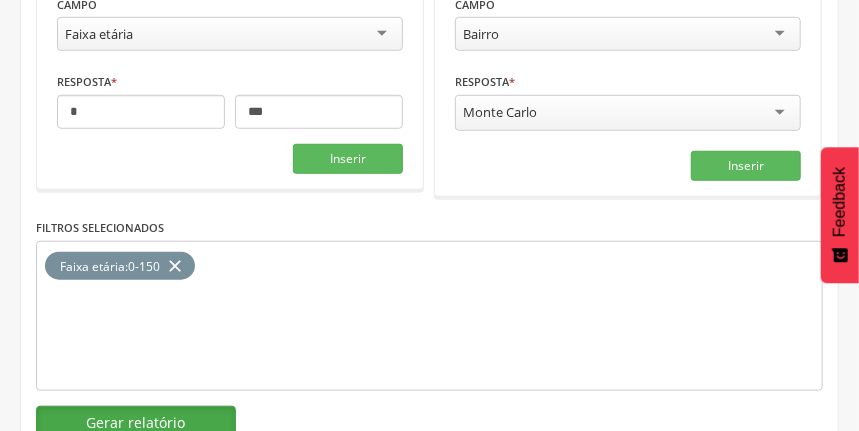 click on "Gerar relatório" at bounding box center (136, 423) 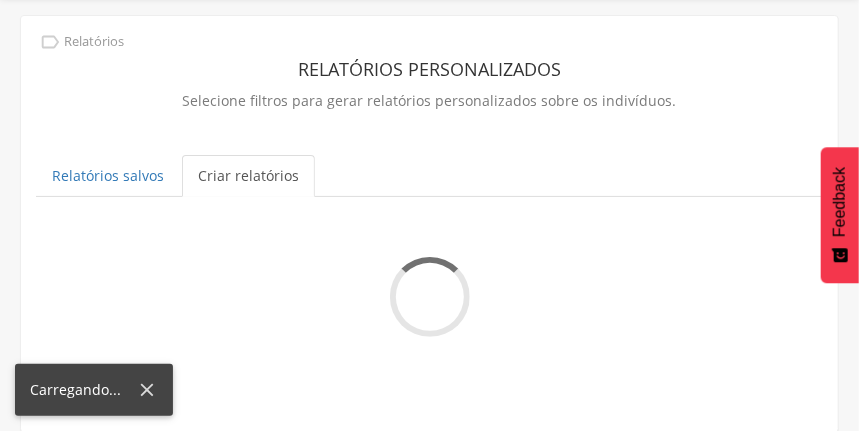 scroll, scrollTop: 466, scrollLeft: 0, axis: vertical 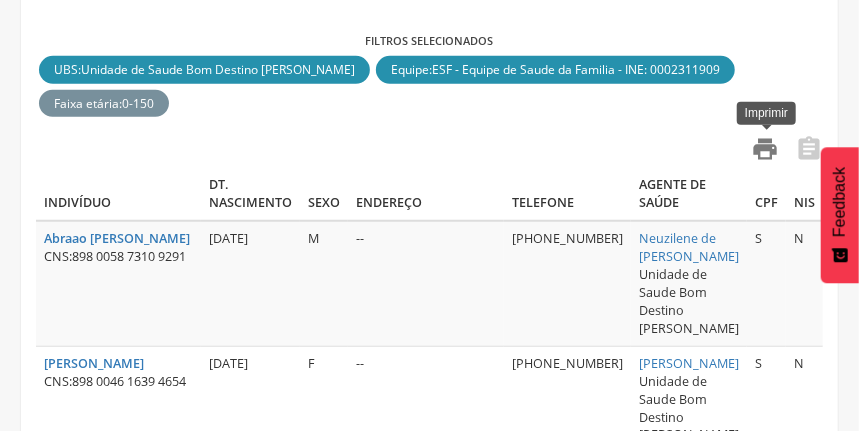 click on "" at bounding box center [765, 149] 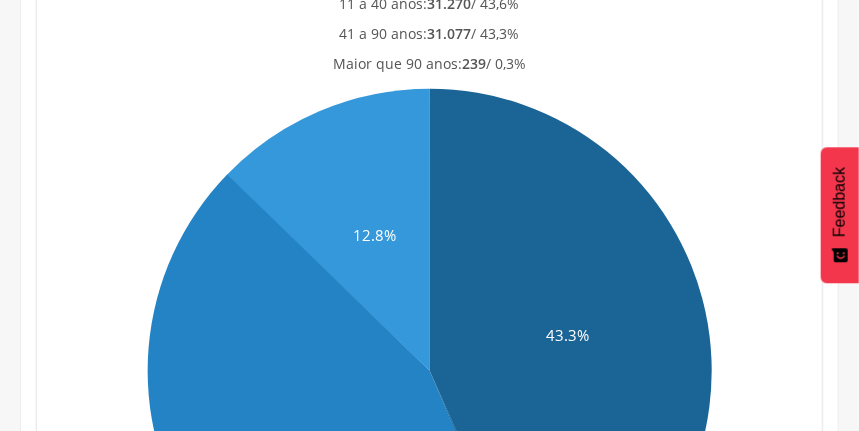 scroll, scrollTop: 0, scrollLeft: 0, axis: both 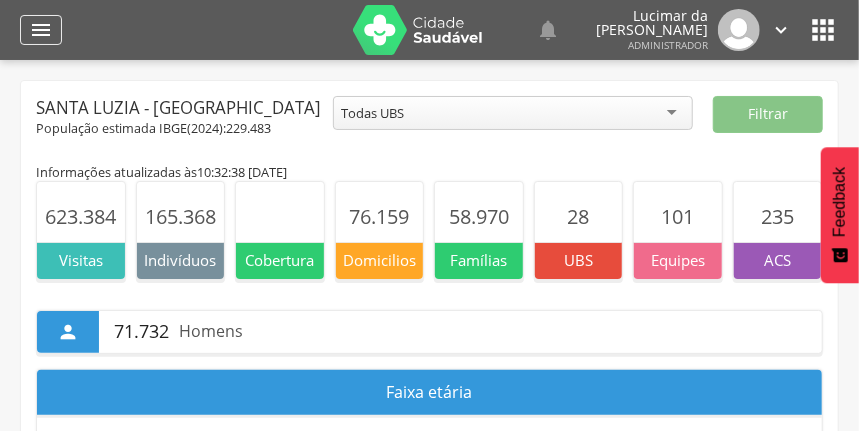 click on "" at bounding box center [41, 30] 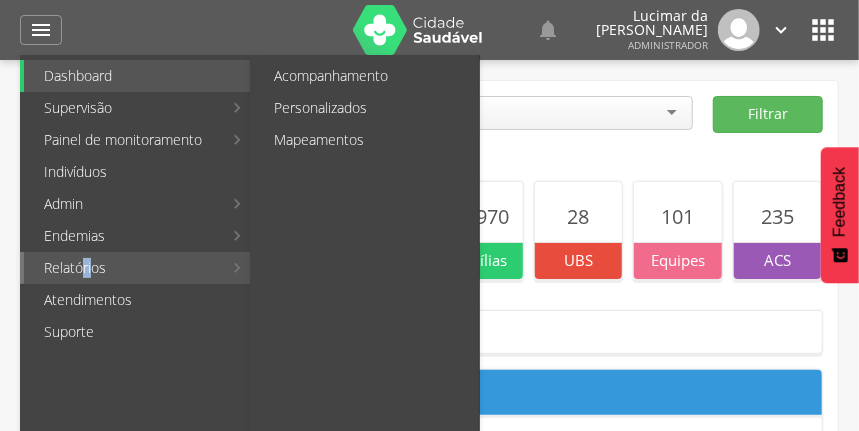 drag, startPoint x: 83, startPoint y: 267, endPoint x: 106, endPoint y: 274, distance: 24.04163 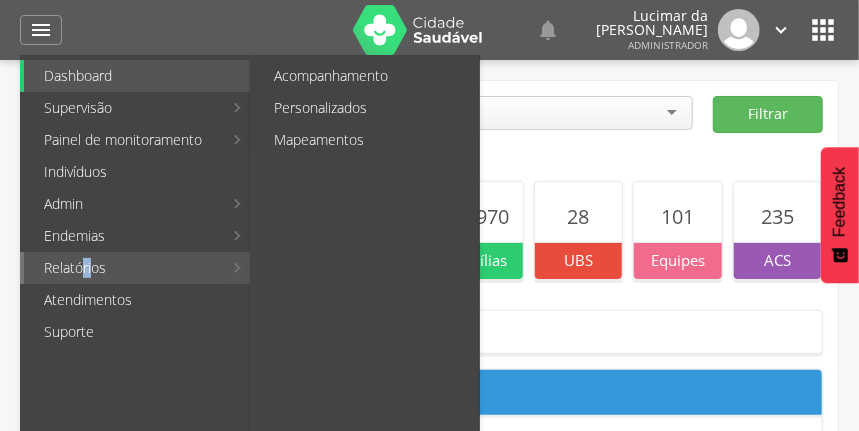 click on "Relatórios" at bounding box center (123, 268) 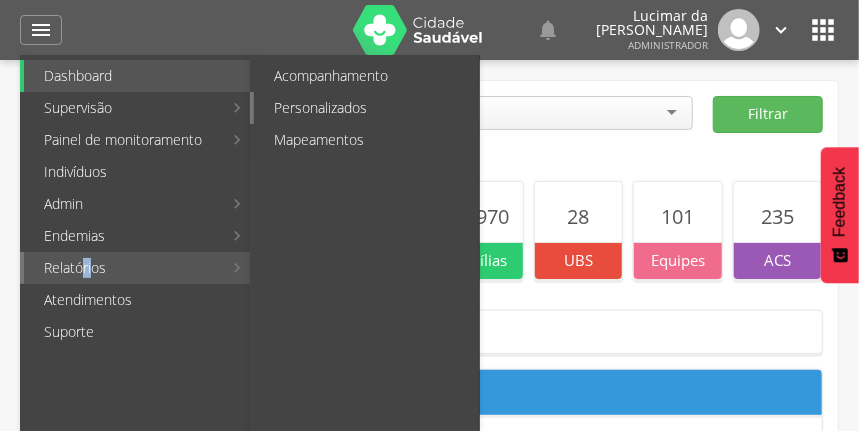 click on "Personalizados" at bounding box center (366, 108) 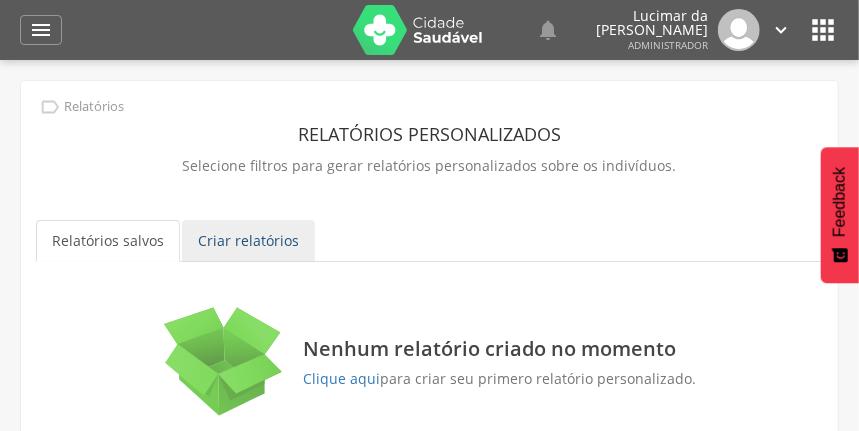 click on "Criar relatórios" at bounding box center [248, 241] 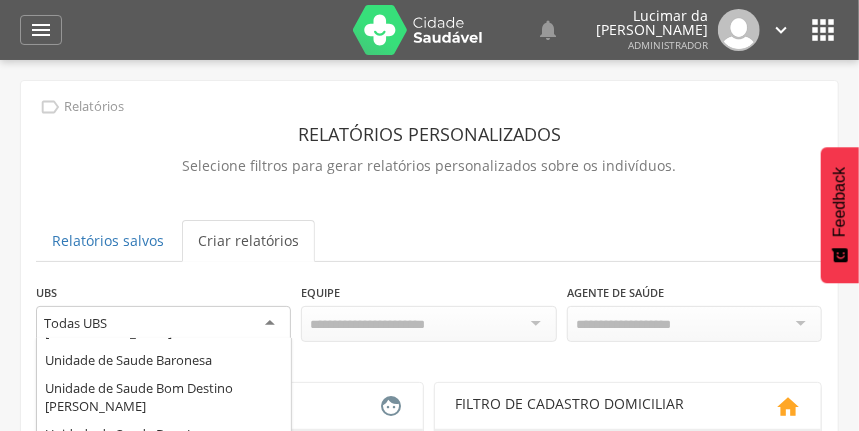 scroll, scrollTop: 0, scrollLeft: 0, axis: both 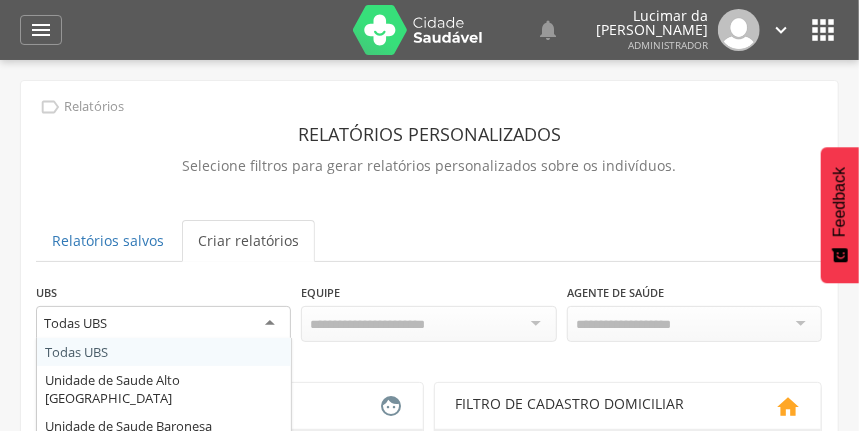 click on "Todas UBS" at bounding box center (163, 324) 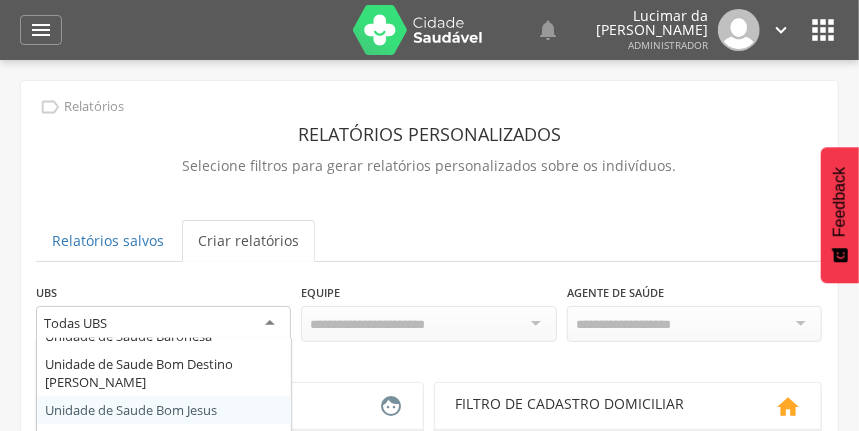 scroll, scrollTop: 66, scrollLeft: 0, axis: vertical 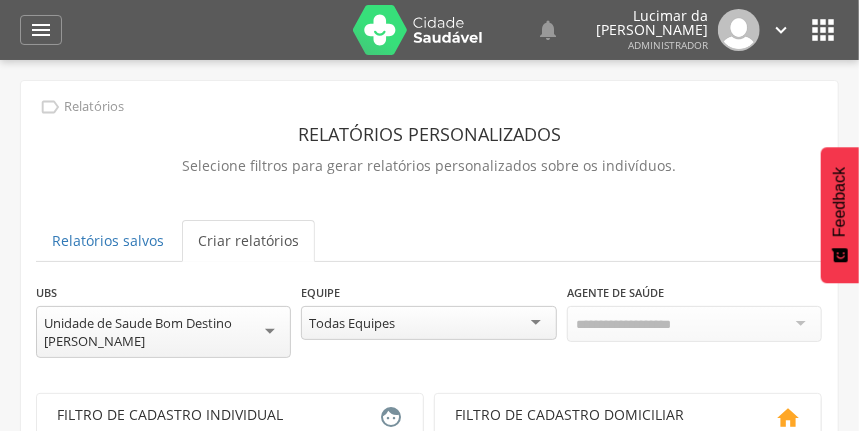 click on "Todas Equipes" at bounding box center (428, 323) 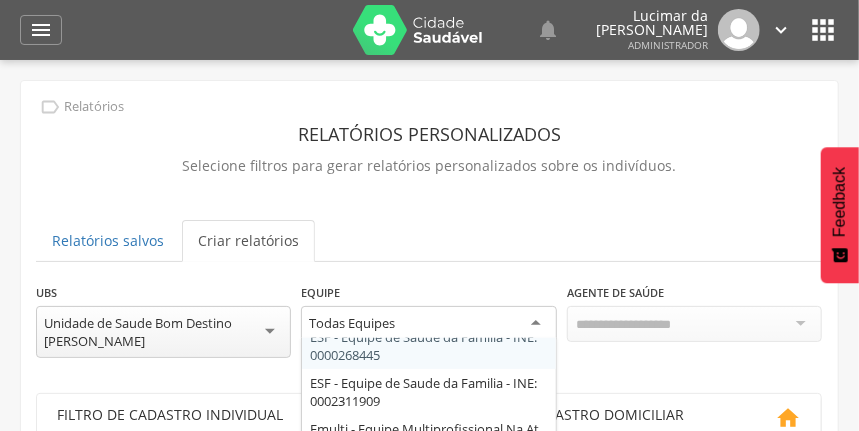 scroll, scrollTop: 66, scrollLeft: 0, axis: vertical 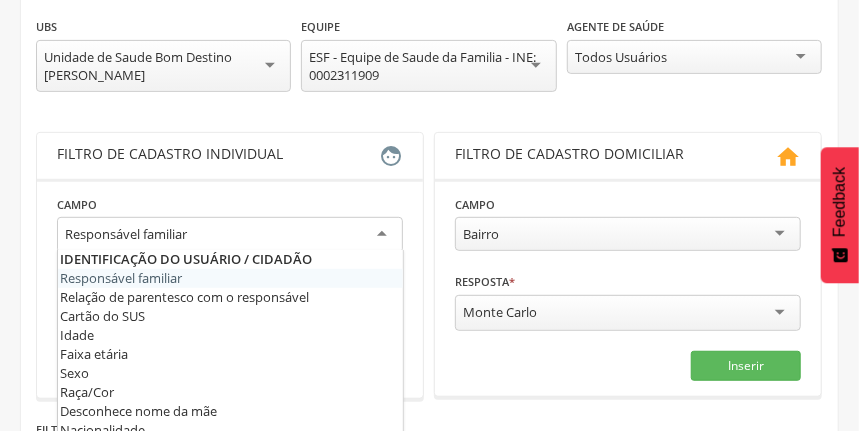 click on "Responsável familiar" at bounding box center (230, 235) 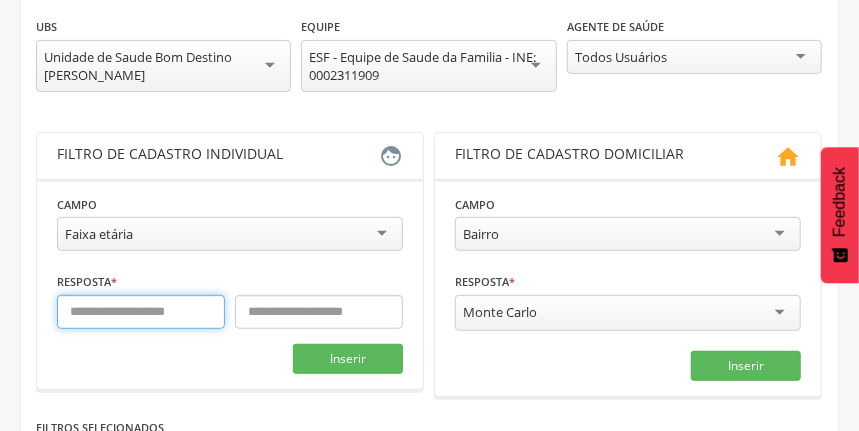 click at bounding box center (141, 312) 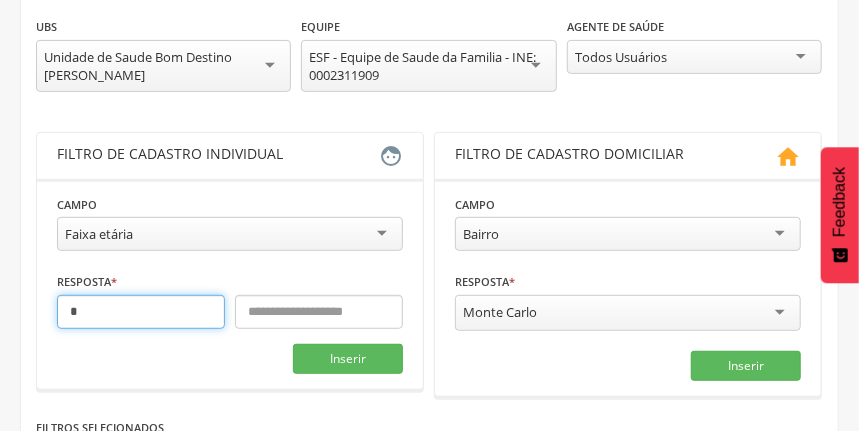 type on "*" 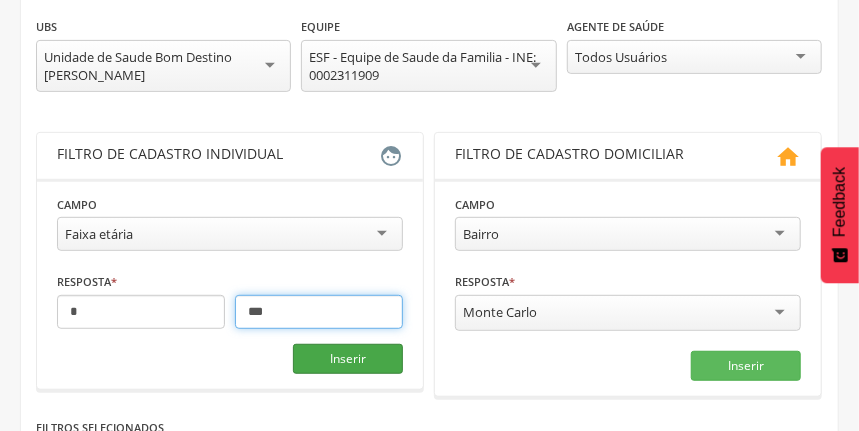 type on "***" 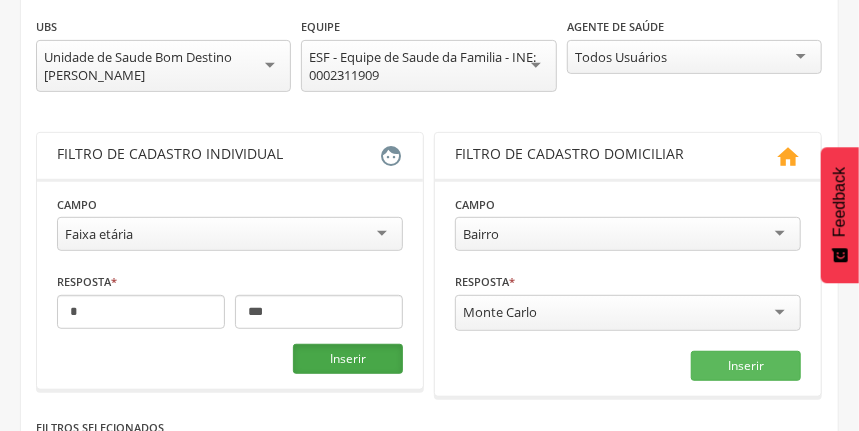 click on "Inserir" at bounding box center (348, 359) 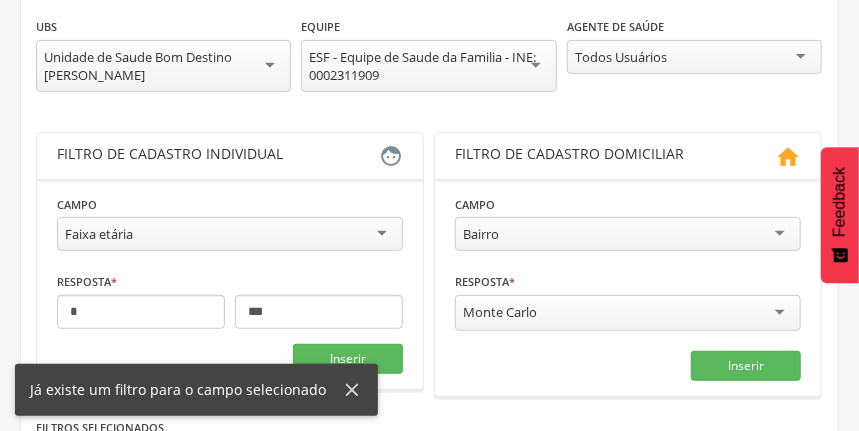 click on "**********" at bounding box center [429, 264] 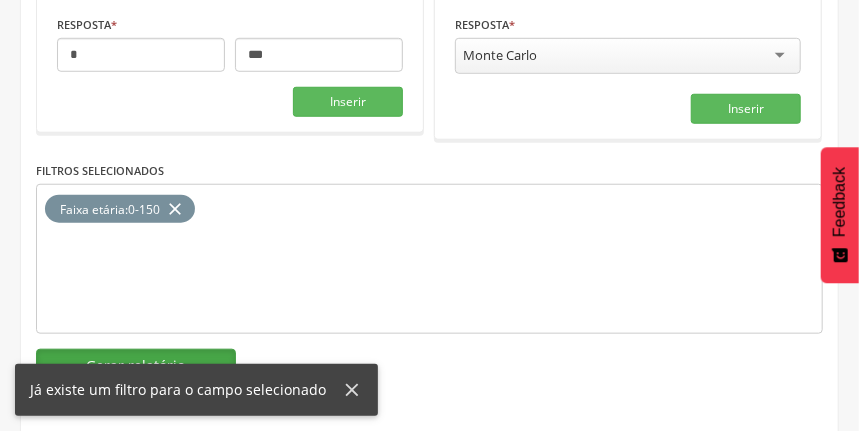 click on "Gerar relatório" at bounding box center [136, 366] 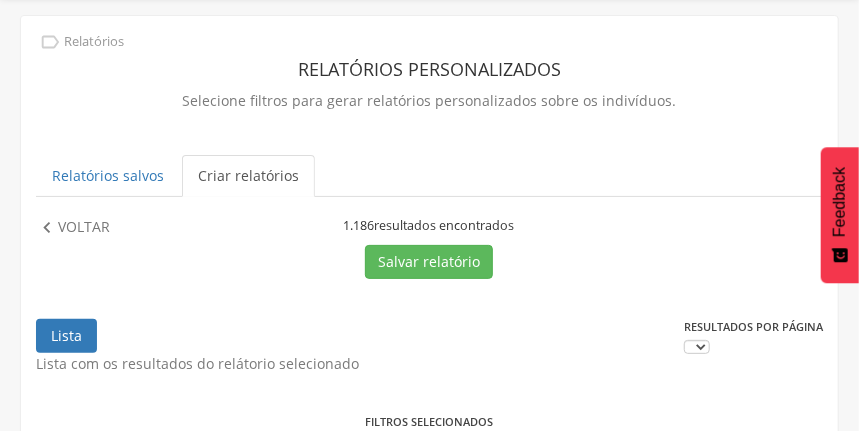 scroll, scrollTop: 523, scrollLeft: 0, axis: vertical 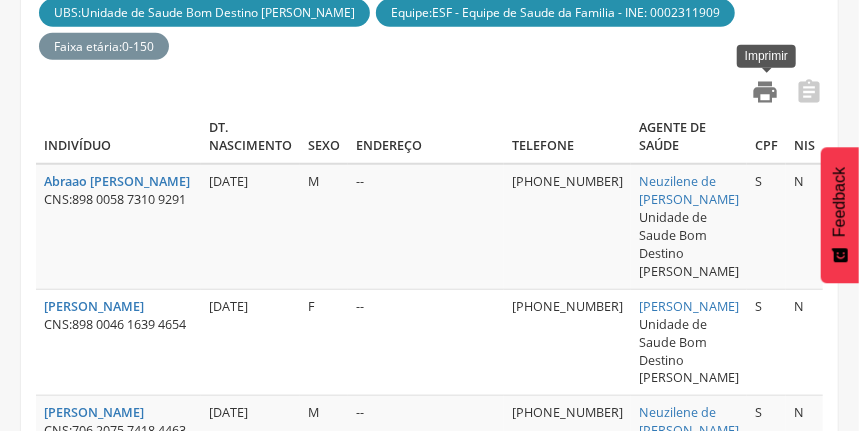 click on "" at bounding box center [765, 92] 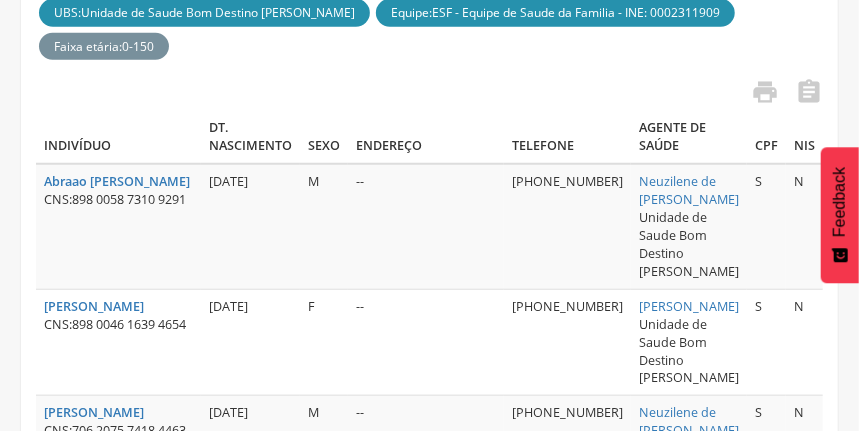 scroll, scrollTop: 0, scrollLeft: 0, axis: both 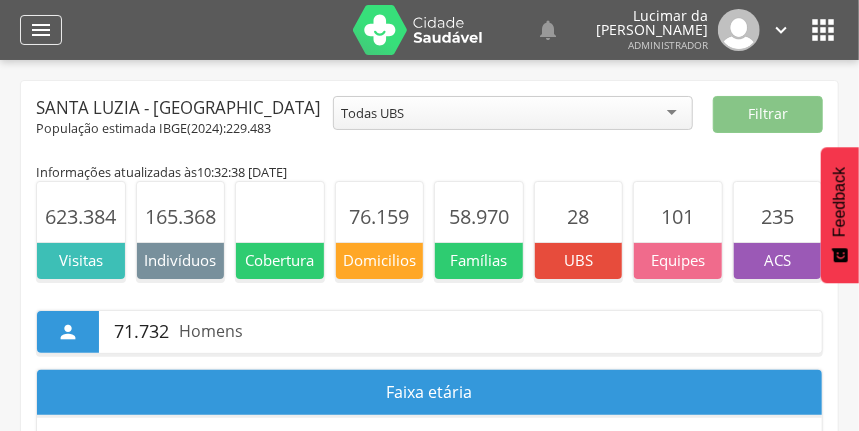 click on "" at bounding box center (41, 30) 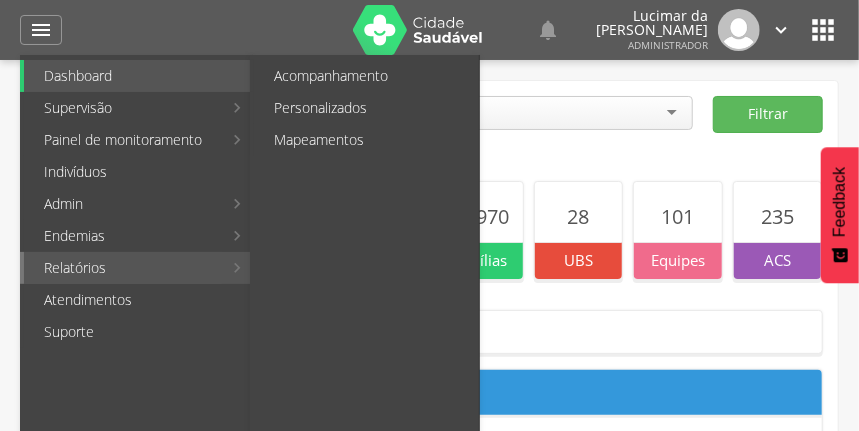 click on "Relatórios" at bounding box center [123, 268] 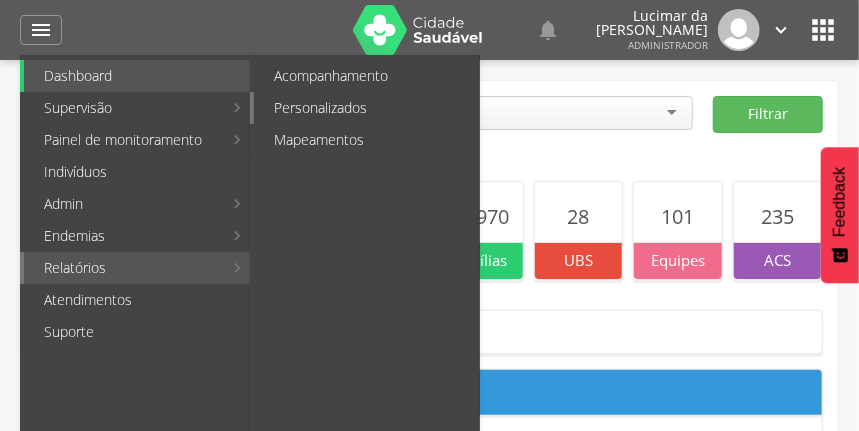 click on "Personalizados" at bounding box center [366, 108] 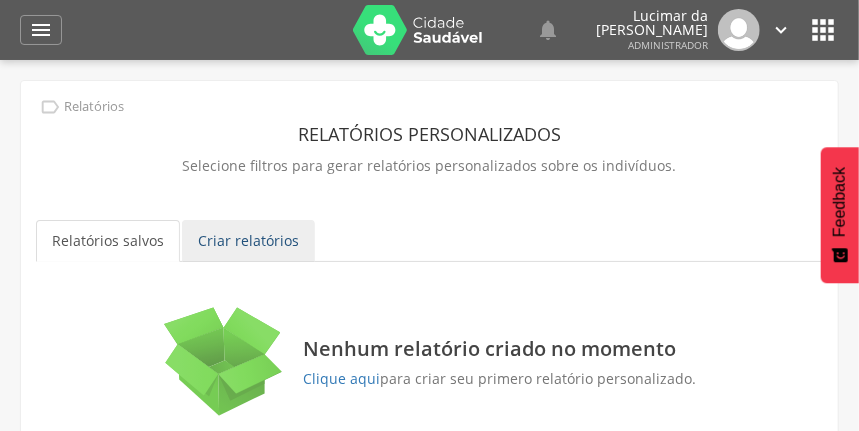 click on "Criar relatórios" at bounding box center (248, 241) 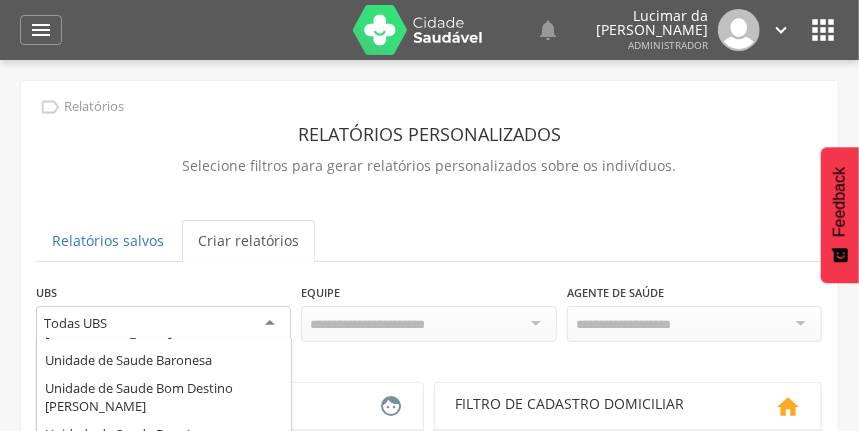scroll, scrollTop: 0, scrollLeft: 0, axis: both 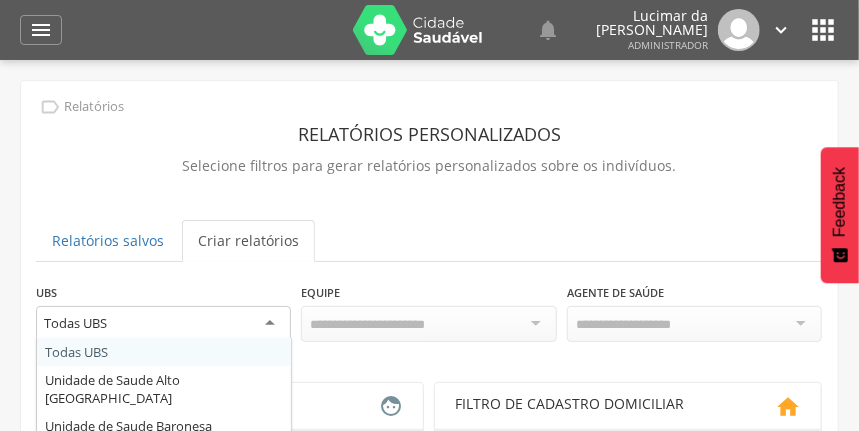 click on "Todas UBS" at bounding box center [163, 324] 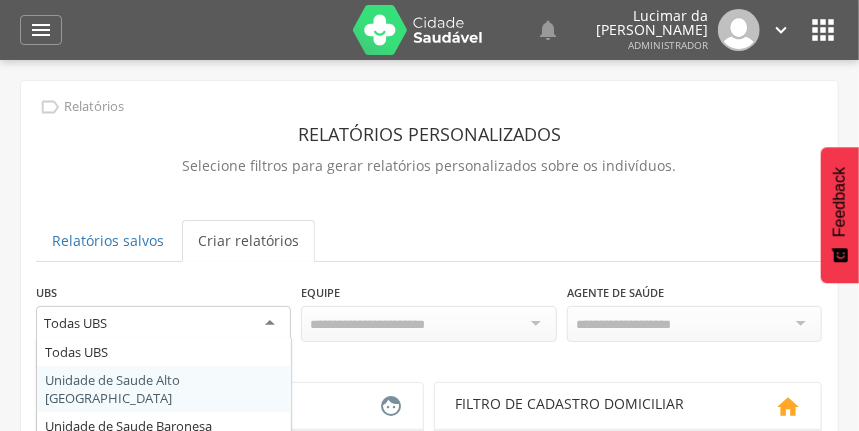 scroll, scrollTop: 66, scrollLeft: 0, axis: vertical 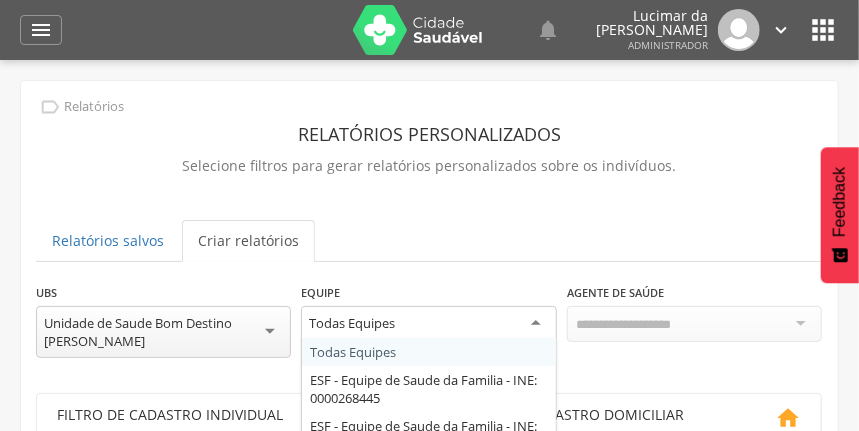 click on "Todas Equipes" at bounding box center [428, 324] 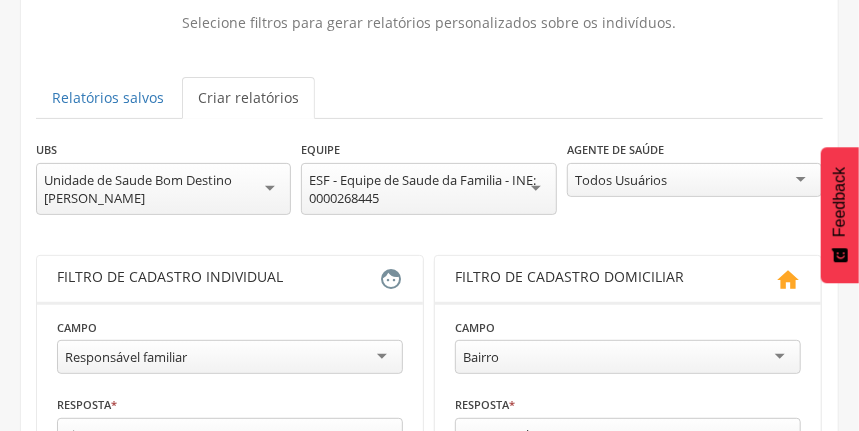 scroll, scrollTop: 266, scrollLeft: 0, axis: vertical 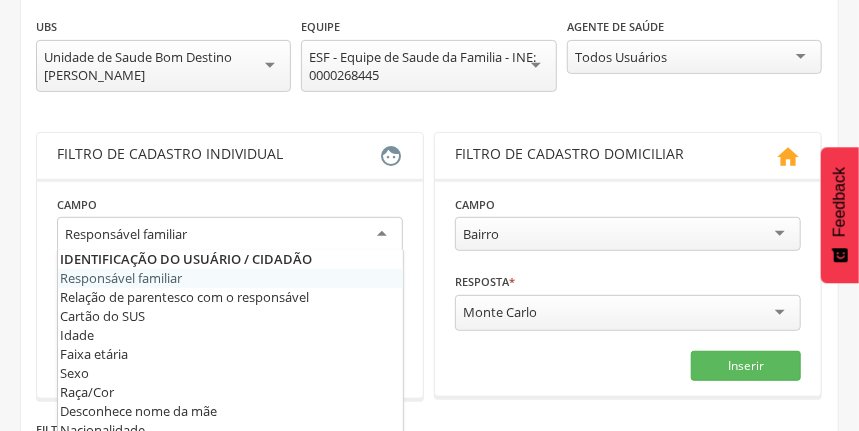 click on "Responsável familiar" at bounding box center (230, 235) 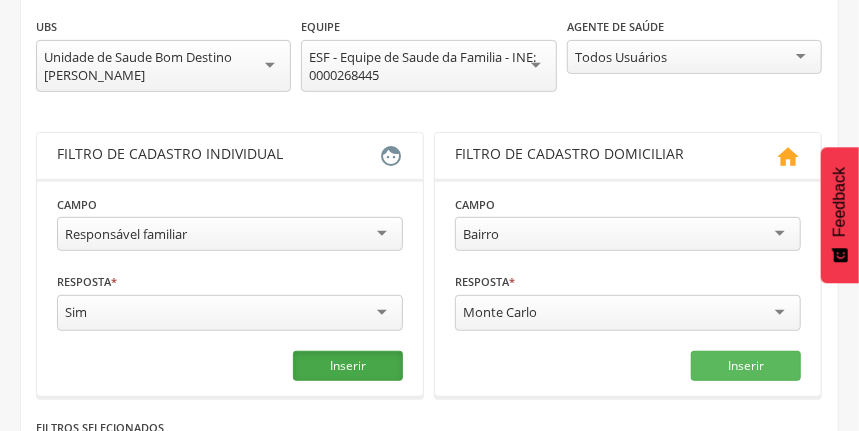 click on "Inserir" at bounding box center [348, 366] 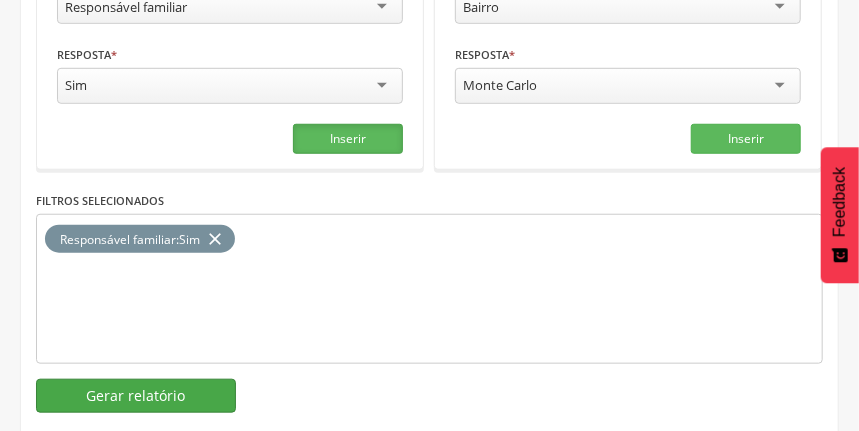 scroll, scrollTop: 523, scrollLeft: 0, axis: vertical 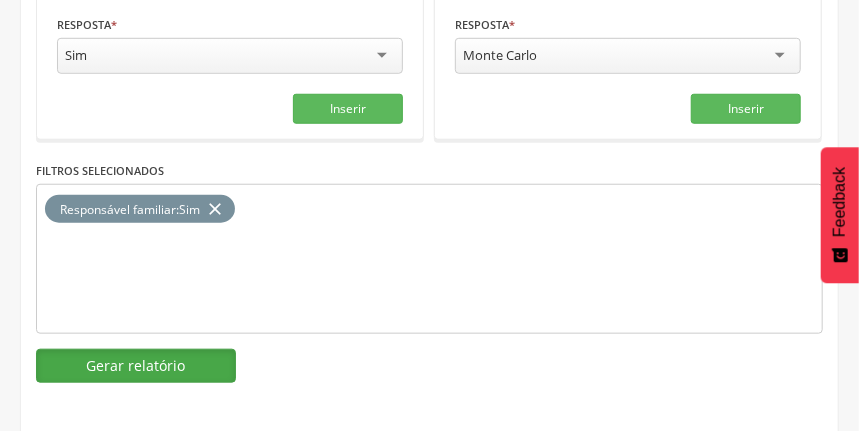 click on "Gerar relatório" at bounding box center [136, 366] 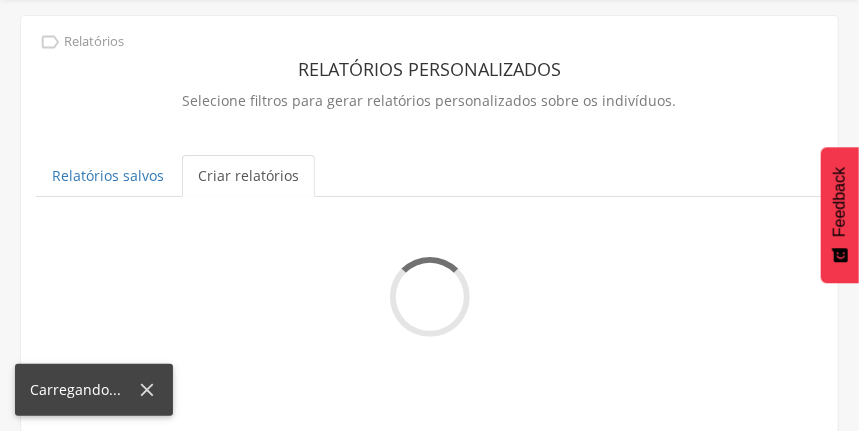scroll, scrollTop: 523, scrollLeft: 0, axis: vertical 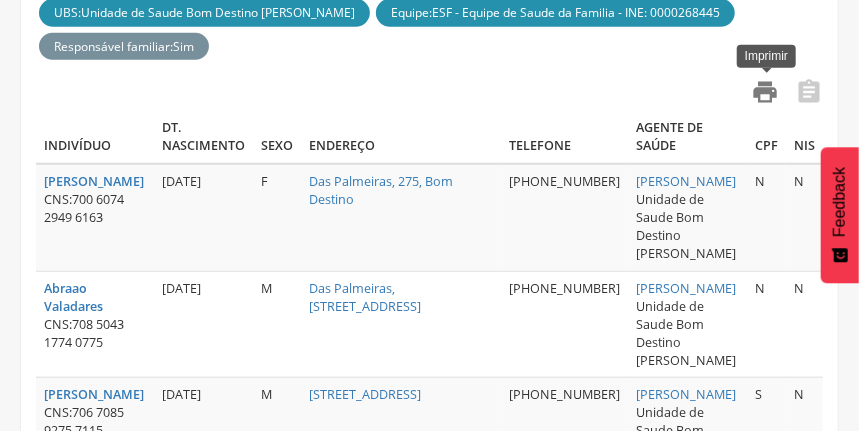 click on "" at bounding box center [765, 92] 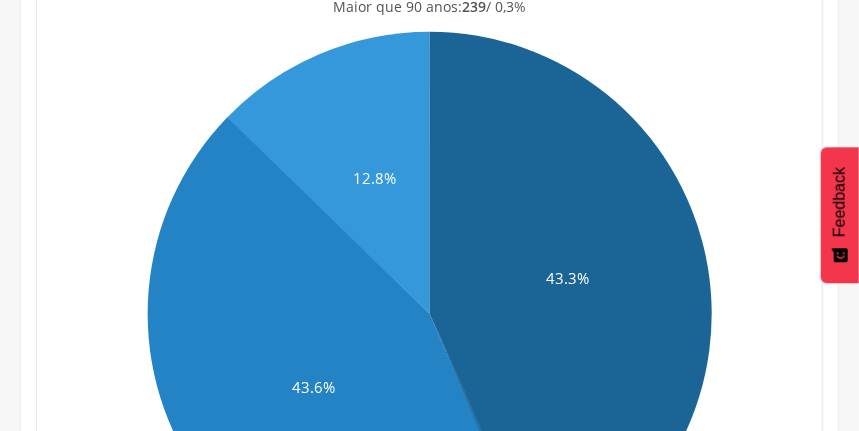 scroll, scrollTop: 0, scrollLeft: 0, axis: both 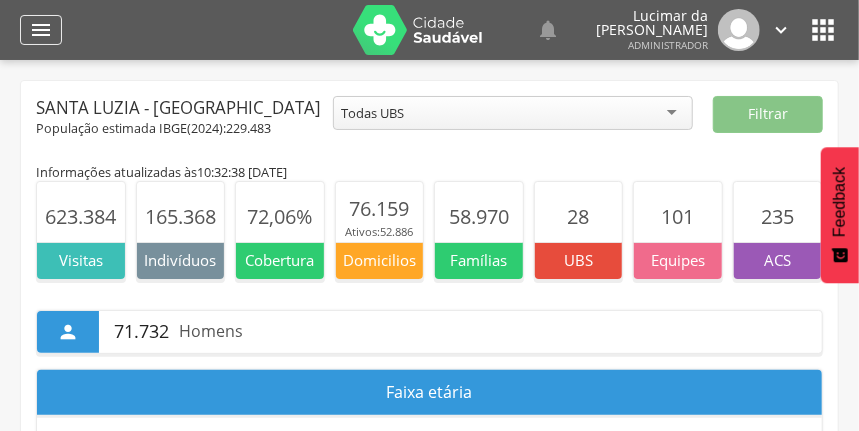 click on "" at bounding box center [41, 30] 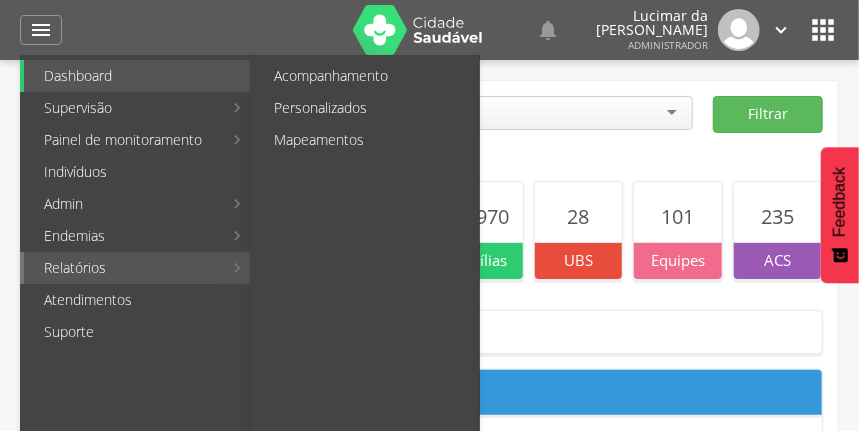 drag, startPoint x: 112, startPoint y: 271, endPoint x: 162, endPoint y: 271, distance: 50 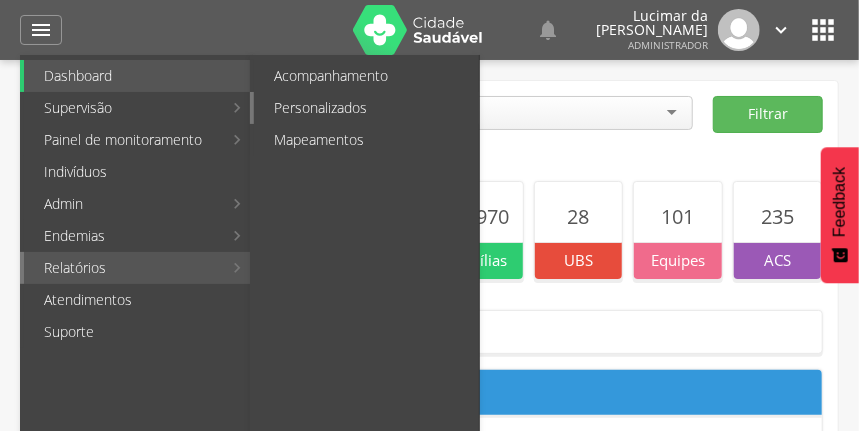 click on "Personalizados" at bounding box center [366, 108] 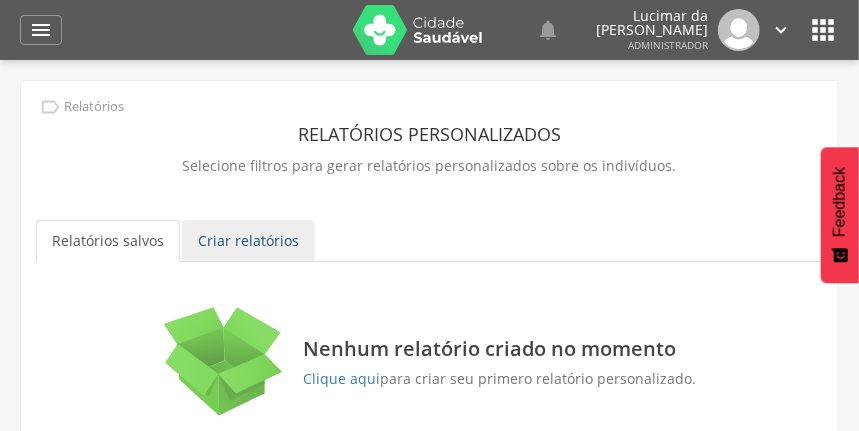 click on "Criar relatórios" at bounding box center (248, 241) 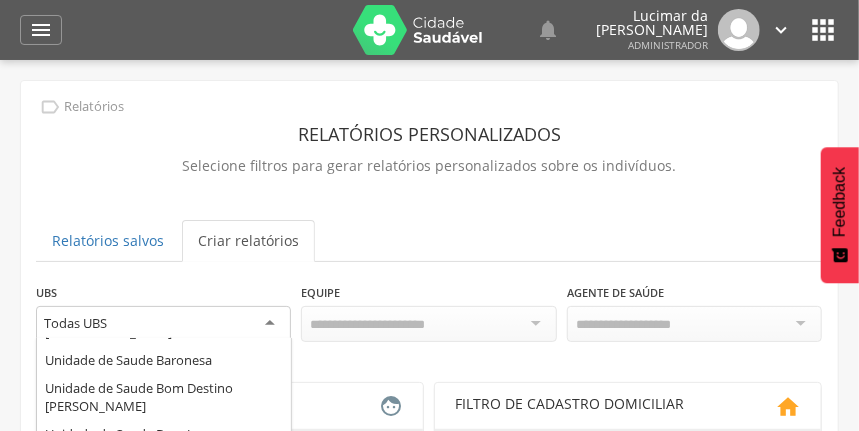 scroll, scrollTop: 0, scrollLeft: 0, axis: both 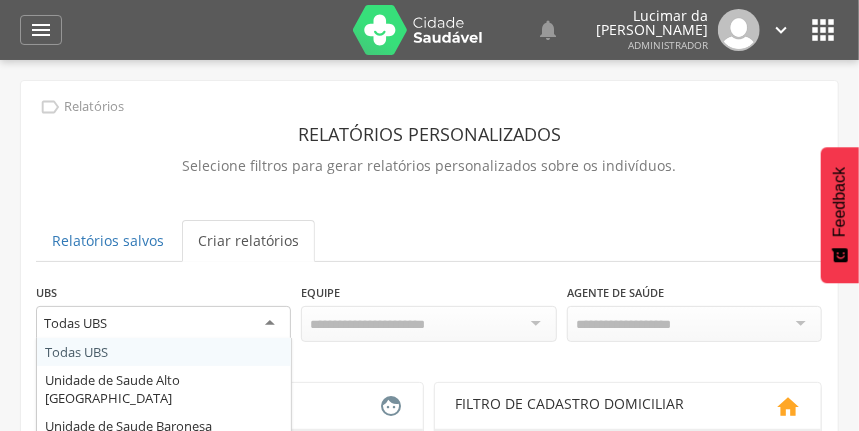 click on "Todas UBS" at bounding box center (163, 324) 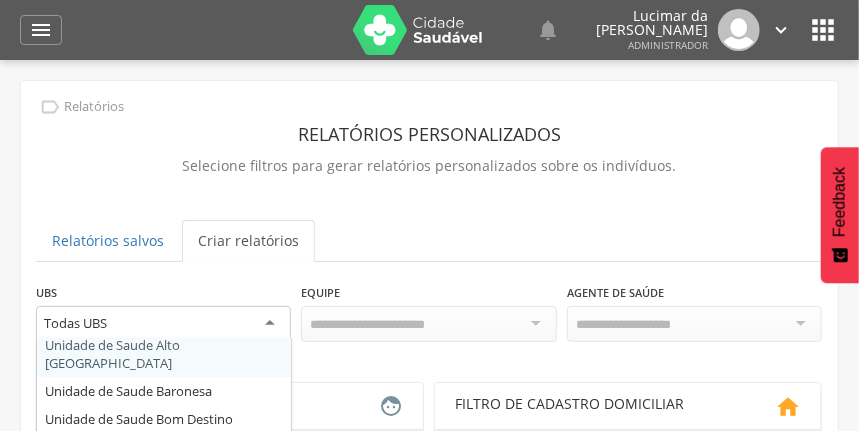 scroll, scrollTop: 66, scrollLeft: 0, axis: vertical 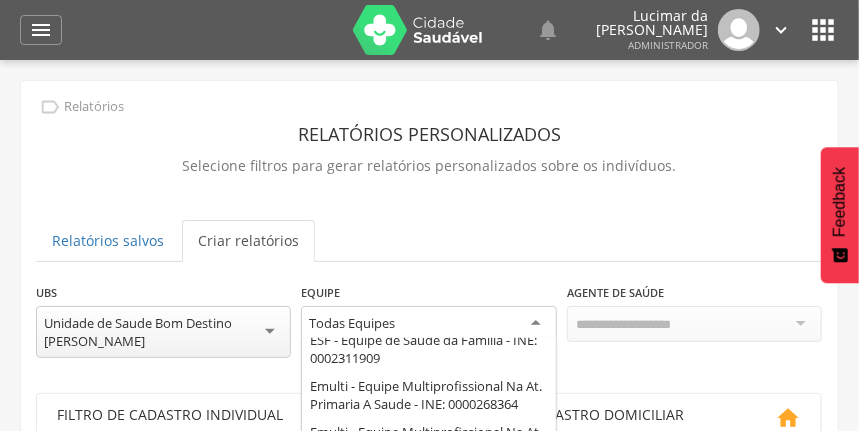 click on "Todas Equipes" at bounding box center (428, 324) 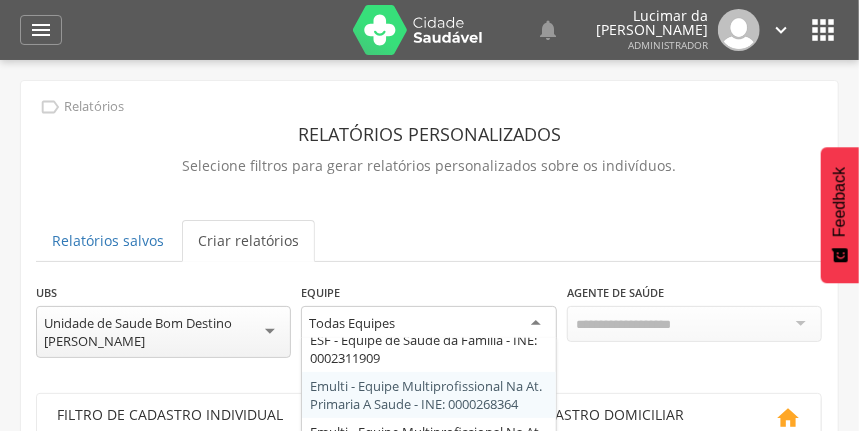 scroll, scrollTop: 66, scrollLeft: 0, axis: vertical 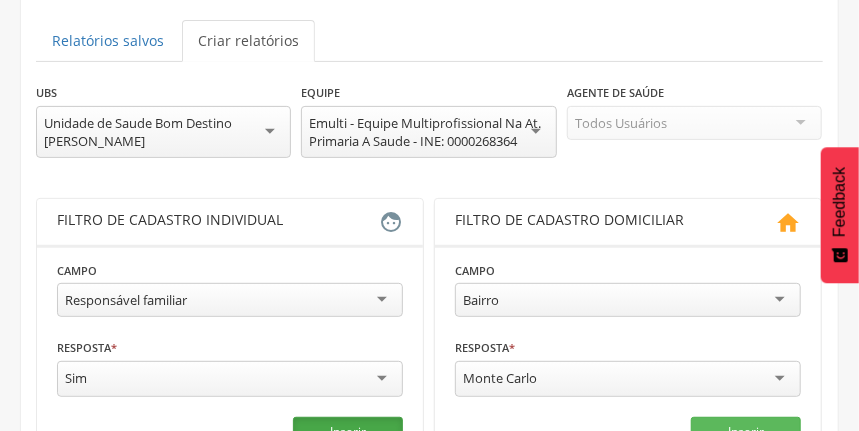 click on "Inserir" at bounding box center [348, 432] 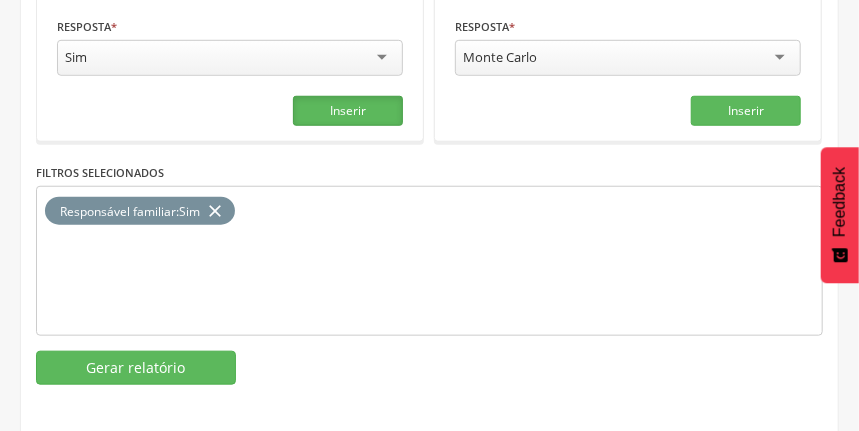 scroll, scrollTop: 523, scrollLeft: 0, axis: vertical 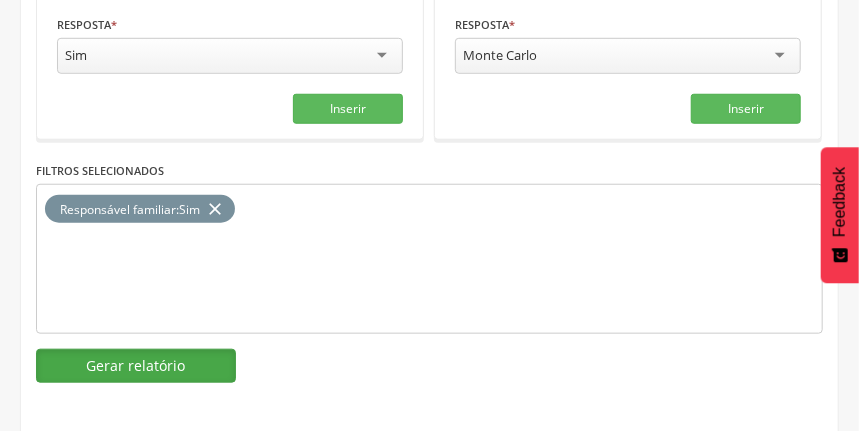 click on "Gerar relatório" at bounding box center (136, 366) 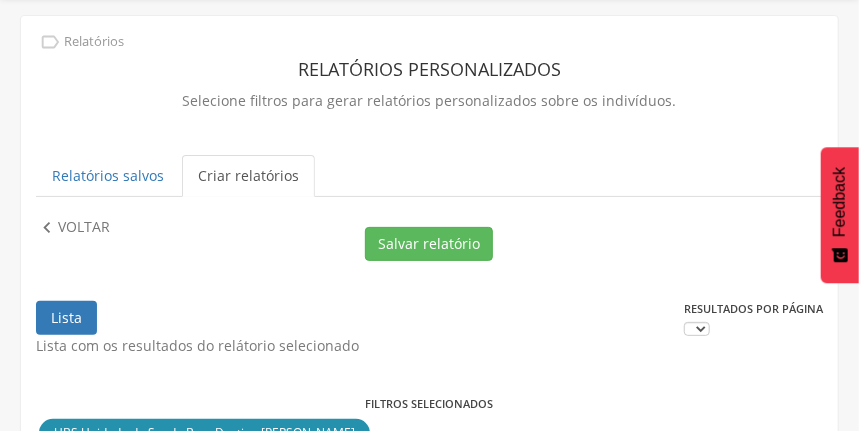 scroll, scrollTop: 295, scrollLeft: 0, axis: vertical 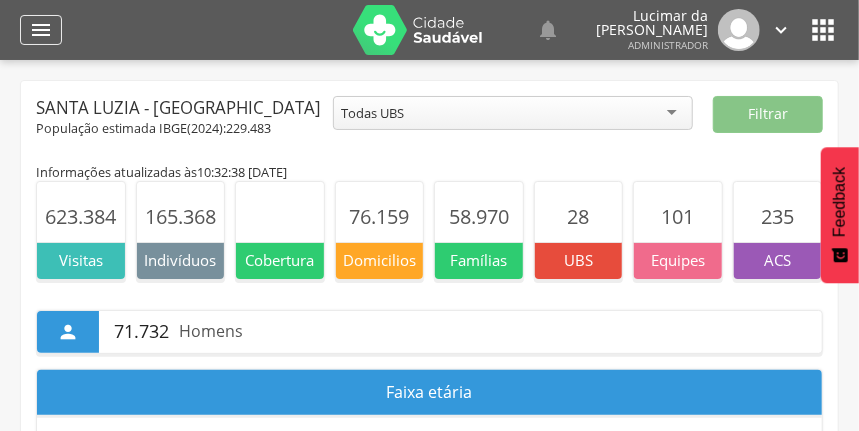 click on "" at bounding box center [41, 30] 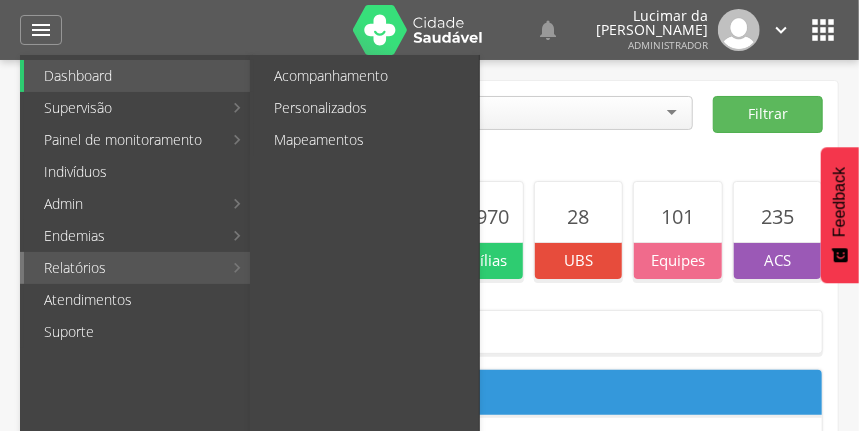drag, startPoint x: 194, startPoint y: 272, endPoint x: 252, endPoint y: 256, distance: 60.166435 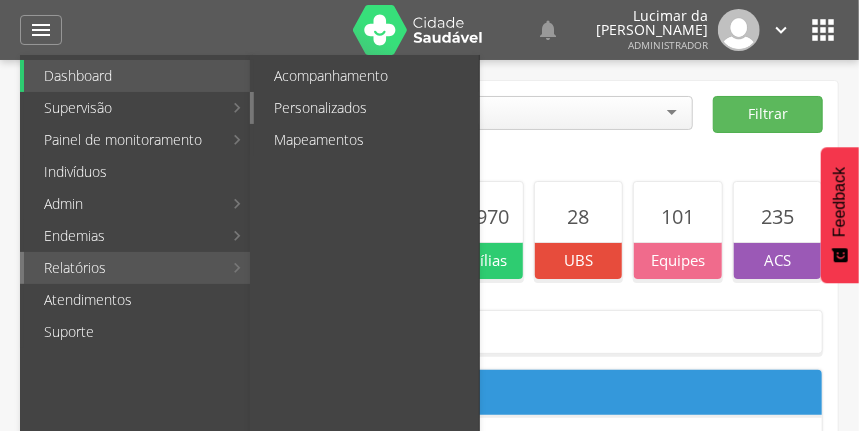 click on "Personalizados" at bounding box center (366, 108) 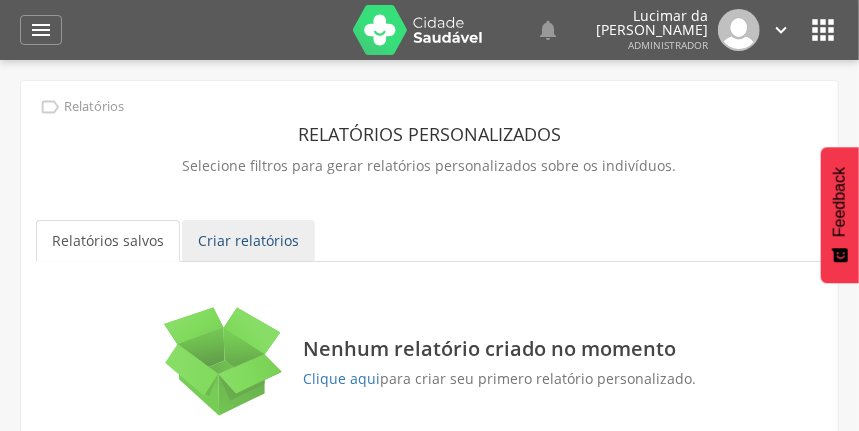 click on "Criar relatórios" at bounding box center (248, 241) 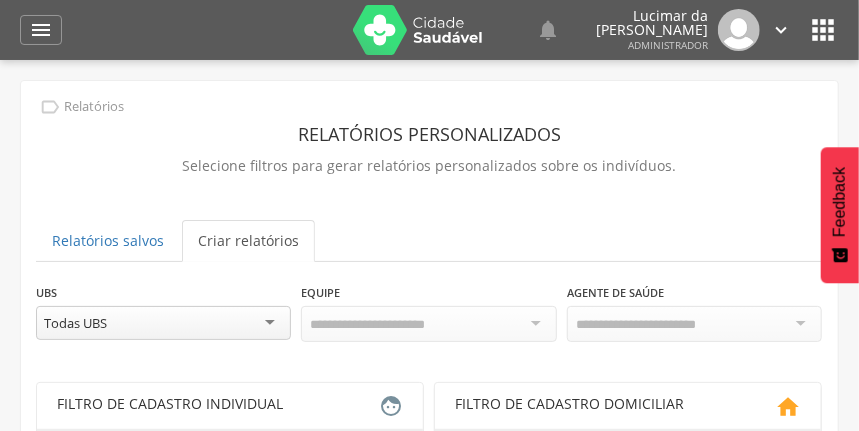 scroll, scrollTop: 0, scrollLeft: 0, axis: both 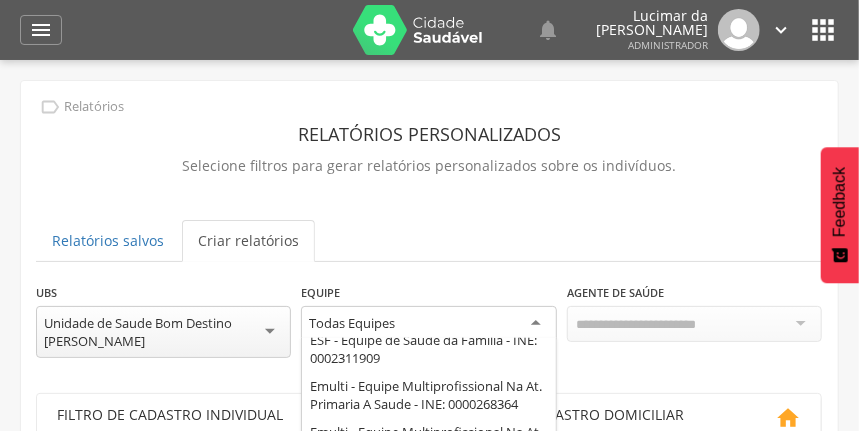 click on "Todas Equipes" at bounding box center [428, 324] 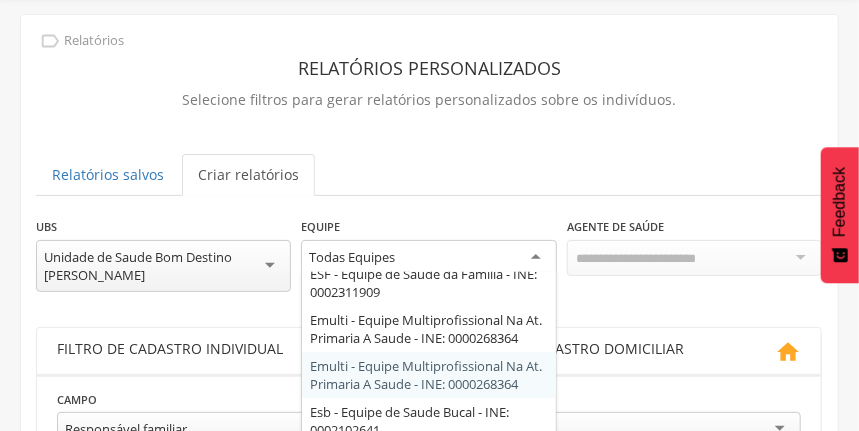 scroll, scrollTop: 133, scrollLeft: 0, axis: vertical 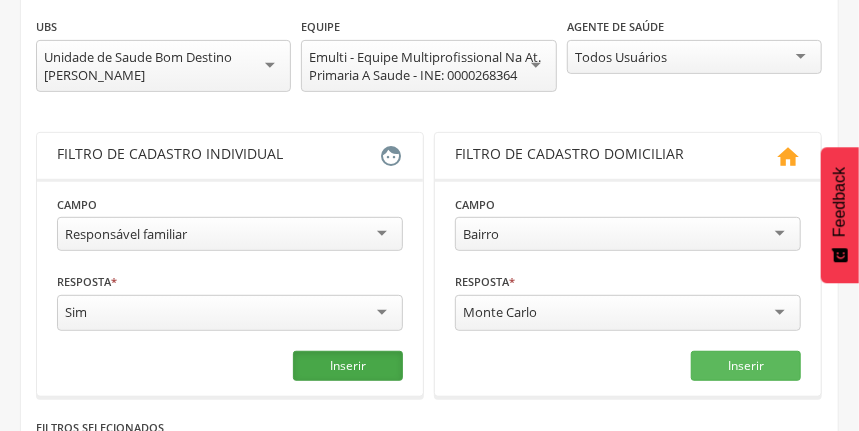 click on "Inserir" at bounding box center (348, 366) 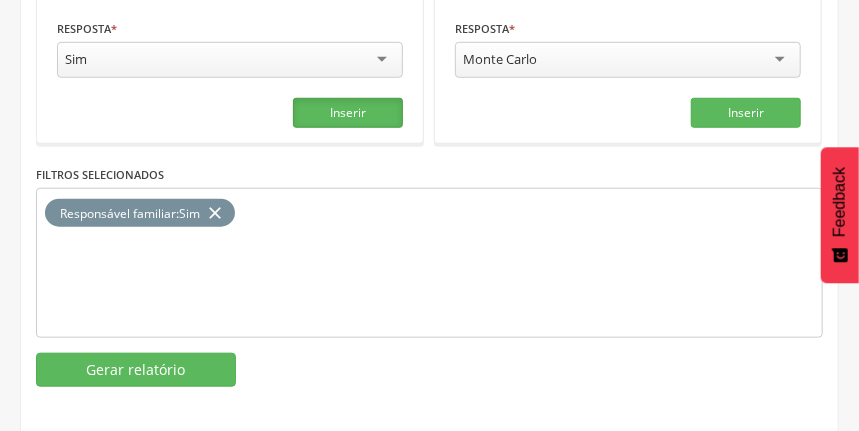 scroll, scrollTop: 523, scrollLeft: 0, axis: vertical 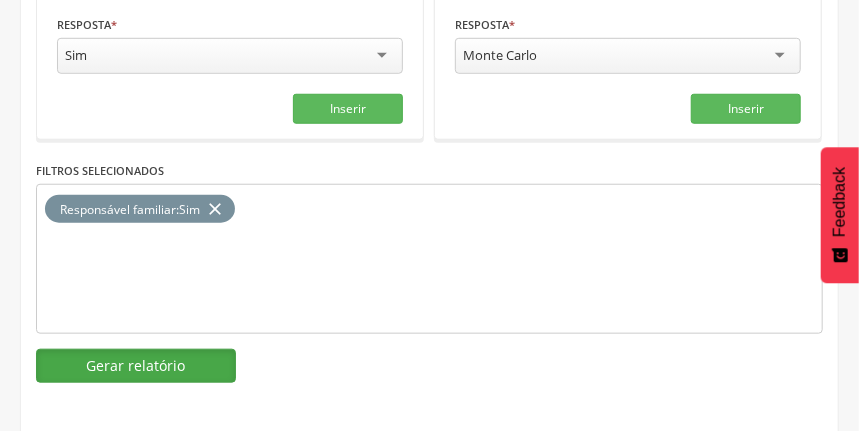 click on "Gerar relatório" at bounding box center (136, 366) 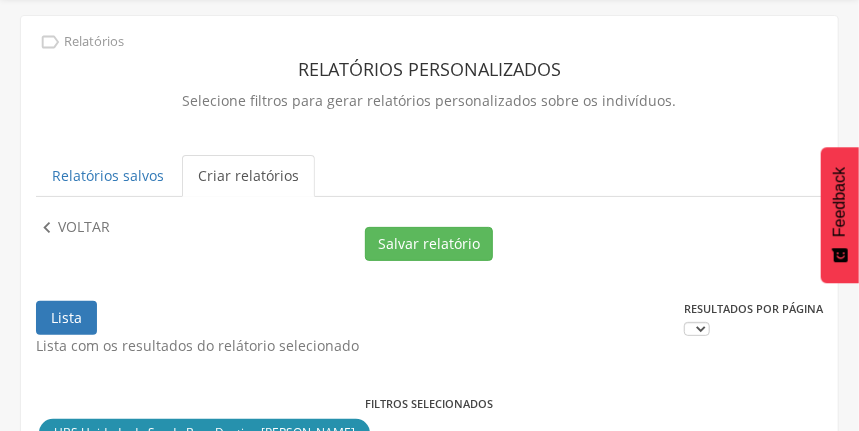 scroll, scrollTop: 295, scrollLeft: 0, axis: vertical 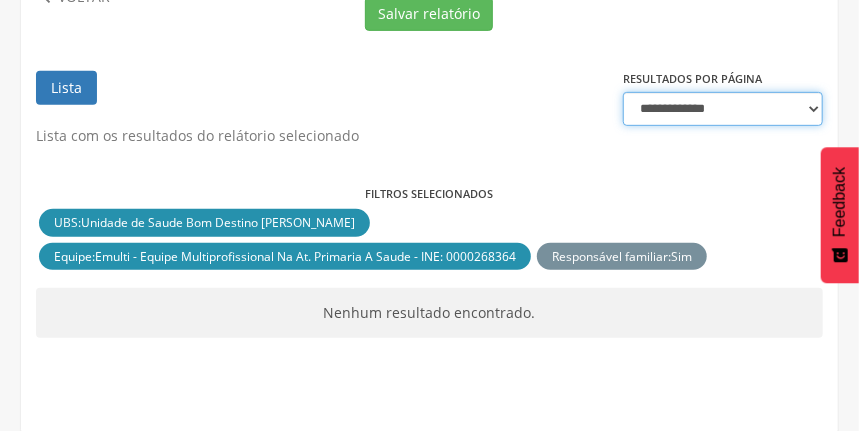 click on "**********" at bounding box center [723, 109] 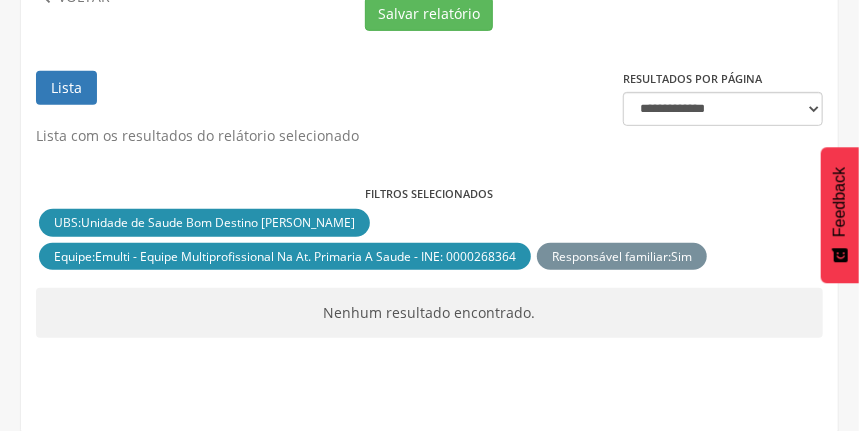 click on "Lista" at bounding box center (329, 98) 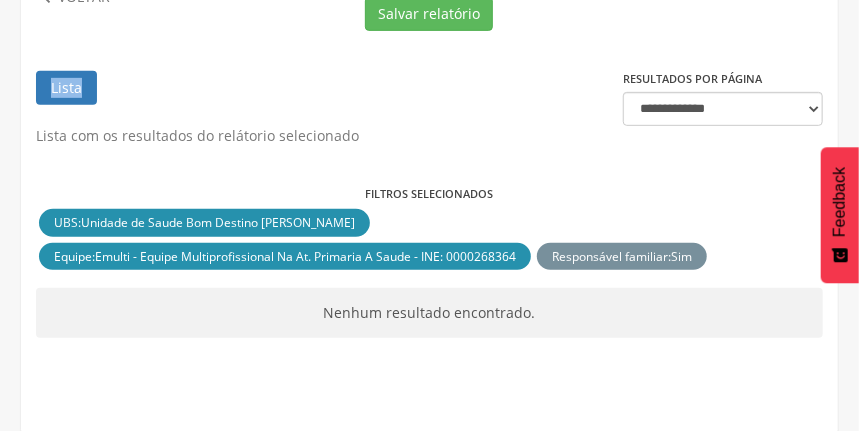 click on "Lista" at bounding box center (66, 88) 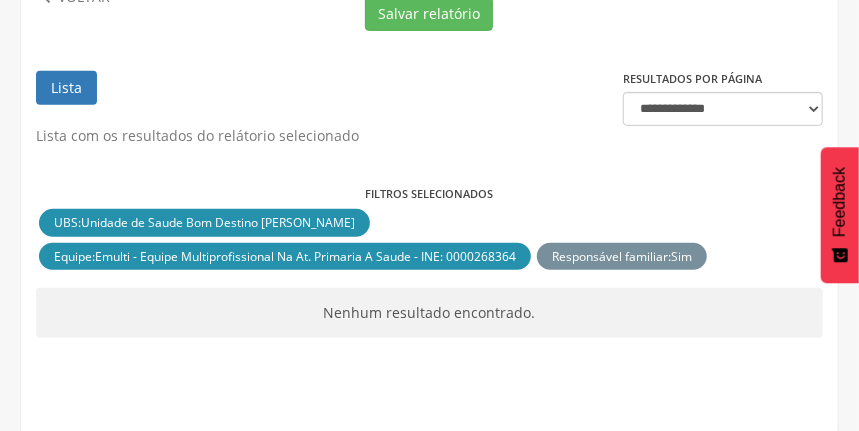 click on "Emulti - Equipe Multiprofissional Na At. Primaria A Saude - INE: 0000268364" at bounding box center [305, 256] 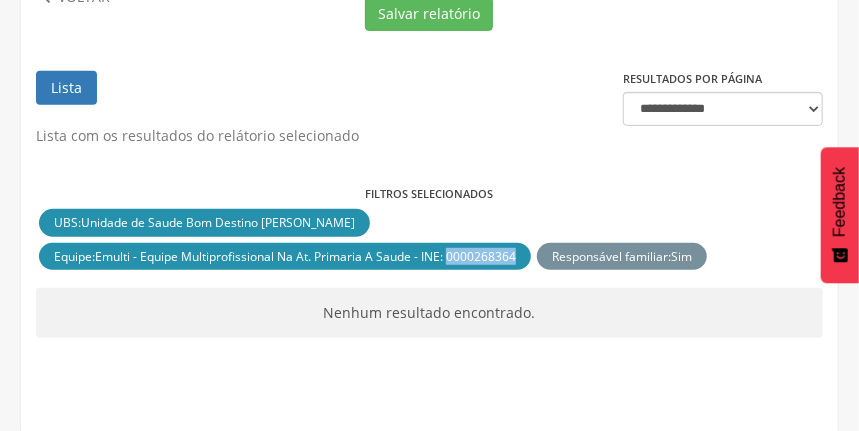 click on "Emulti - Equipe Multiprofissional Na At. Primaria A Saude - INE: 0000268364" at bounding box center (305, 256) 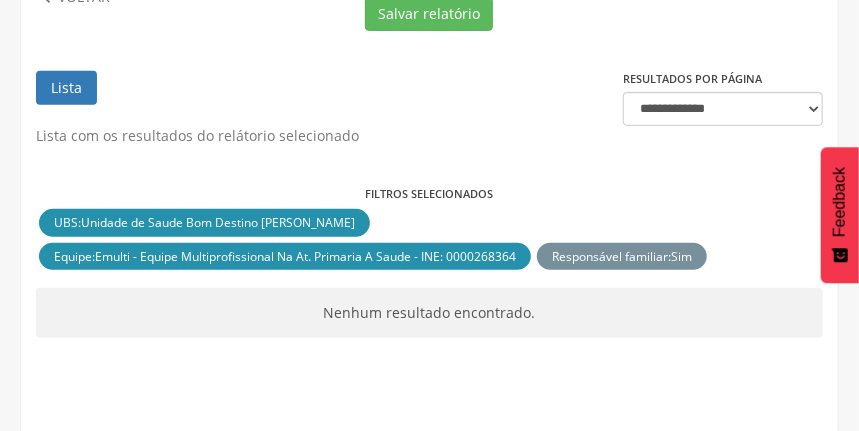 click on "Responsável familiar" at bounding box center [610, 256] 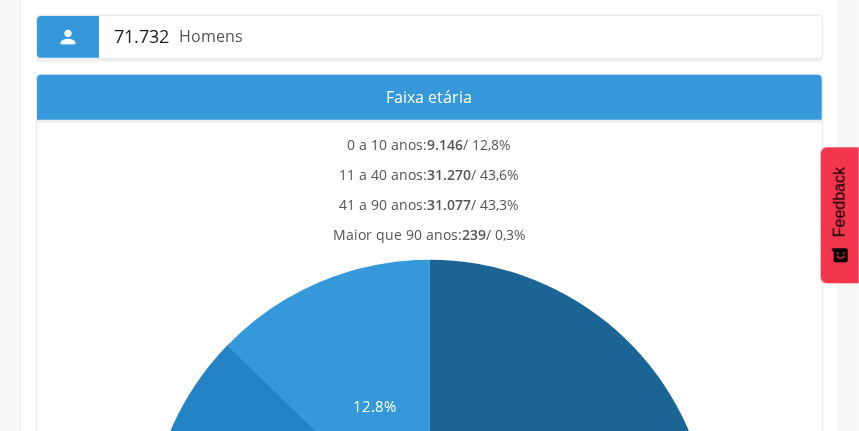 scroll, scrollTop: 0, scrollLeft: 0, axis: both 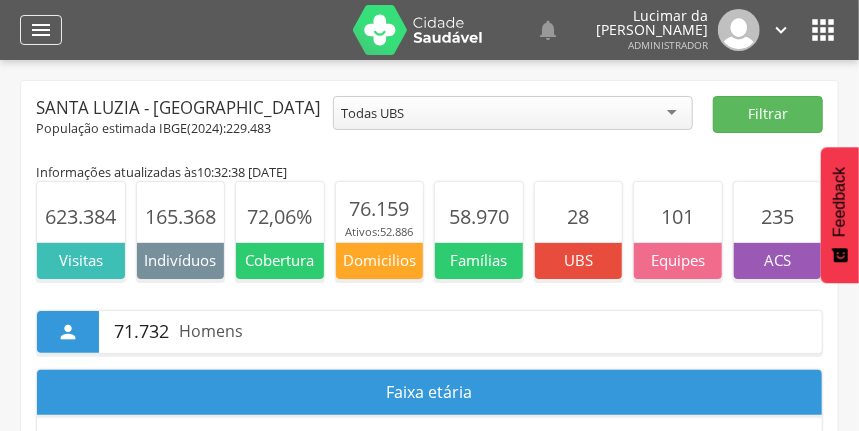 click on "" at bounding box center [41, 30] 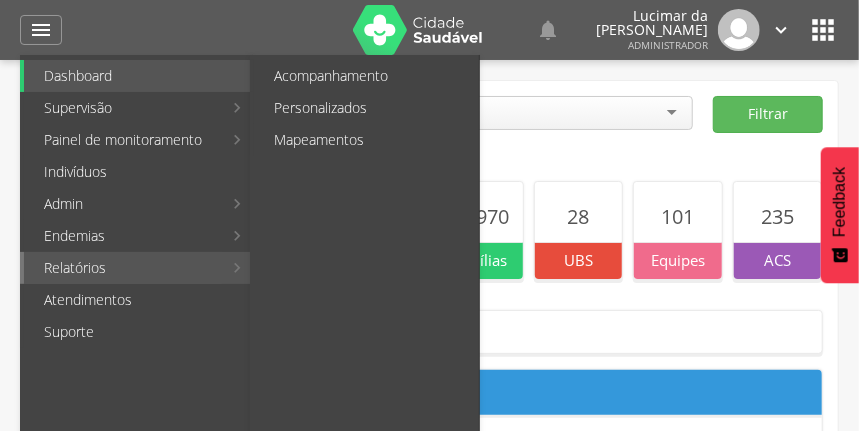 drag, startPoint x: 90, startPoint y: 266, endPoint x: 101, endPoint y: 266, distance: 11 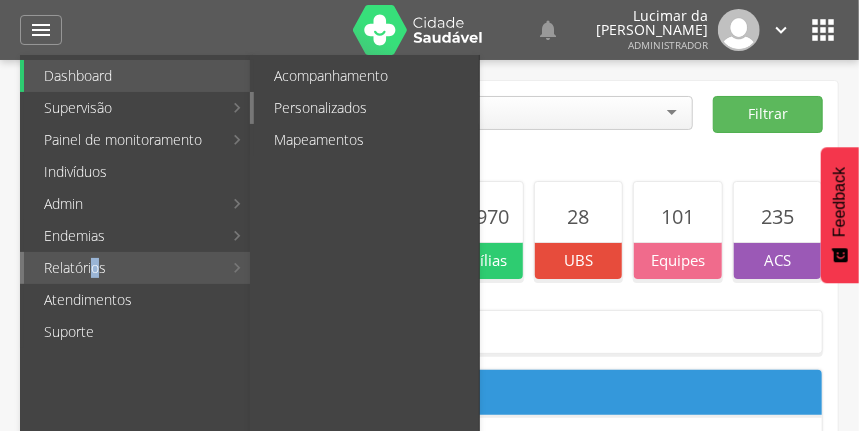 click on "Personalizados" at bounding box center [366, 108] 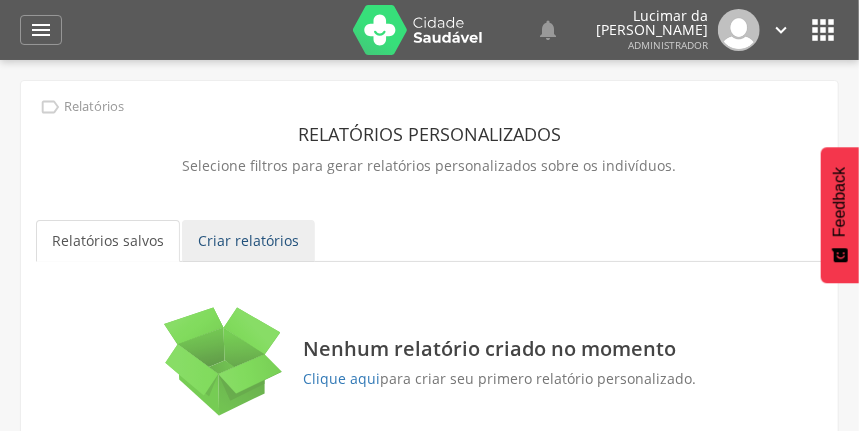 click on "Criar relatórios" at bounding box center (248, 241) 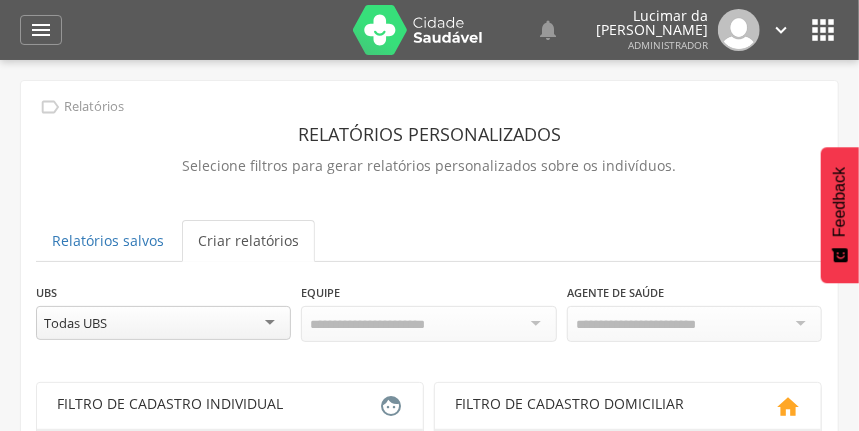scroll, scrollTop: 0, scrollLeft: 0, axis: both 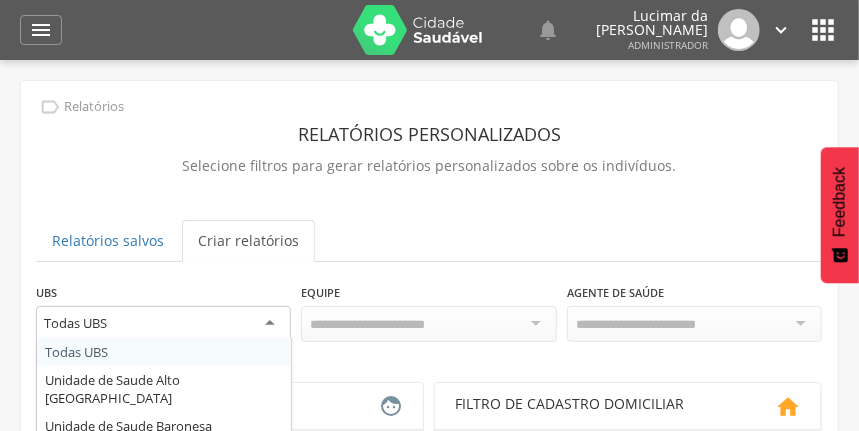 click on "Todas UBS" at bounding box center (163, 324) 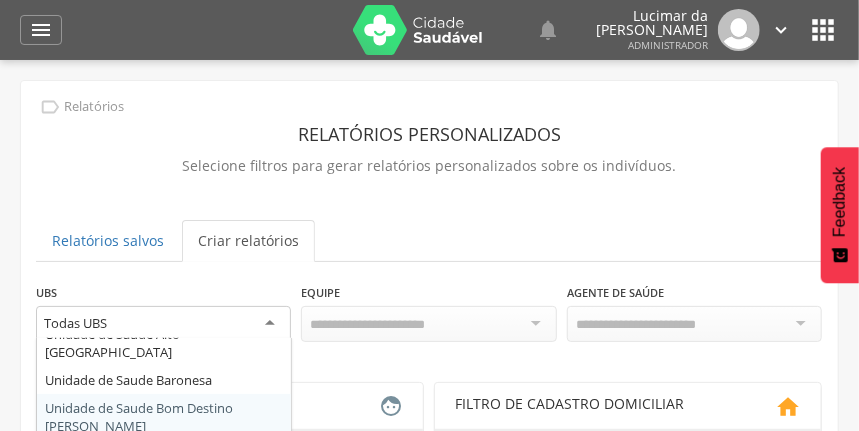 scroll, scrollTop: 66, scrollLeft: 0, axis: vertical 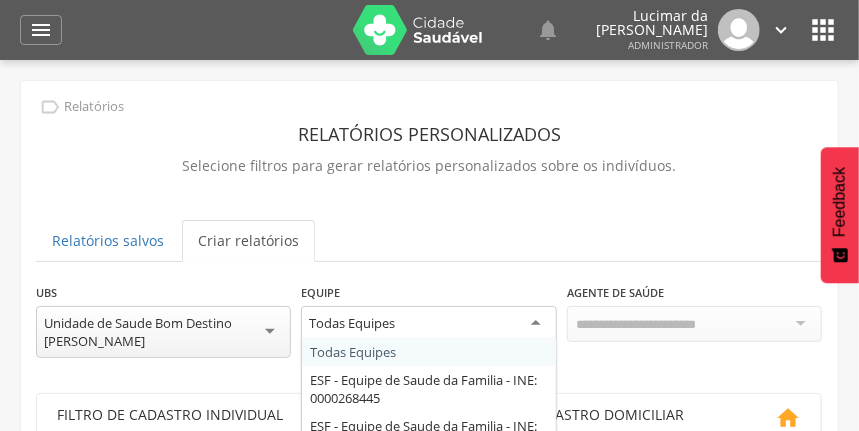 click on "Todas Equipes" at bounding box center [428, 324] 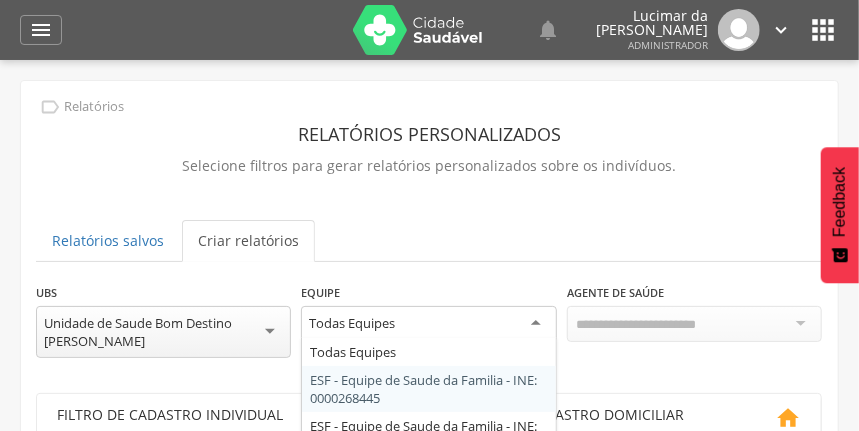 scroll, scrollTop: 94, scrollLeft: 0, axis: vertical 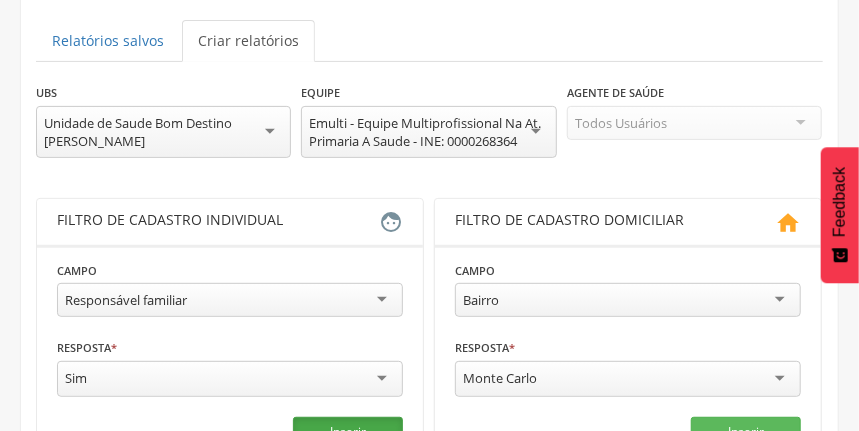 click on "Inserir" at bounding box center [348, 432] 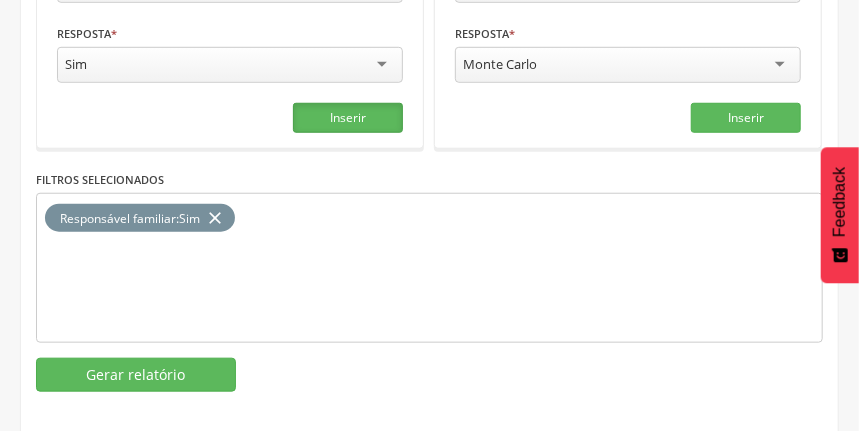 scroll, scrollTop: 523, scrollLeft: 0, axis: vertical 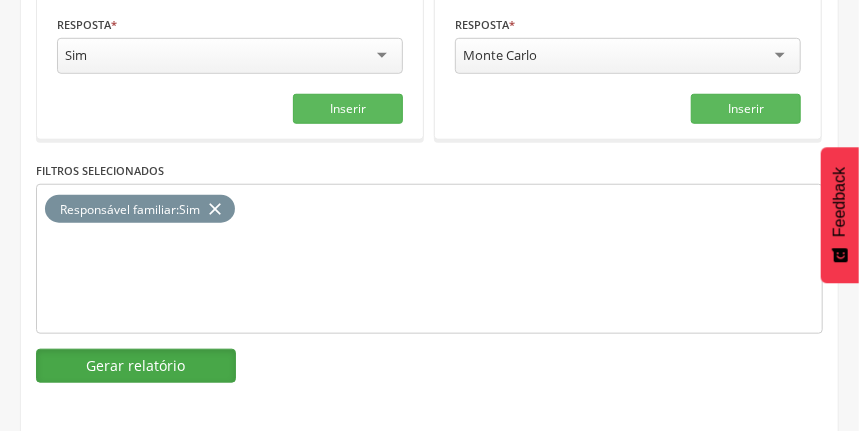 click on "Gerar relatório" at bounding box center [136, 366] 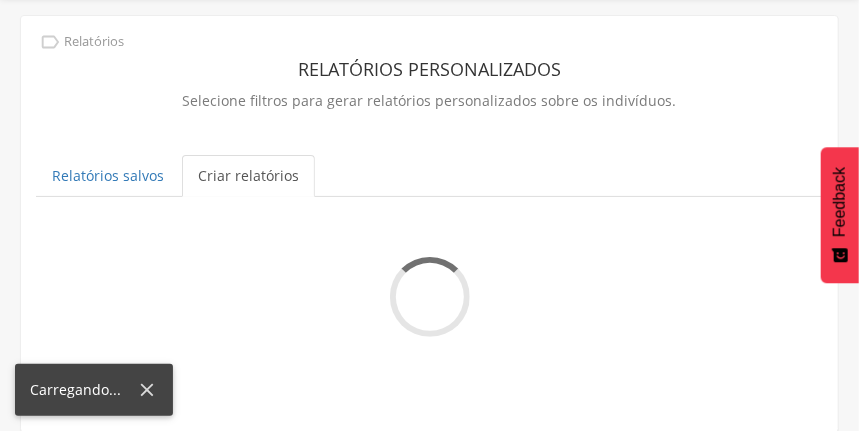 scroll, scrollTop: 295, scrollLeft: 0, axis: vertical 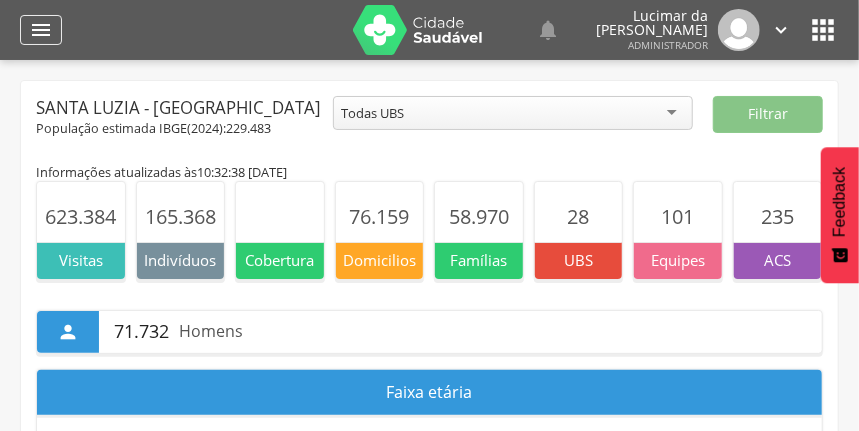 click on "" at bounding box center (41, 30) 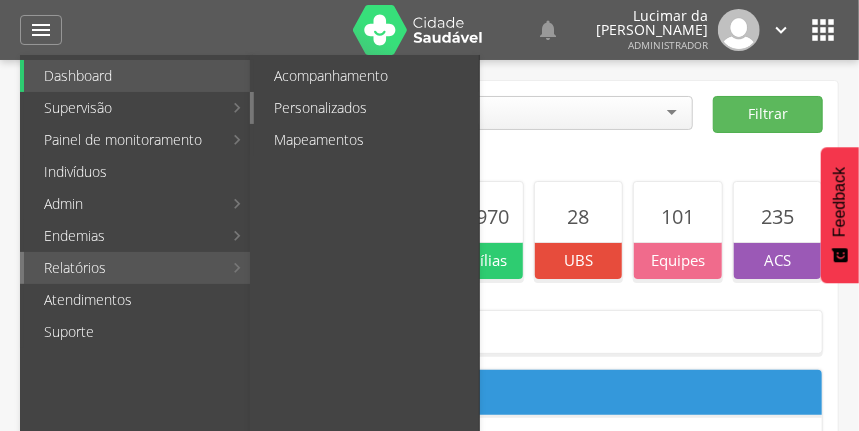 click on "Personalizados" at bounding box center [366, 108] 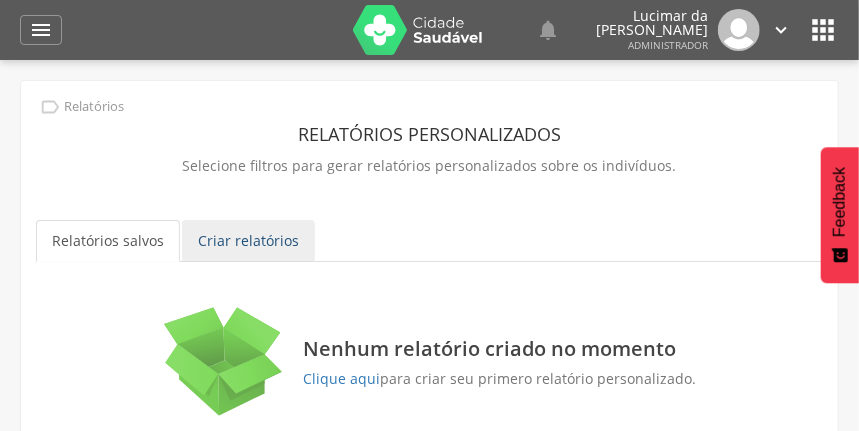click on "Criar relatórios" at bounding box center [248, 241] 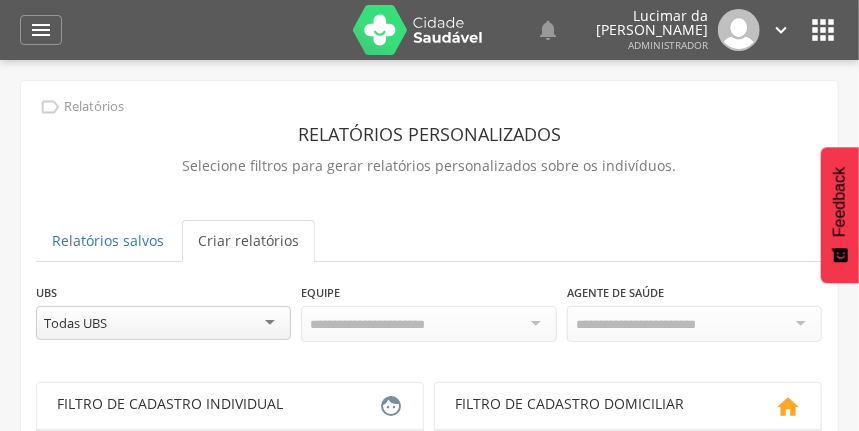 scroll, scrollTop: 0, scrollLeft: 0, axis: both 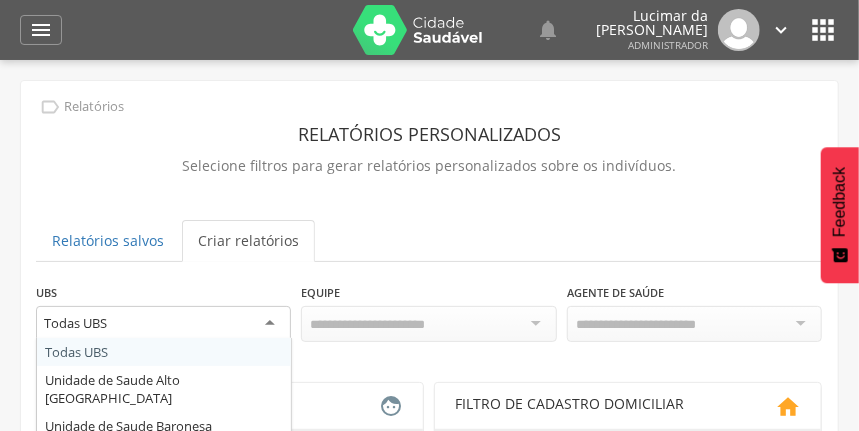 click on "Todas UBS" at bounding box center (163, 324) 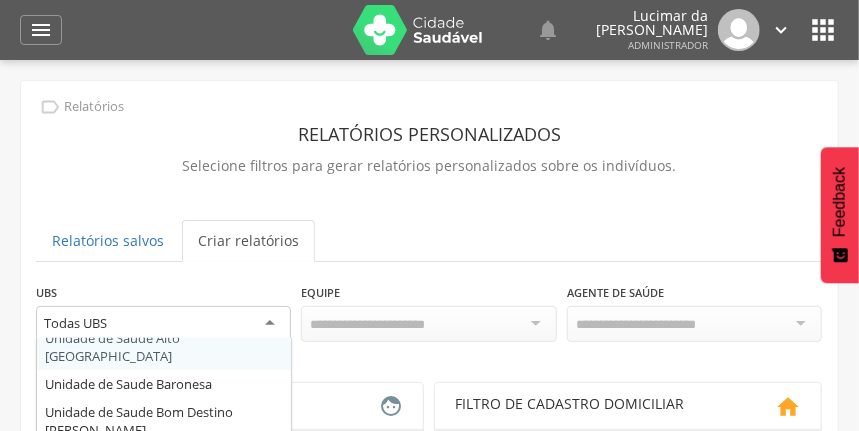 scroll, scrollTop: 66, scrollLeft: 0, axis: vertical 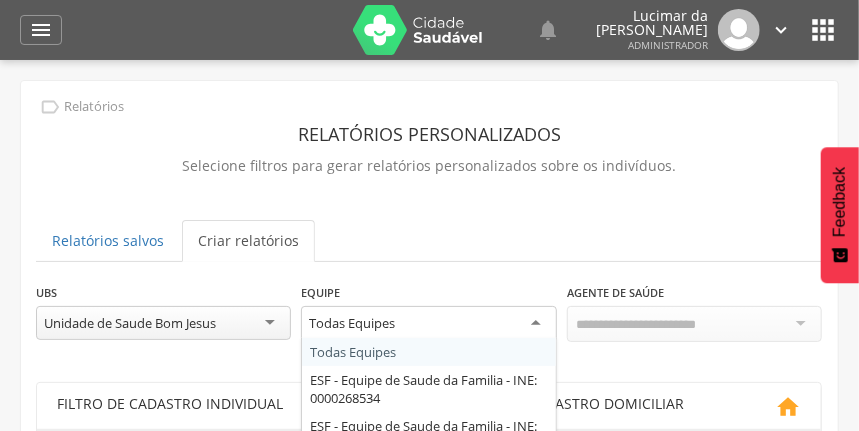 click on "Todas Equipes" at bounding box center [428, 324] 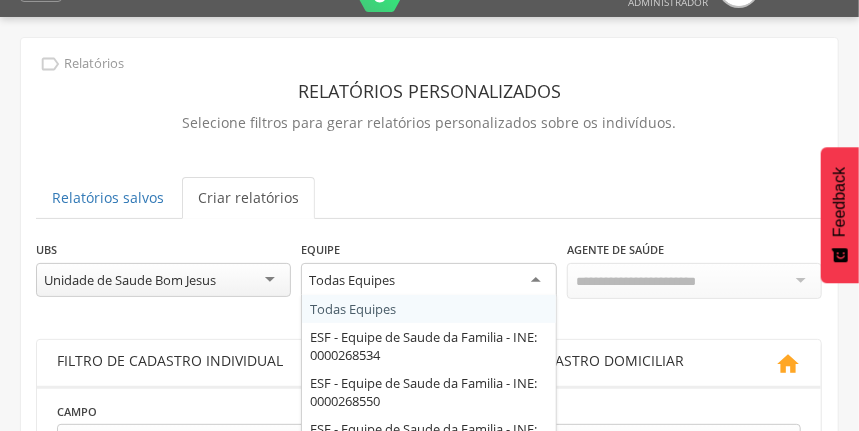 scroll, scrollTop: 66, scrollLeft: 0, axis: vertical 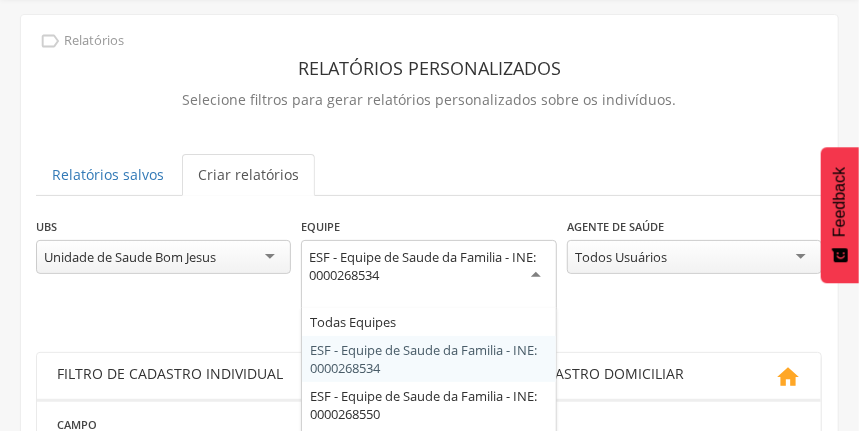 click on "ESF - Equipe de Saude da Familia - INE: 0000268534" at bounding box center [428, 266] 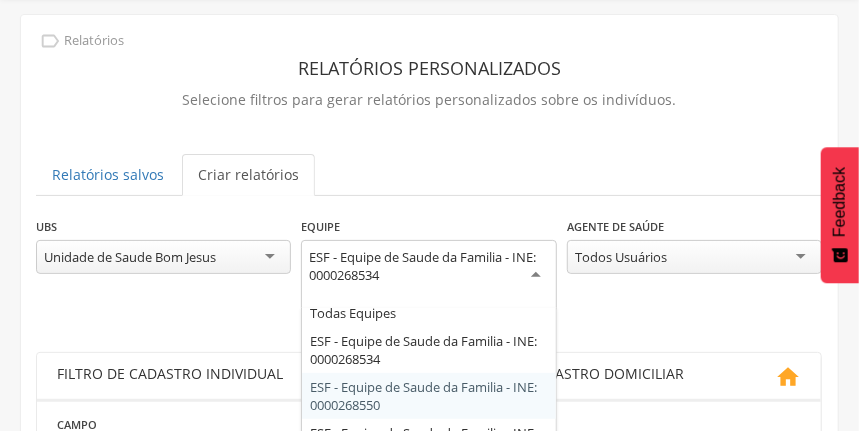 scroll, scrollTop: 76, scrollLeft: 0, axis: vertical 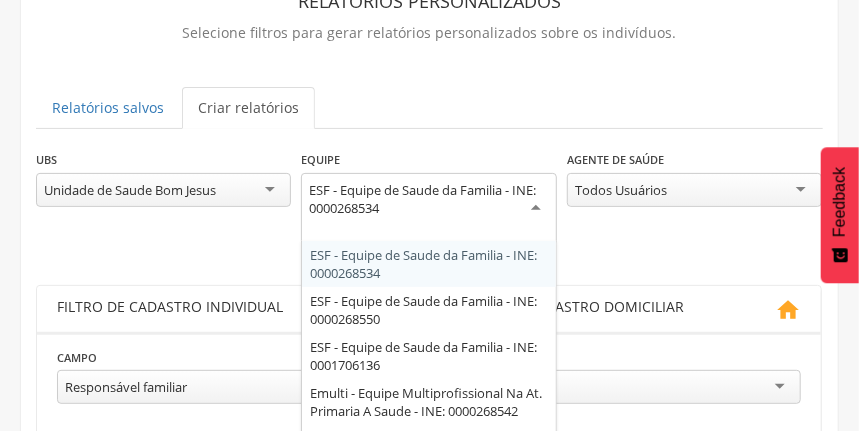 click on "ESF - Equipe de Saude da Familia - INE: 0000268534" at bounding box center [428, 199] 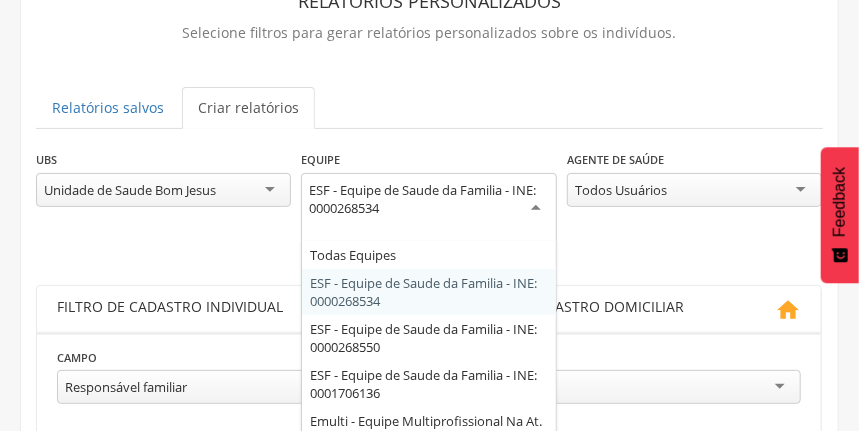 click on "**********" at bounding box center (429, 471) 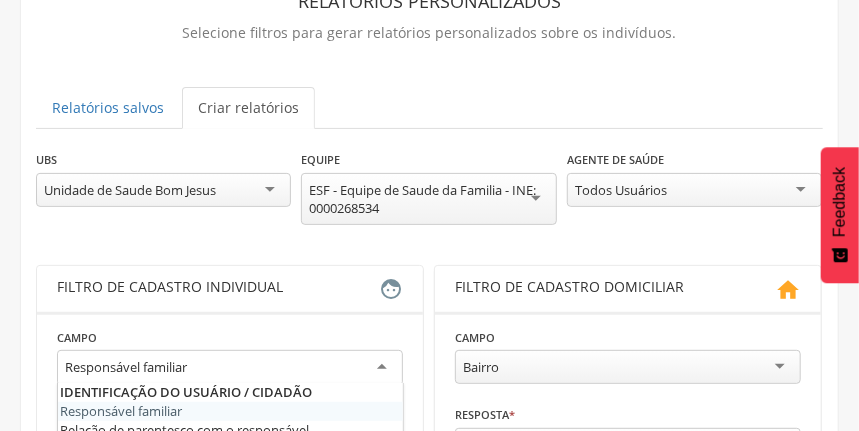 click on "Responsável familiar" at bounding box center [230, 368] 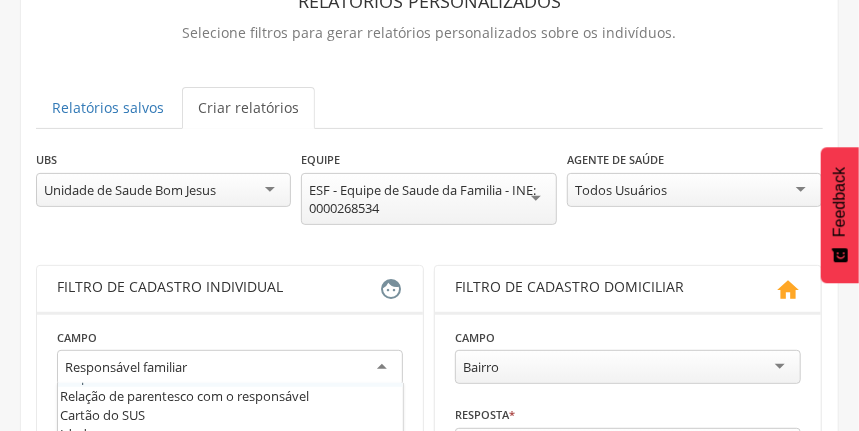 scroll, scrollTop: 66, scrollLeft: 0, axis: vertical 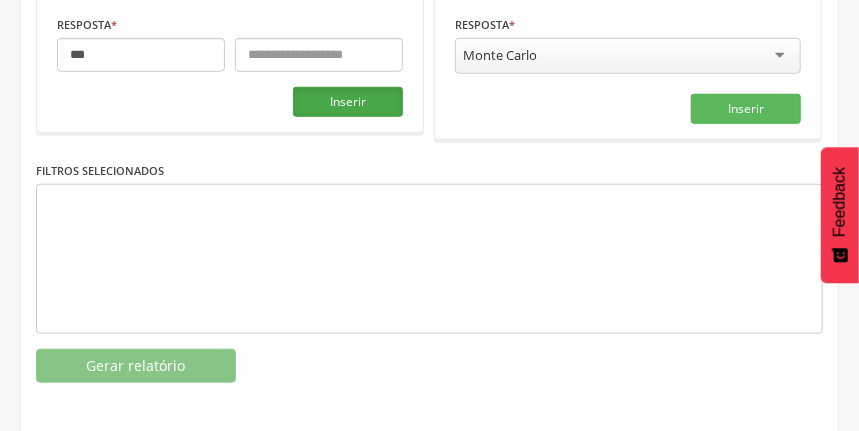 click on "Inserir" at bounding box center (348, 102) 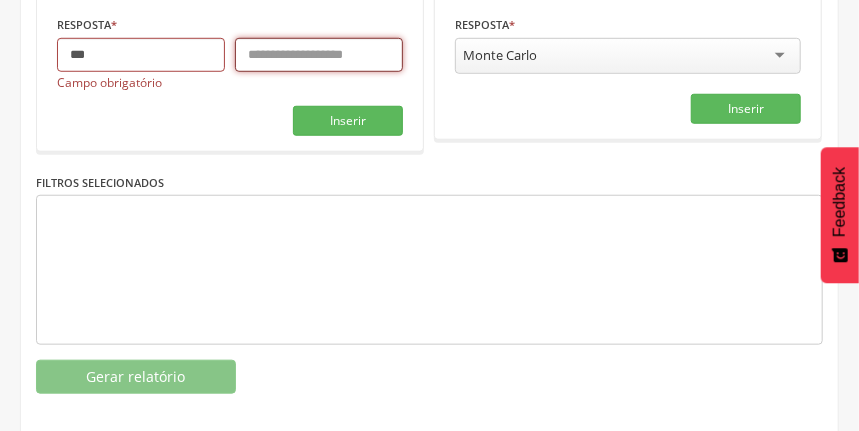click at bounding box center (319, 55) 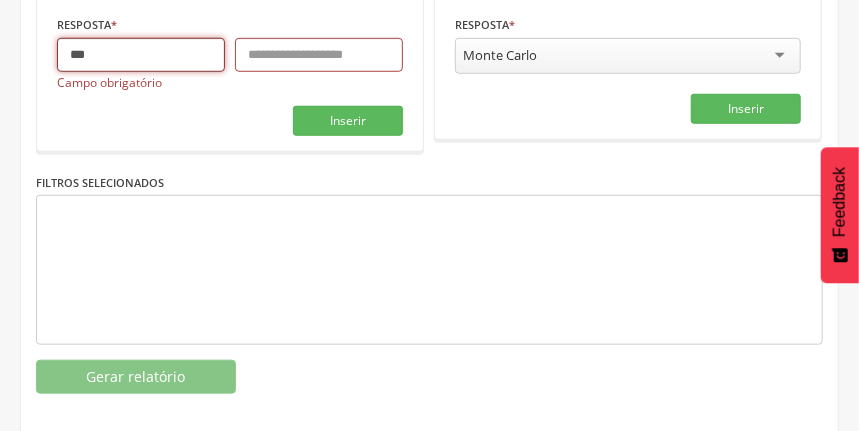 click on "***" at bounding box center (141, 55) 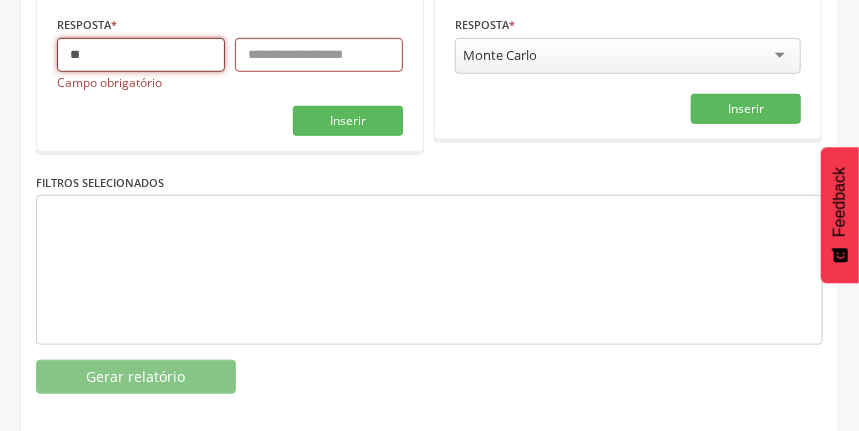 type on "*" 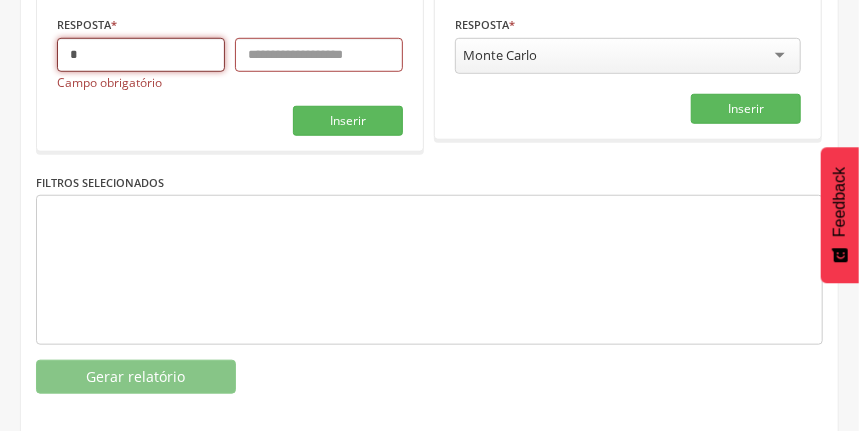 type on "*" 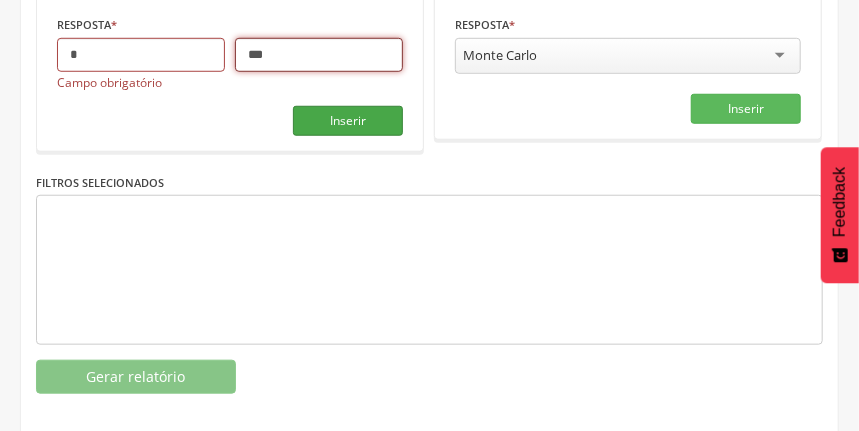 type on "***" 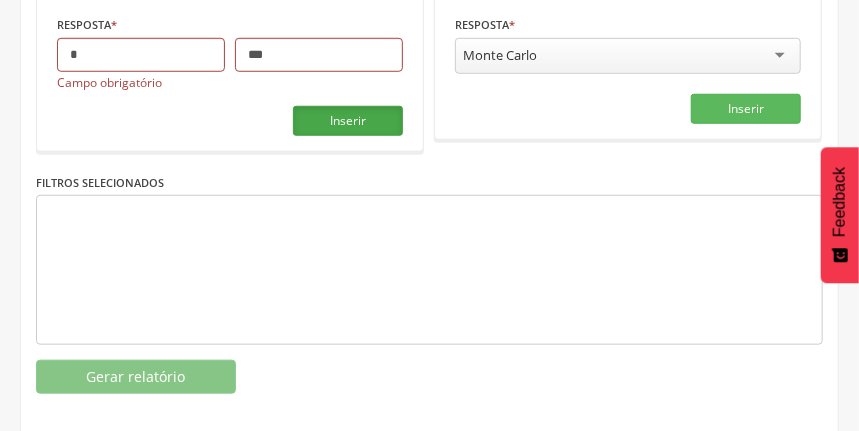 click on "Inserir" at bounding box center [348, 121] 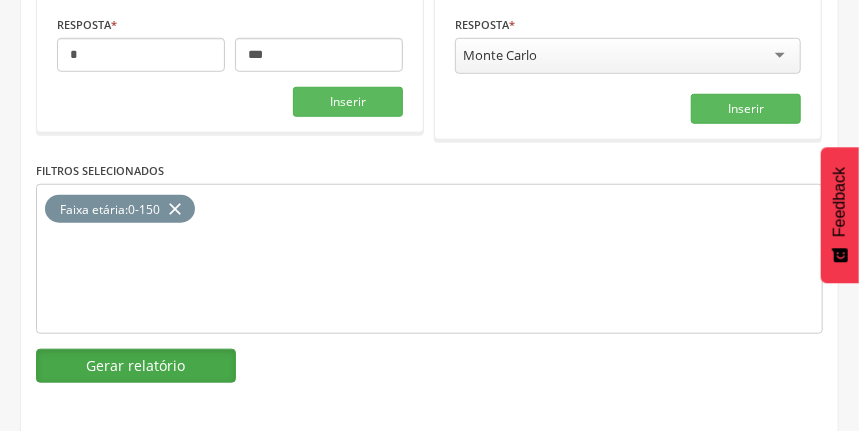 click on "Gerar relatório" at bounding box center (136, 366) 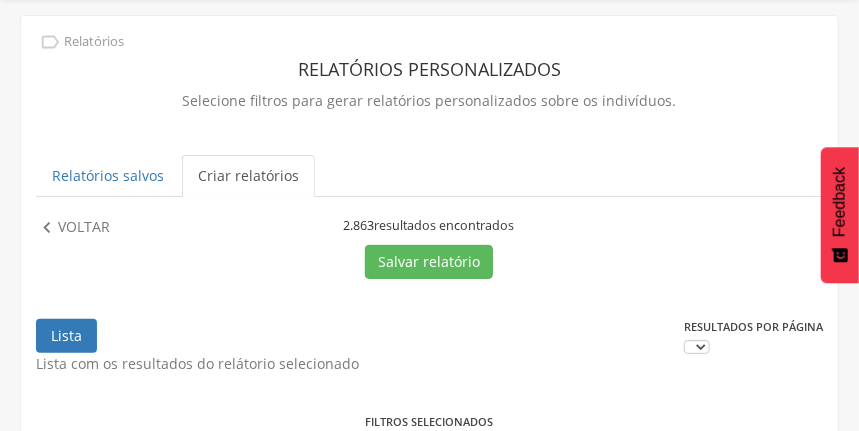 scroll, scrollTop: 523, scrollLeft: 0, axis: vertical 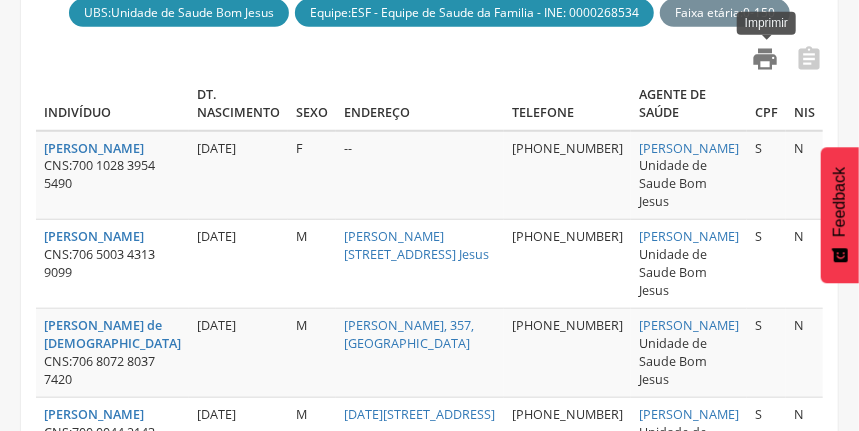 click on "" at bounding box center [765, 59] 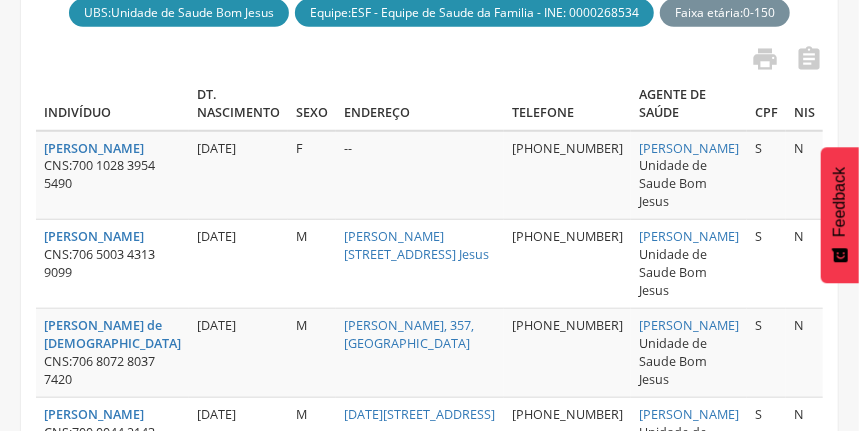 scroll, scrollTop: 0, scrollLeft: 0, axis: both 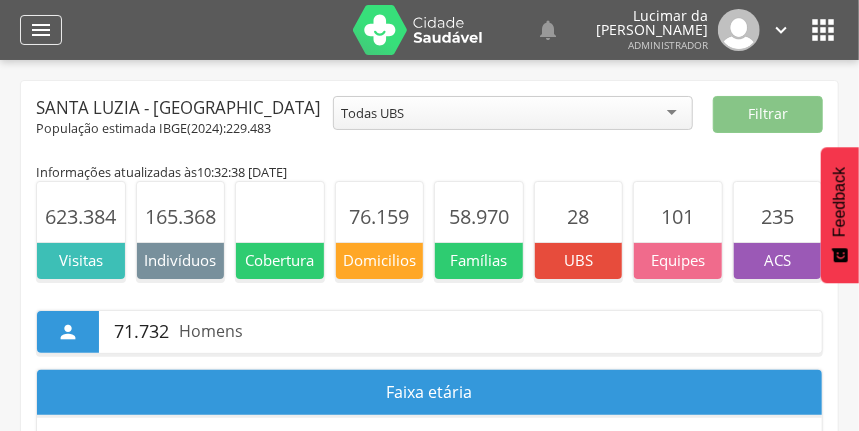 click on "" at bounding box center (41, 30) 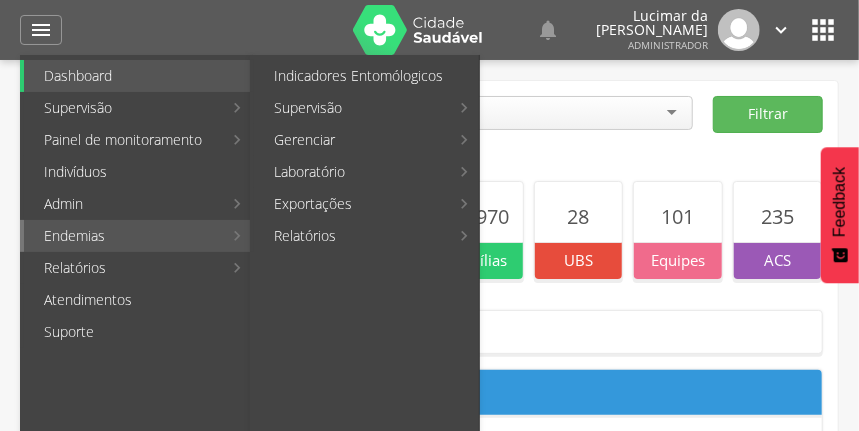 click on "Endemias
Indicadores Entomólogicos
Supervisão
Mapa de endemias
Ranking do ACE
Acompanhamento PNCD
Gerenciar
Ciclos
Estratos
Atividades
Laboratório
Análise dos tubitos
Análise de amostras
Exportações
[GEOGRAPHIC_DATA]
Relatórios
Resumo do trabalho de campo
Leishmaniose
Esquistossomose
Chagas
Animais Sinantrópicos
Diários de coproscopia e tratamento
Reconhecimento geográfico" at bounding box center [136, 236] 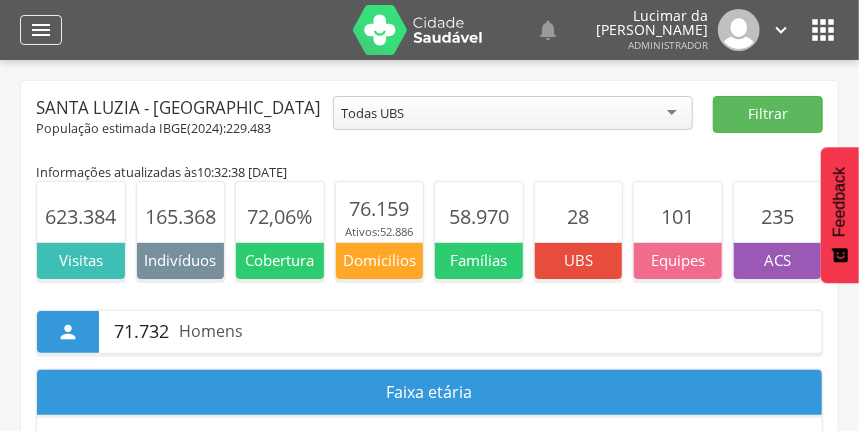 click on "" at bounding box center [41, 30] 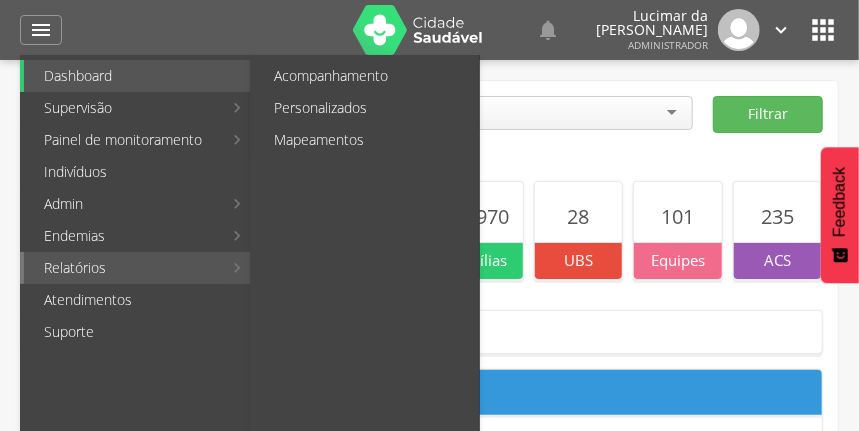 click on "Relatórios" at bounding box center (123, 268) 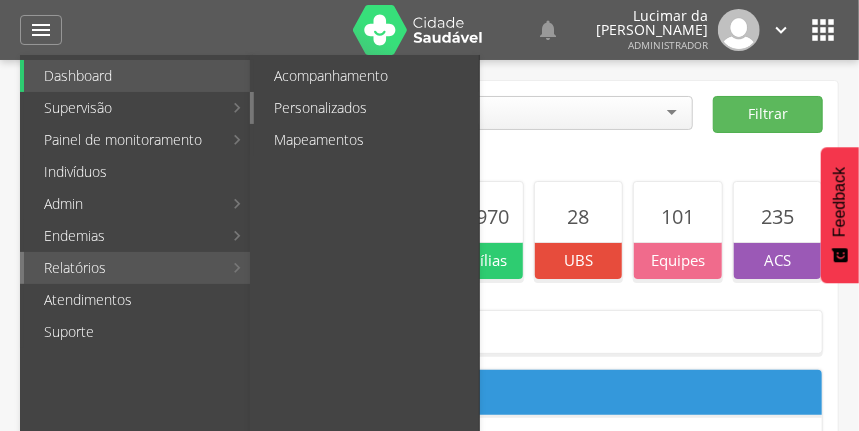 click on "Personalizados" at bounding box center [366, 108] 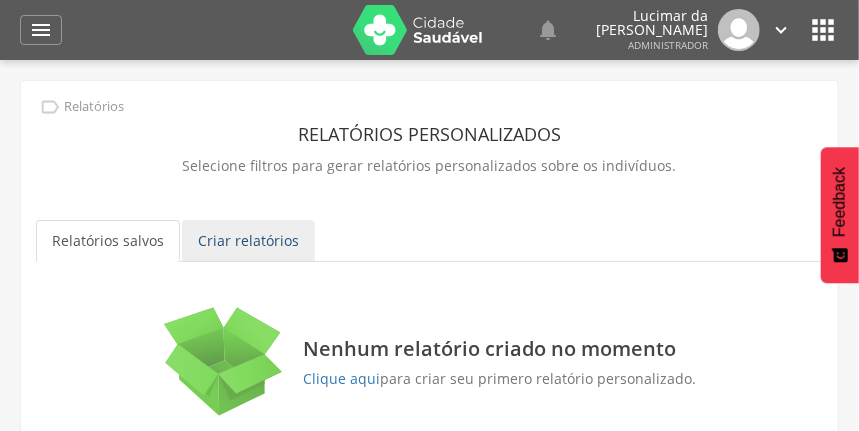 click on "Criar relatórios" at bounding box center (248, 241) 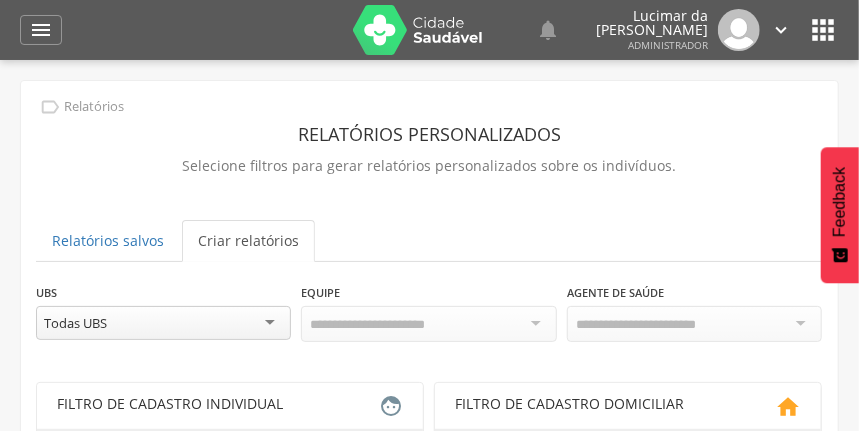 scroll, scrollTop: 0, scrollLeft: 0, axis: both 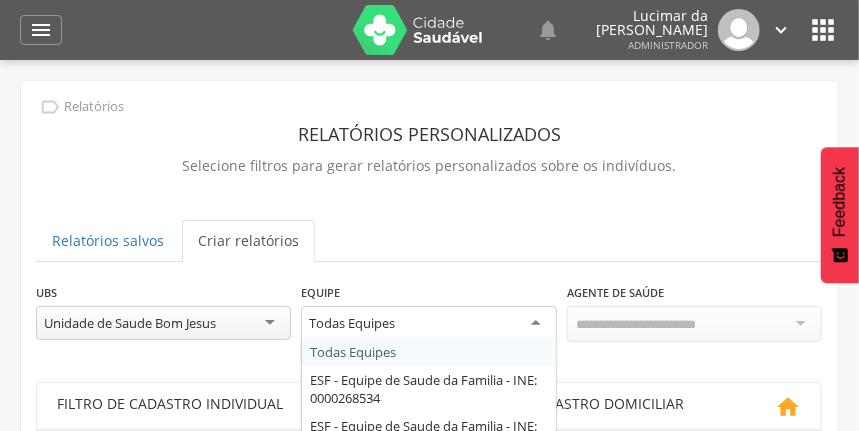 click on "Todas Equipes" at bounding box center [428, 324] 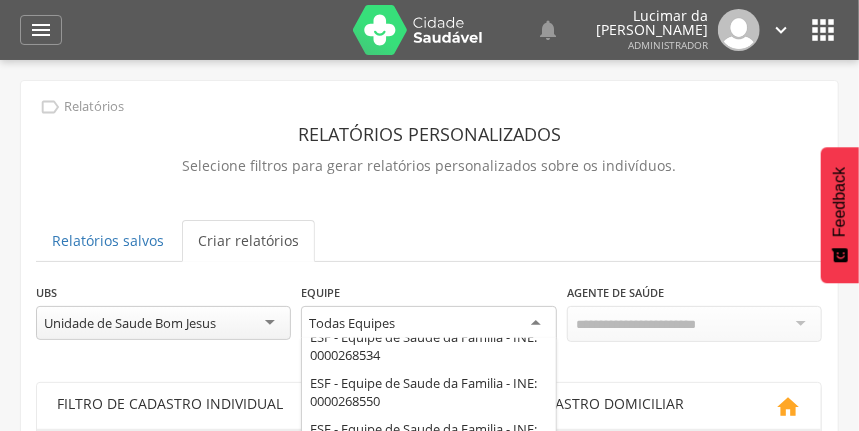 scroll, scrollTop: 66, scrollLeft: 0, axis: vertical 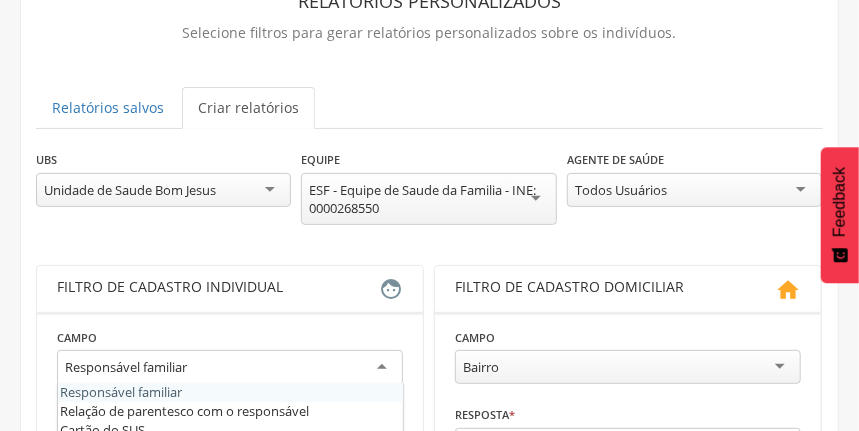click on "Responsável familiar" at bounding box center [230, 368] 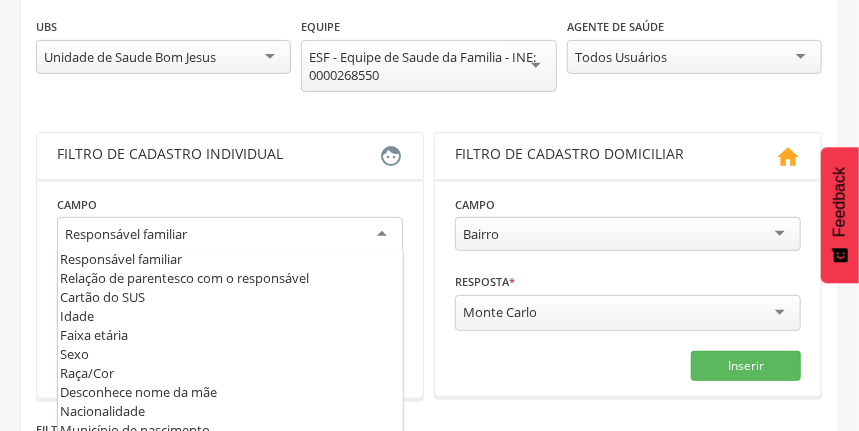 scroll, scrollTop: 333, scrollLeft: 0, axis: vertical 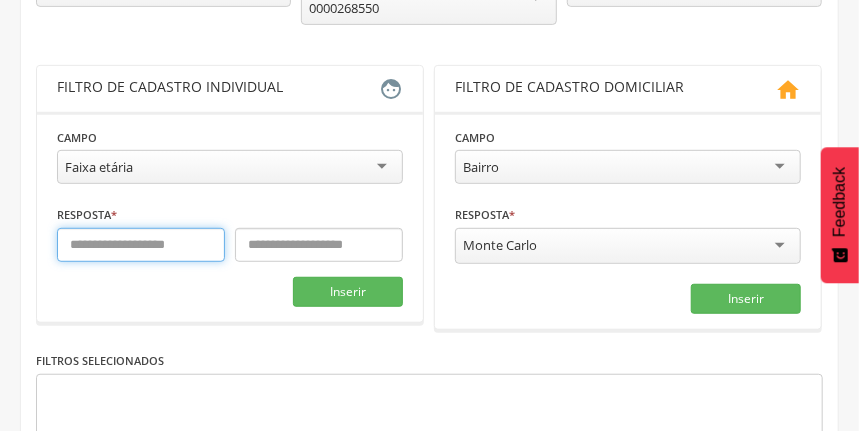 click at bounding box center [141, 245] 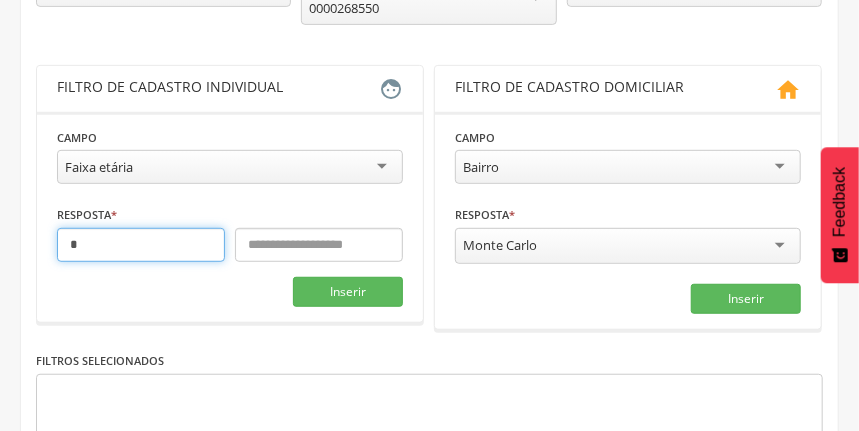 type on "*" 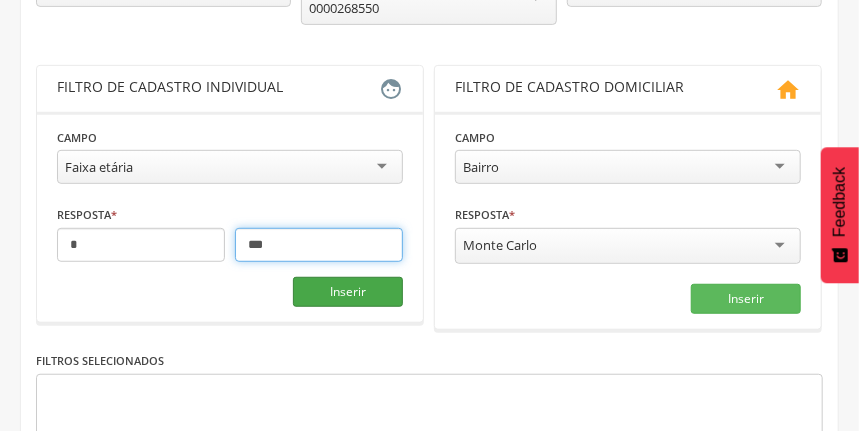 type on "***" 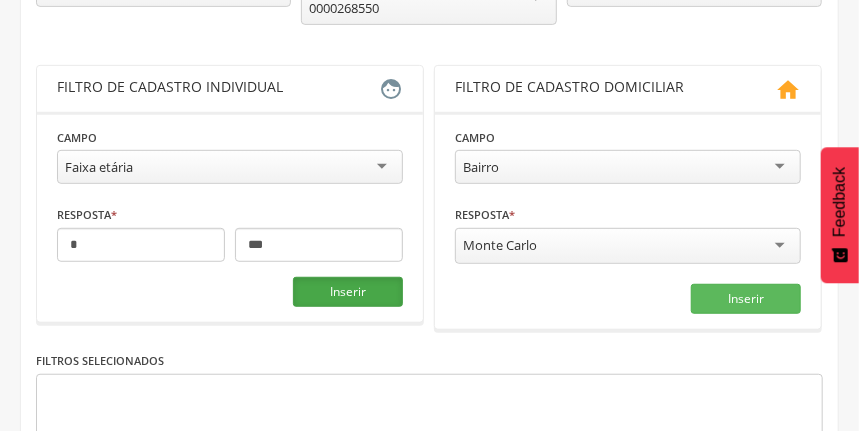 click on "Inserir" at bounding box center [348, 292] 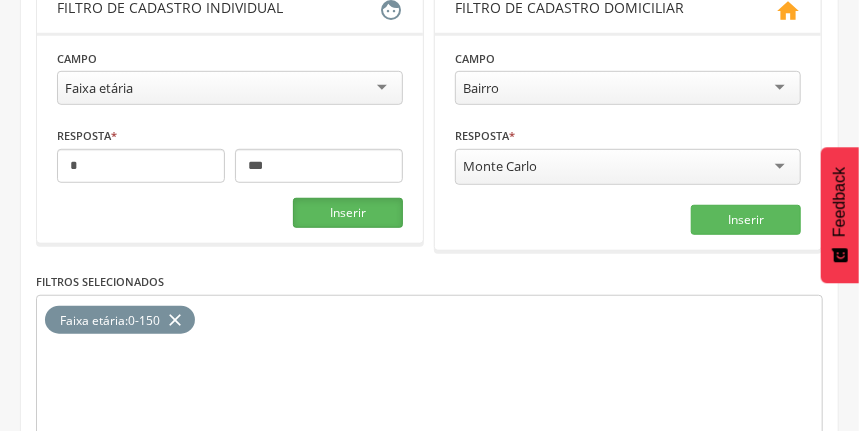 scroll, scrollTop: 523, scrollLeft: 0, axis: vertical 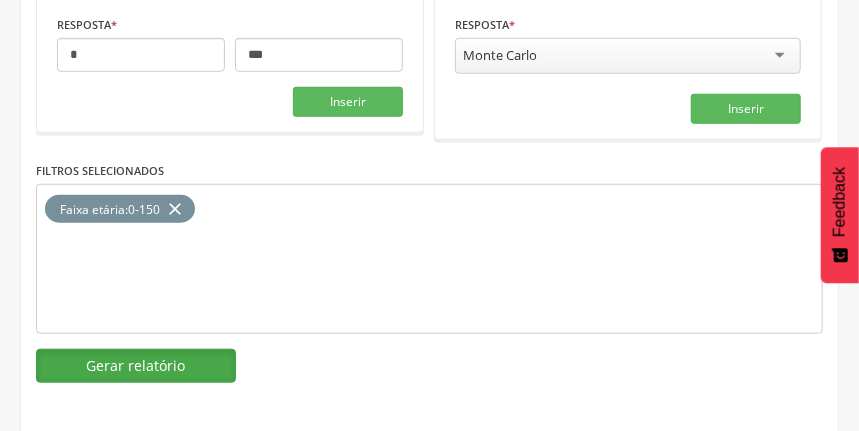 click on "Gerar relatório" at bounding box center [136, 366] 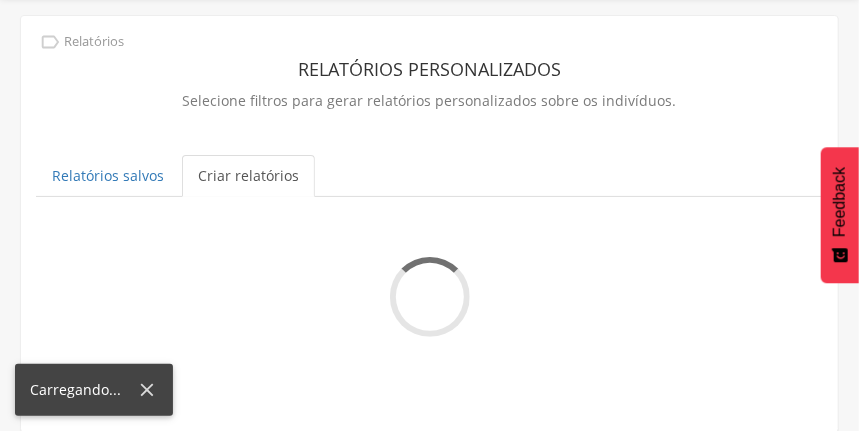scroll, scrollTop: 523, scrollLeft: 0, axis: vertical 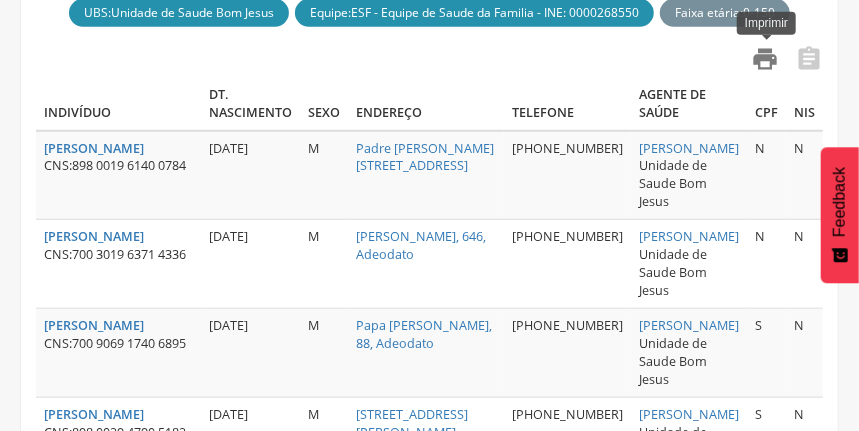 click on "" at bounding box center (765, 59) 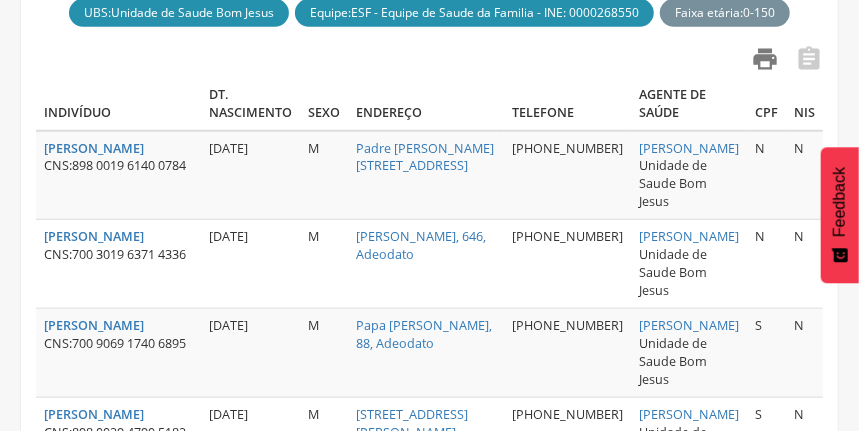 scroll, scrollTop: 0, scrollLeft: 0, axis: both 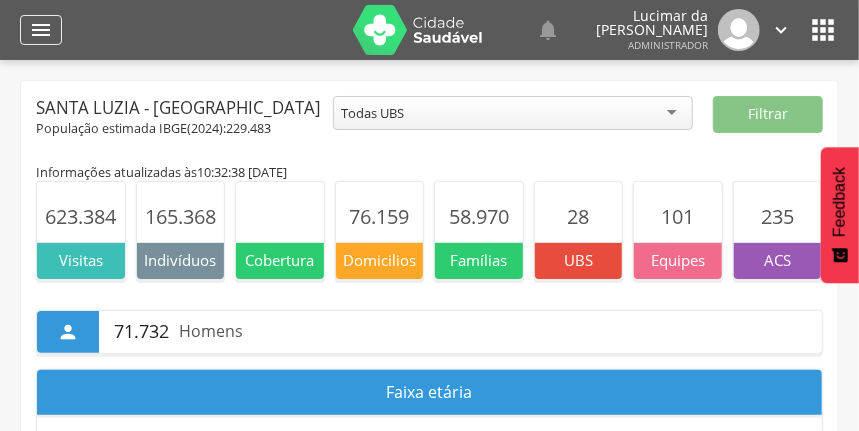 click on "" at bounding box center (41, 30) 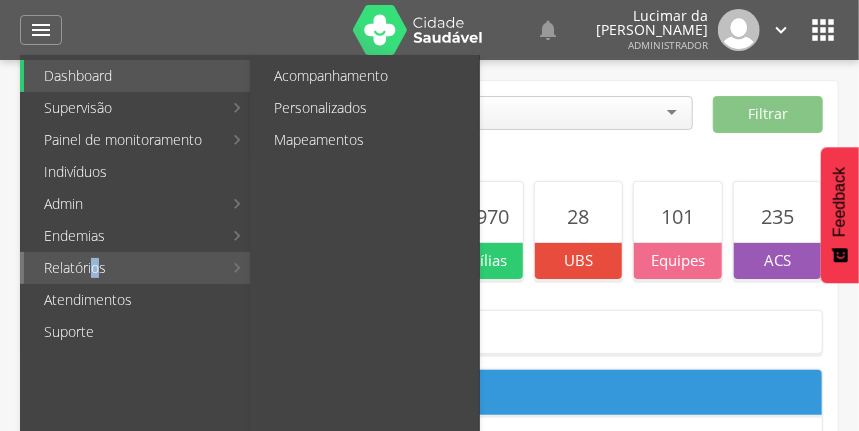 drag, startPoint x: 96, startPoint y: 272, endPoint x: 111, endPoint y: 268, distance: 15.524175 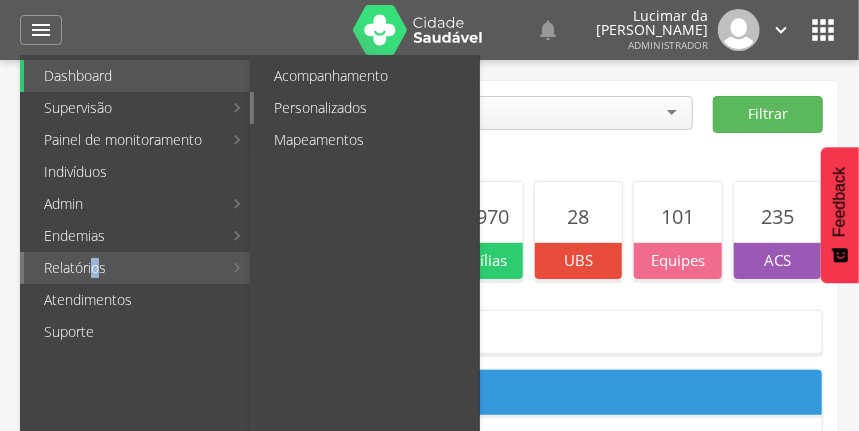 click on "Personalizados" at bounding box center (366, 108) 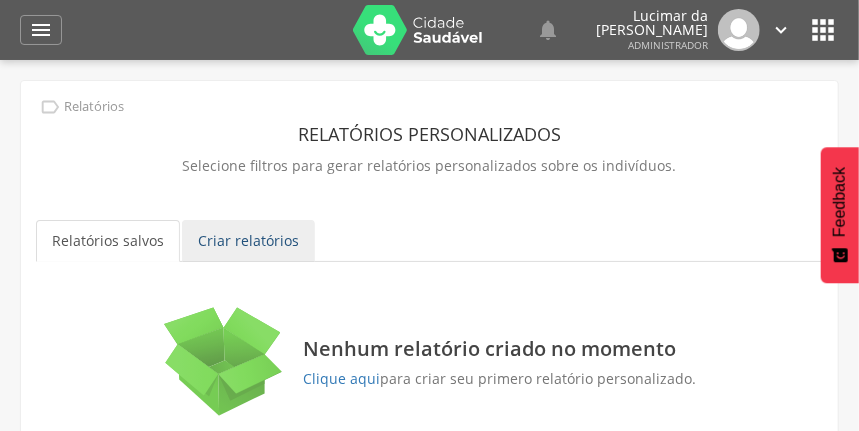 click on "Criar relatórios" at bounding box center [248, 241] 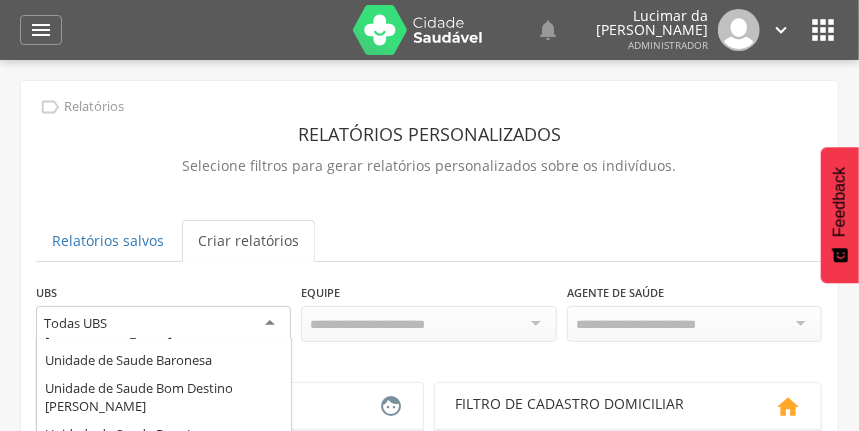scroll, scrollTop: 0, scrollLeft: 0, axis: both 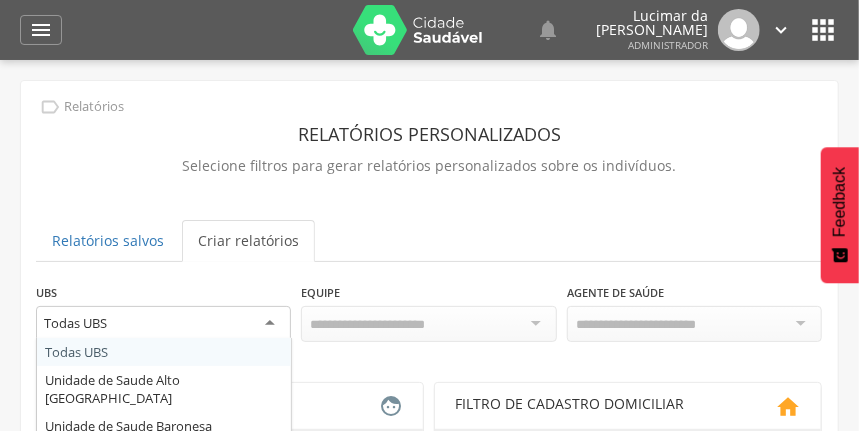click on "Todas UBS" at bounding box center [163, 324] 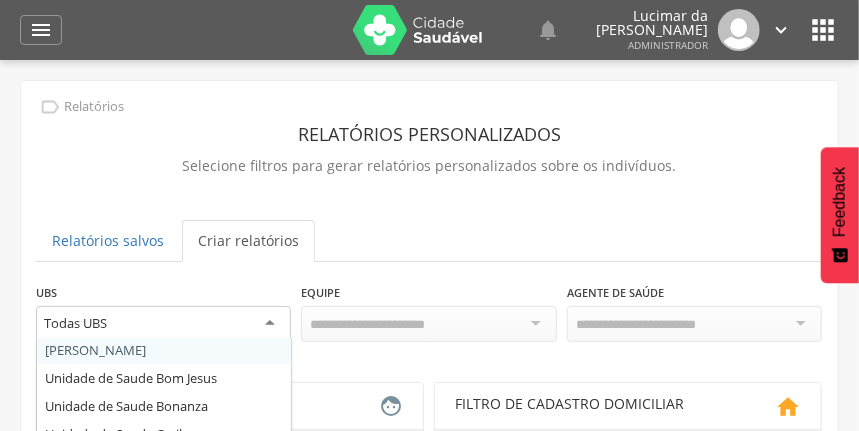 scroll, scrollTop: 133, scrollLeft: 0, axis: vertical 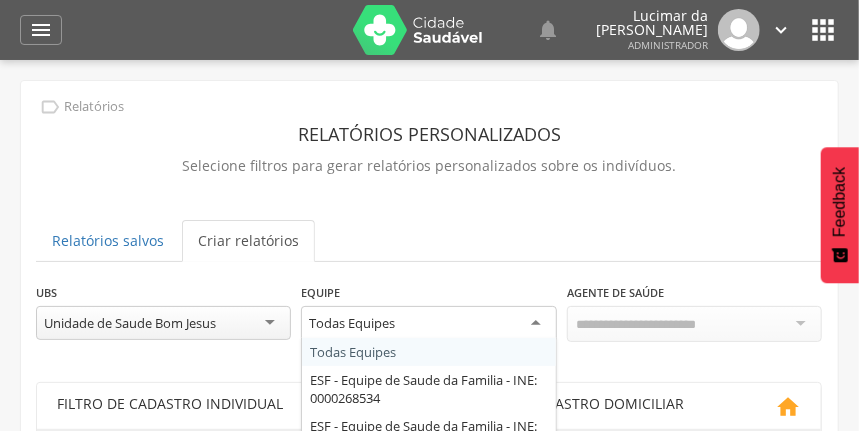 click on "Todas Equipes" at bounding box center [428, 324] 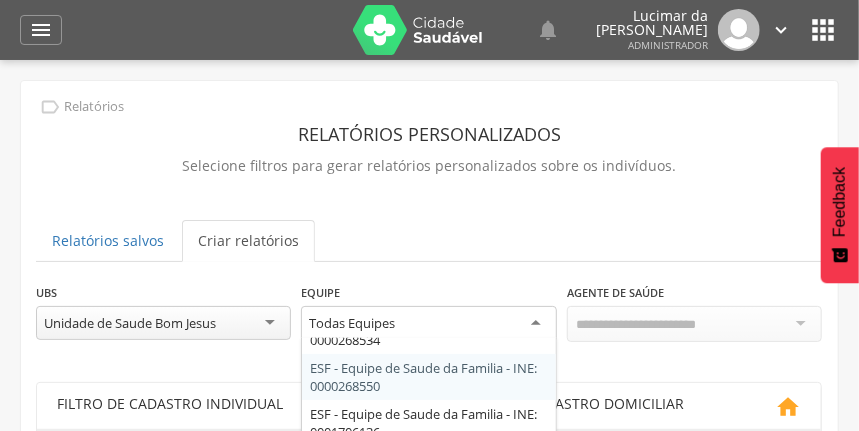 scroll, scrollTop: 76, scrollLeft: 0, axis: vertical 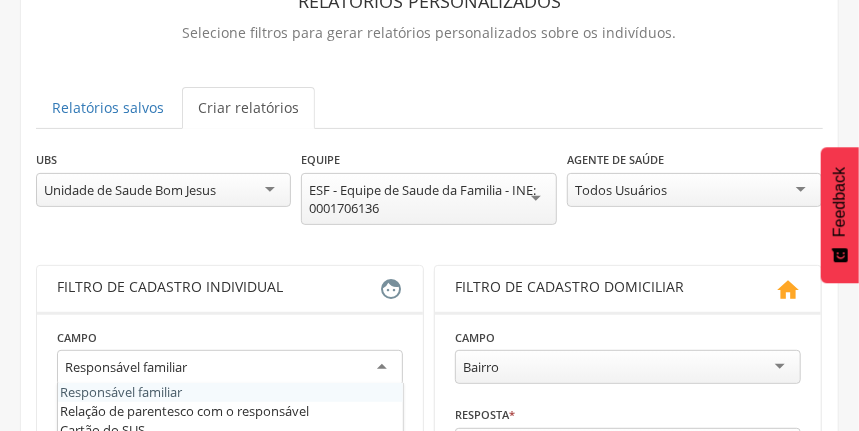 click on "Responsável familiar" at bounding box center [230, 368] 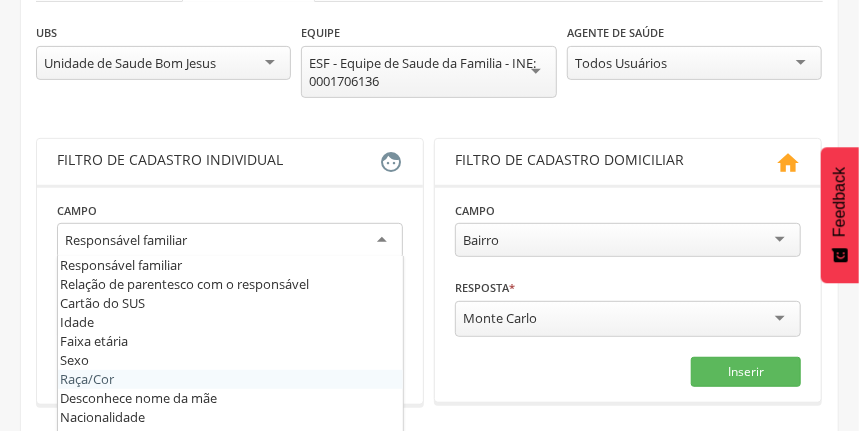 scroll, scrollTop: 266, scrollLeft: 0, axis: vertical 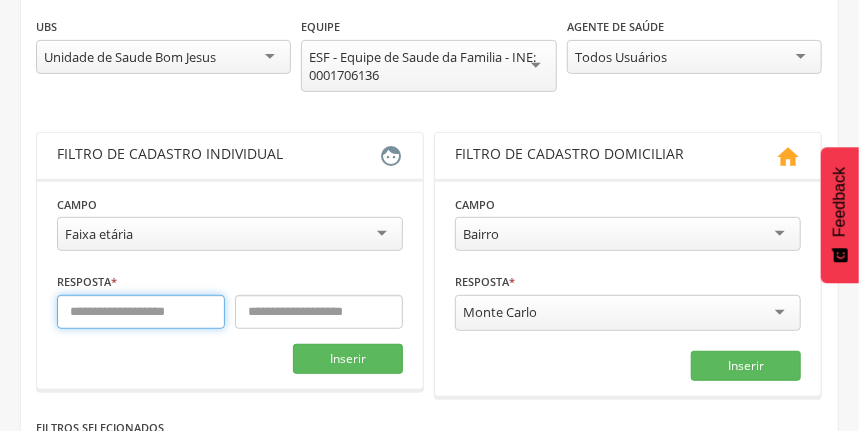 click at bounding box center (141, 312) 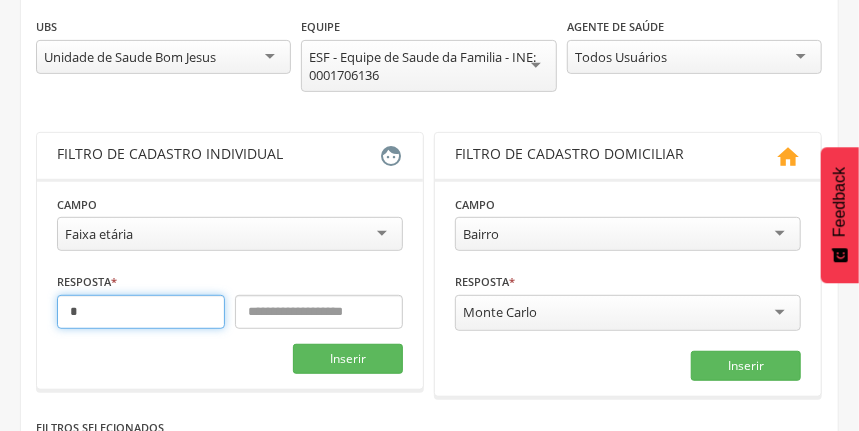 type on "*" 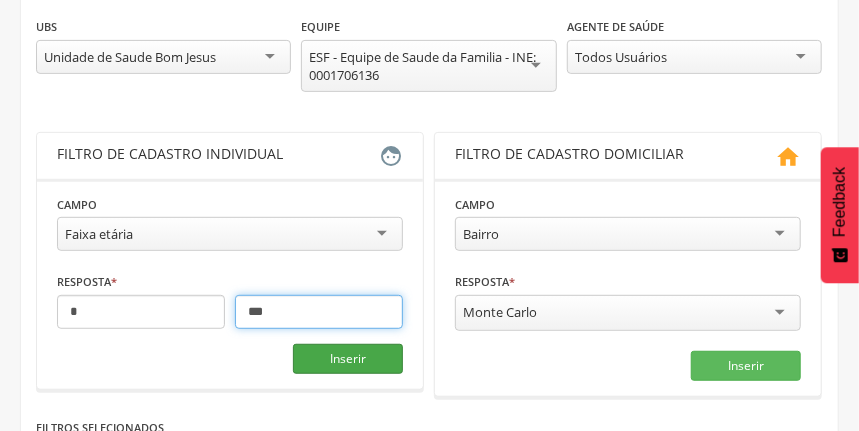 type on "***" 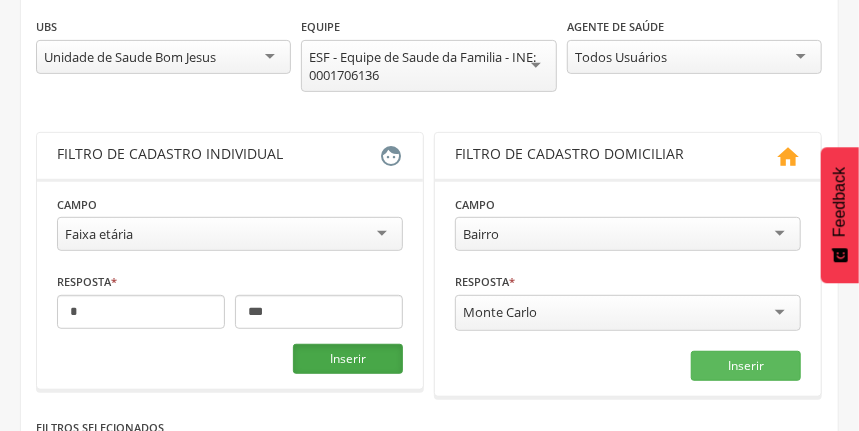 click on "Inserir" at bounding box center [348, 359] 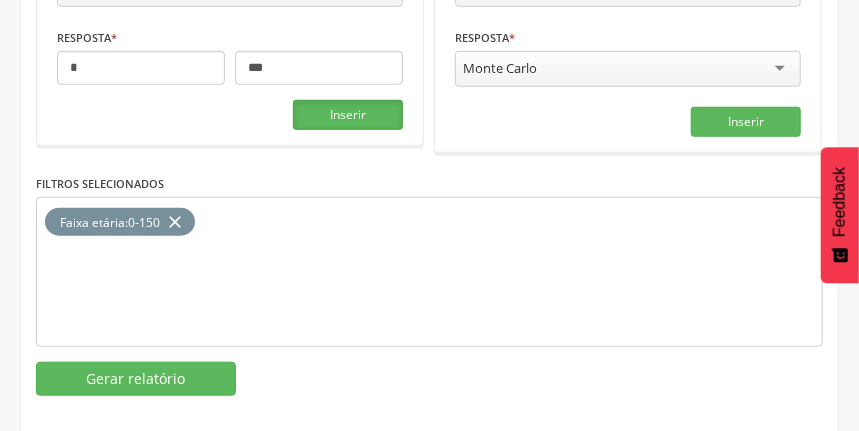 scroll, scrollTop: 523, scrollLeft: 0, axis: vertical 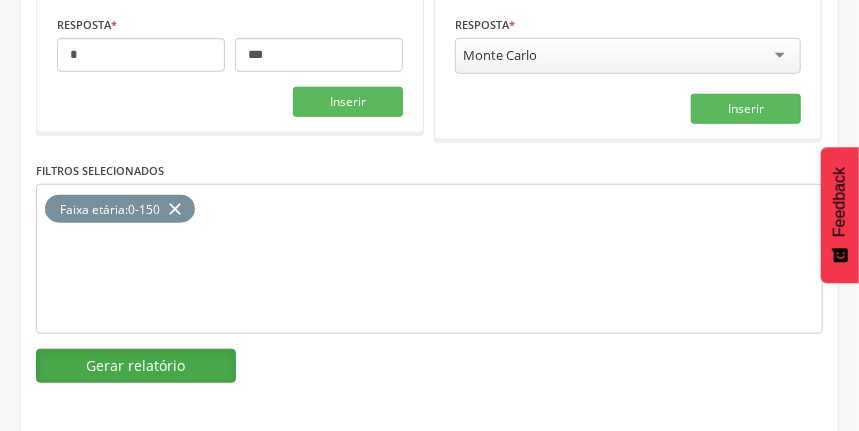click on "Gerar relatório" at bounding box center (136, 366) 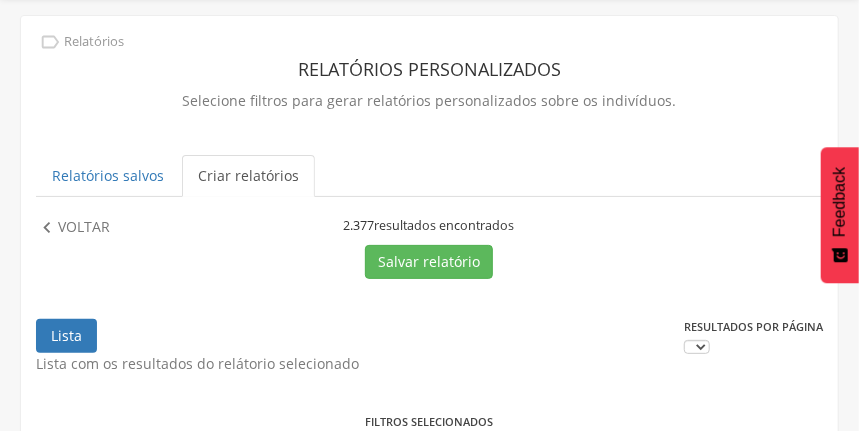 scroll, scrollTop: 523, scrollLeft: 0, axis: vertical 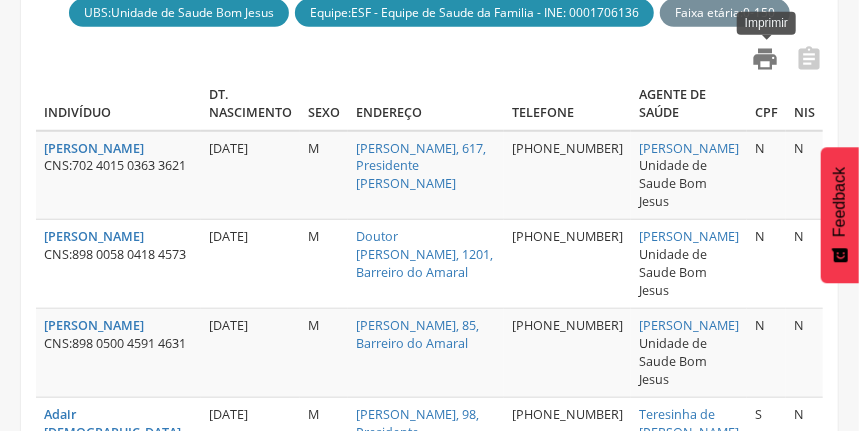click on "" at bounding box center (765, 59) 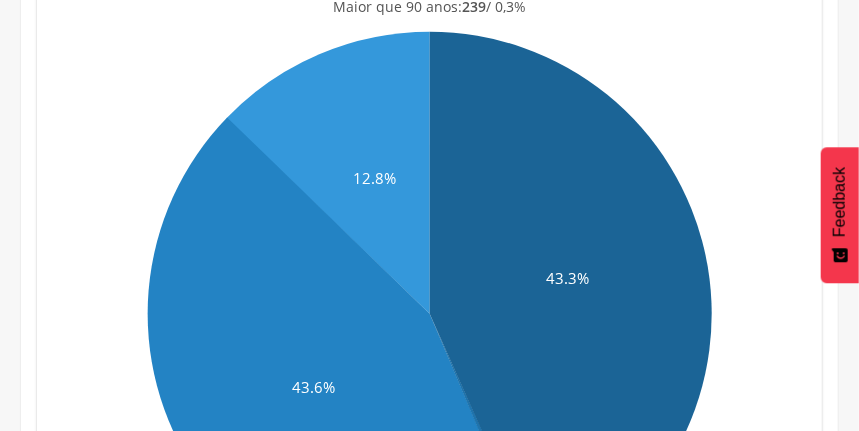 scroll, scrollTop: 0, scrollLeft: 0, axis: both 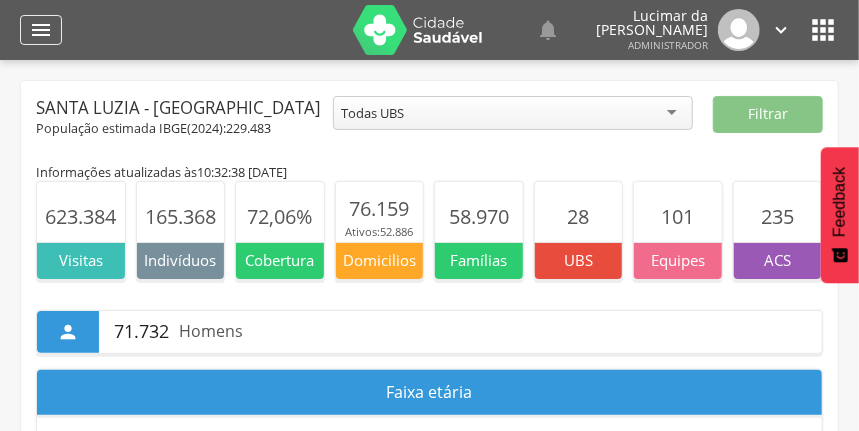 click on "" at bounding box center [41, 30] 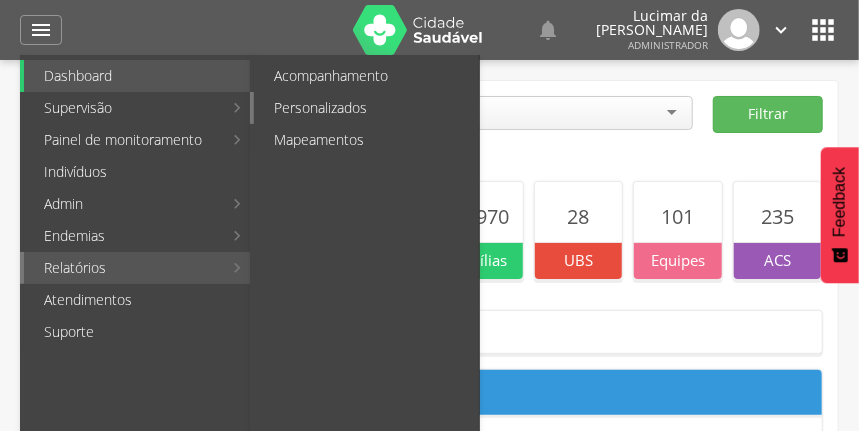 click on "Personalizados" at bounding box center [366, 108] 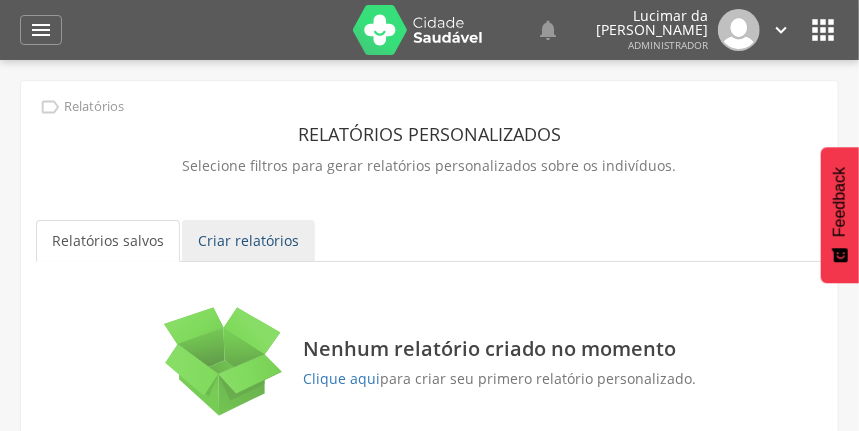 click on "Criar relatórios" at bounding box center (248, 241) 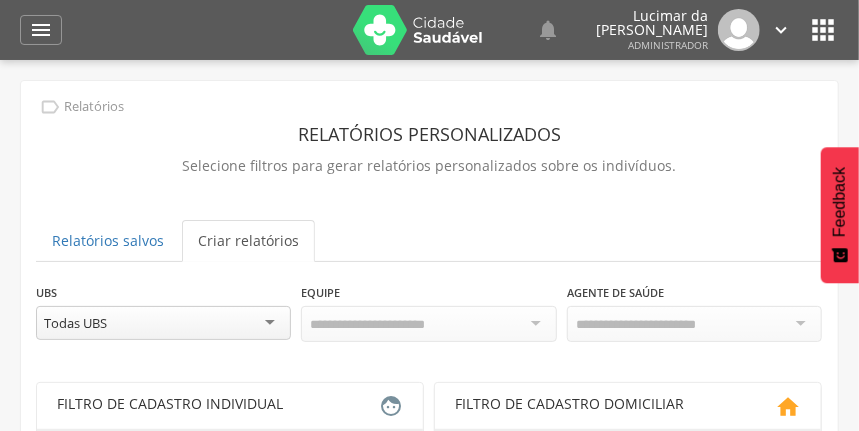 scroll, scrollTop: 0, scrollLeft: 0, axis: both 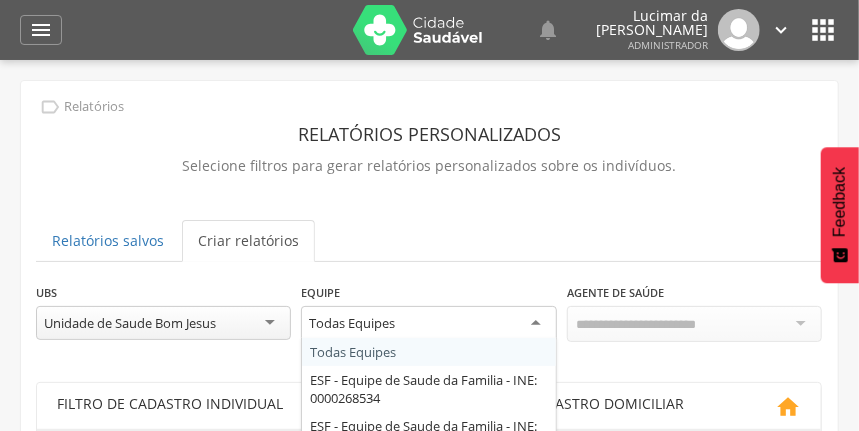 click on "Todas Equipes" at bounding box center [428, 324] 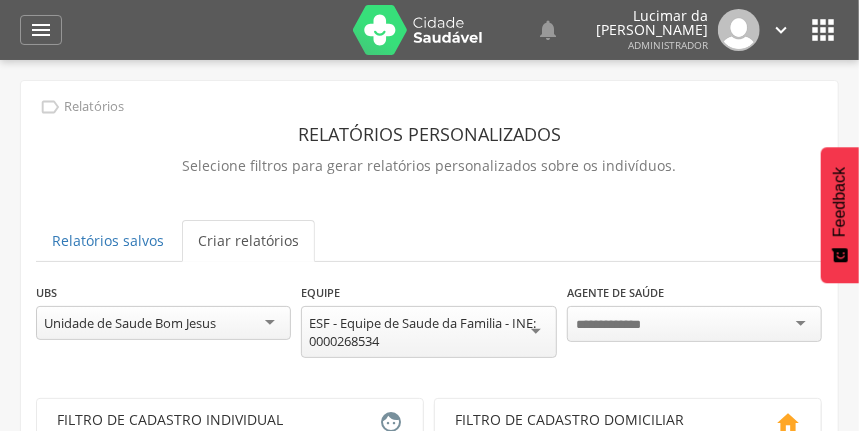 drag, startPoint x: 398, startPoint y: 395, endPoint x: 413, endPoint y: 383, distance: 19.209373 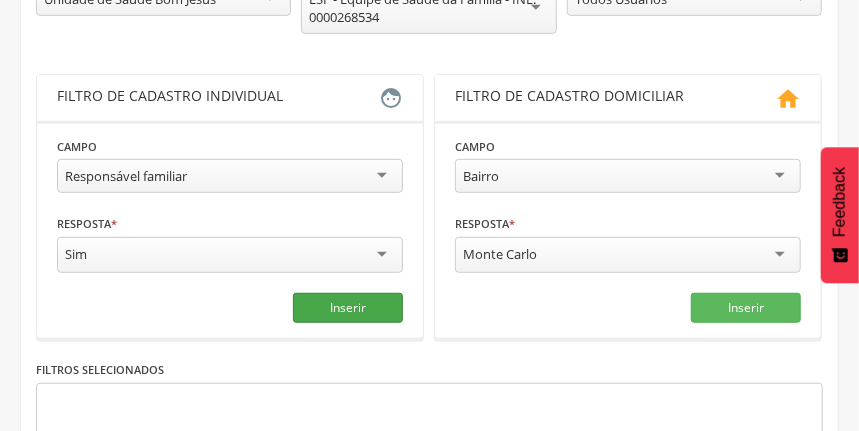 scroll, scrollTop: 400, scrollLeft: 0, axis: vertical 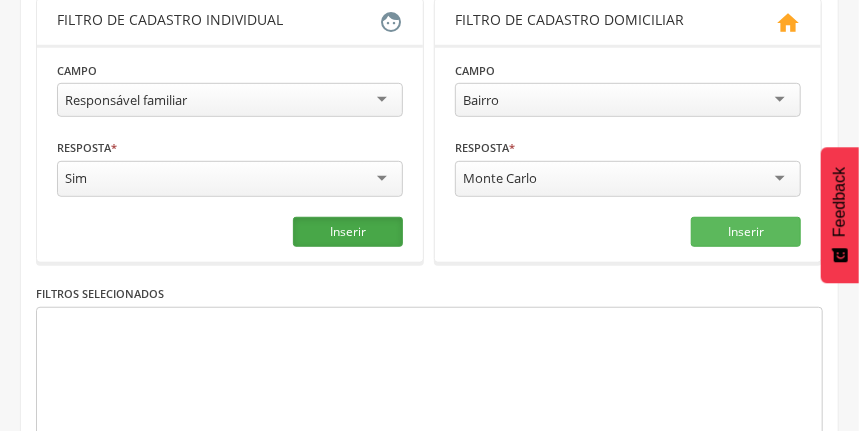 click on "Inserir" at bounding box center (348, 232) 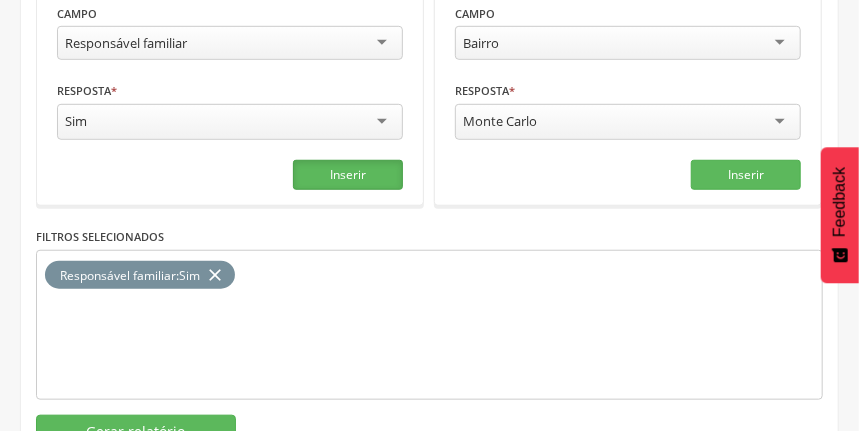 scroll, scrollTop: 523, scrollLeft: 0, axis: vertical 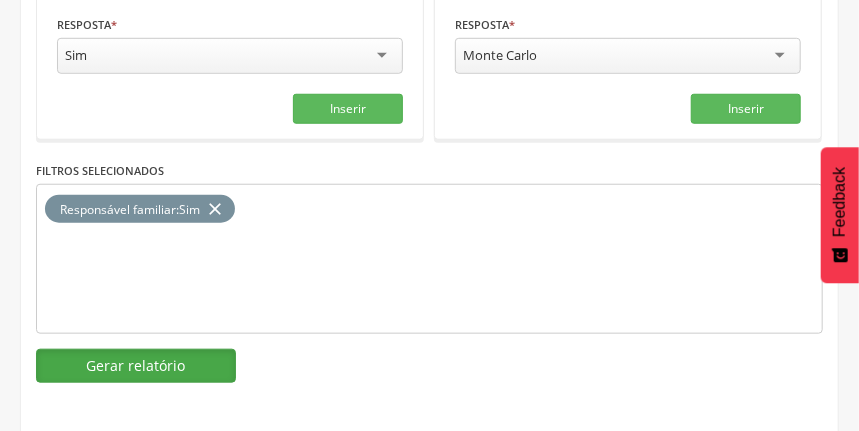 click on "Gerar relatório" at bounding box center [136, 366] 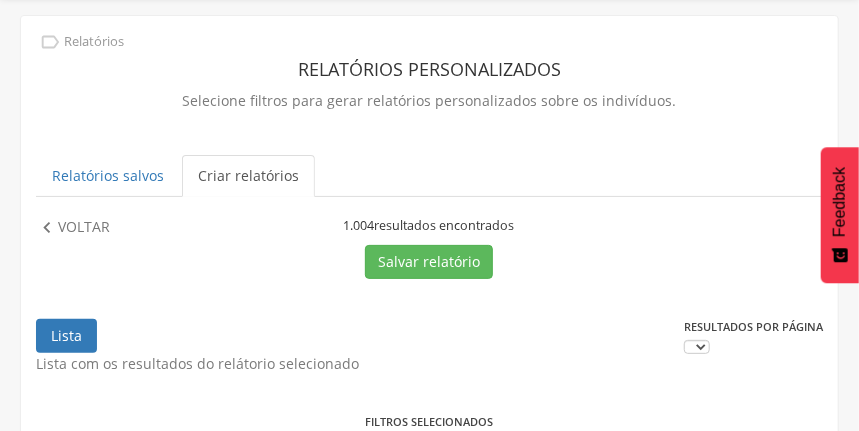 scroll, scrollTop: 523, scrollLeft: 0, axis: vertical 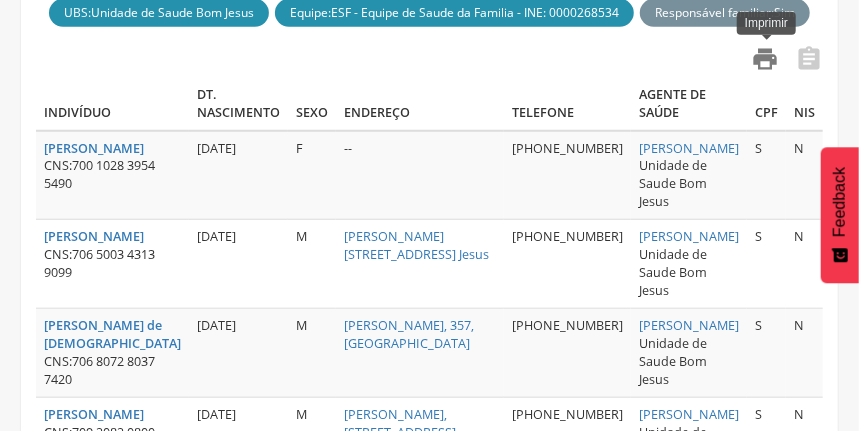 click on "" at bounding box center [765, 59] 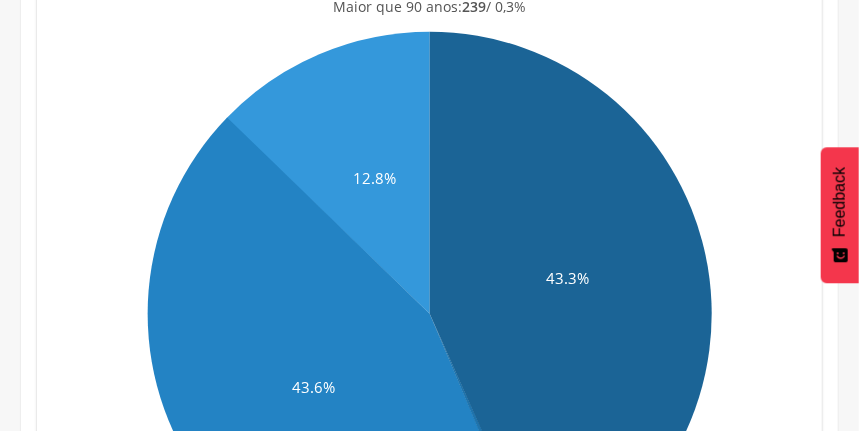 scroll, scrollTop: 0, scrollLeft: 0, axis: both 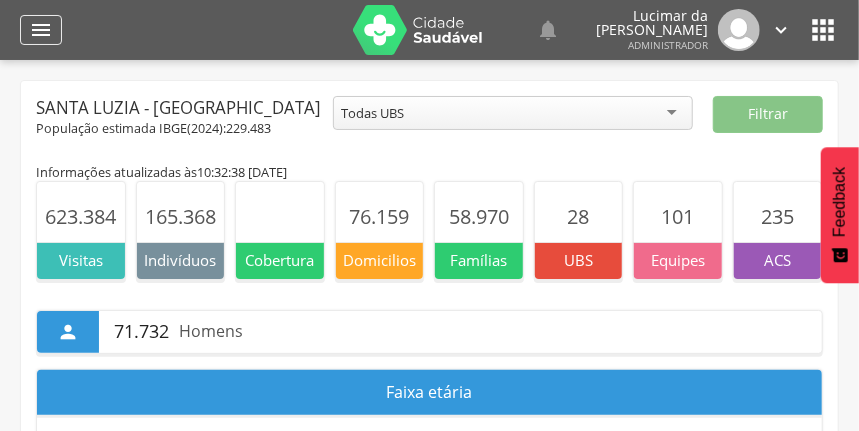 click on "" at bounding box center [41, 30] 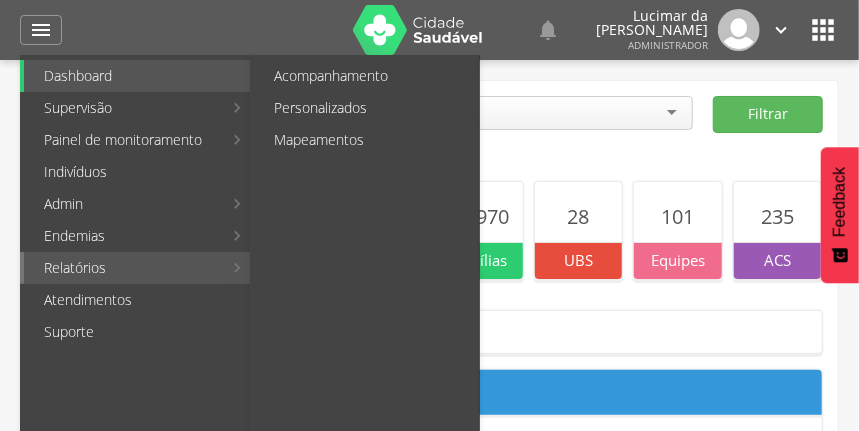 click on "Relatórios" at bounding box center [123, 268] 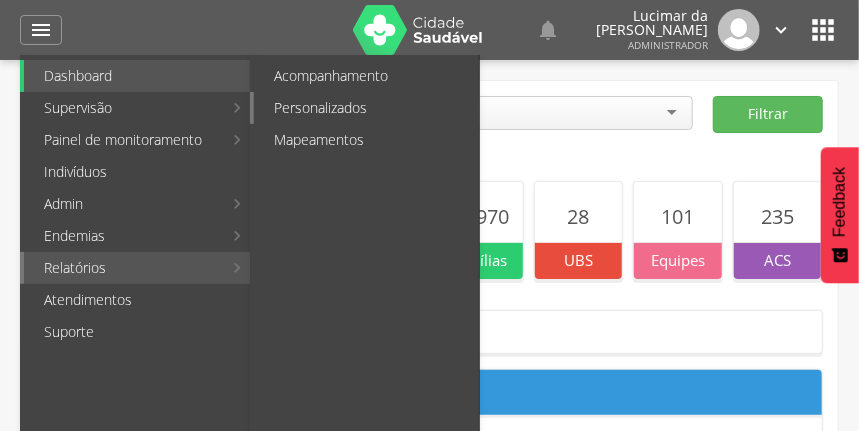 click on "Personalizados" at bounding box center [366, 108] 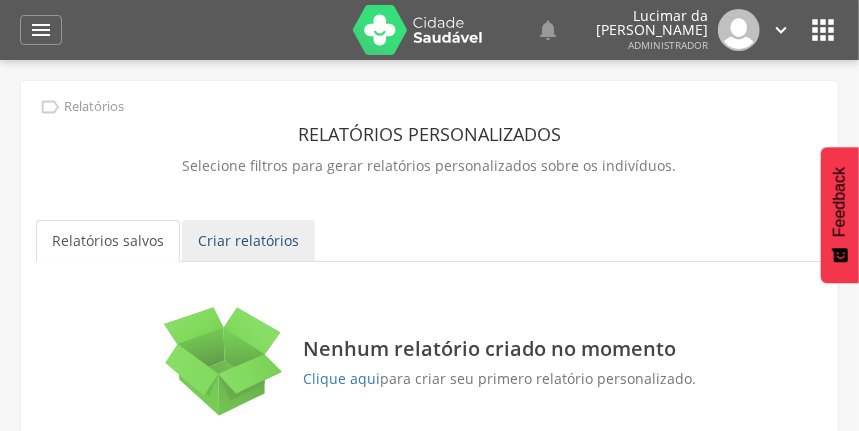 click on "Criar relatórios" at bounding box center (248, 241) 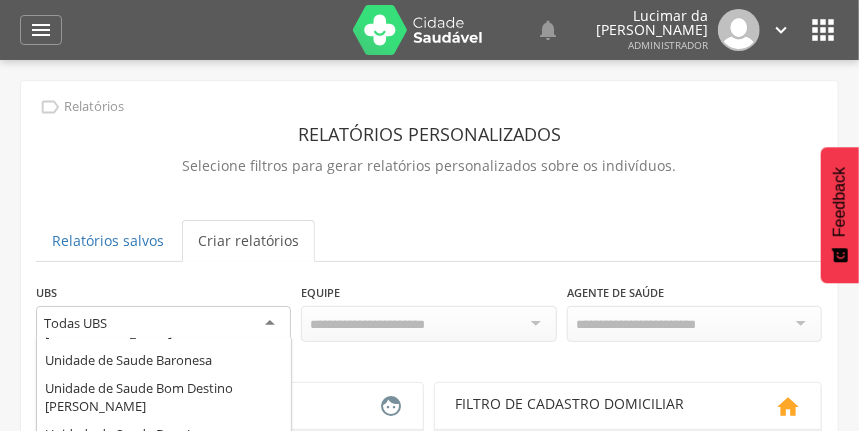 scroll, scrollTop: 0, scrollLeft: 0, axis: both 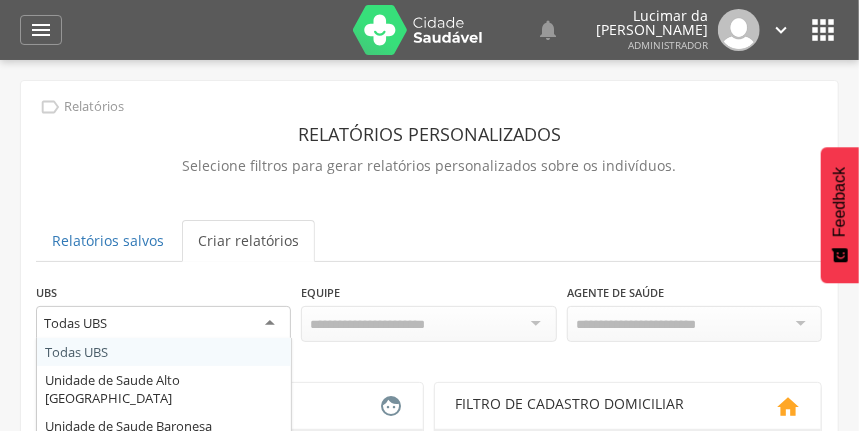 click on "Todas UBS" at bounding box center [163, 324] 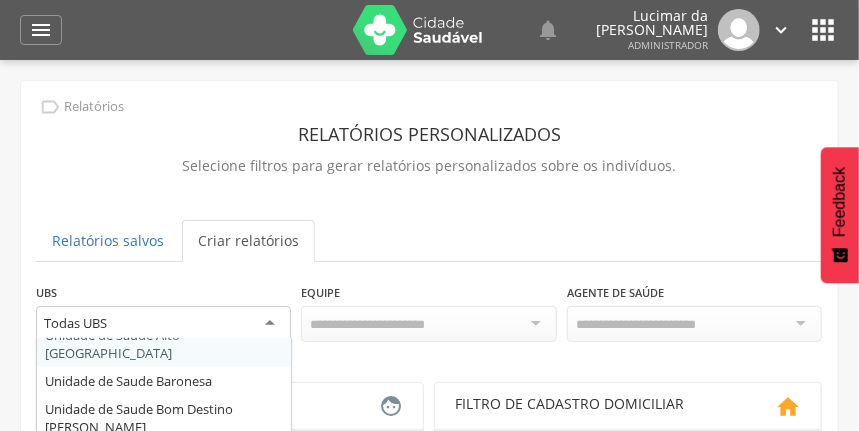 scroll, scrollTop: 66, scrollLeft: 0, axis: vertical 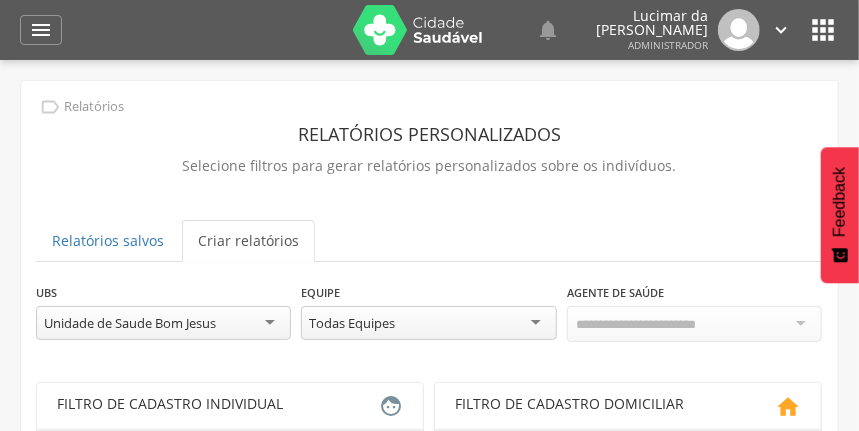click on "Todas Equipes" at bounding box center [428, 323] 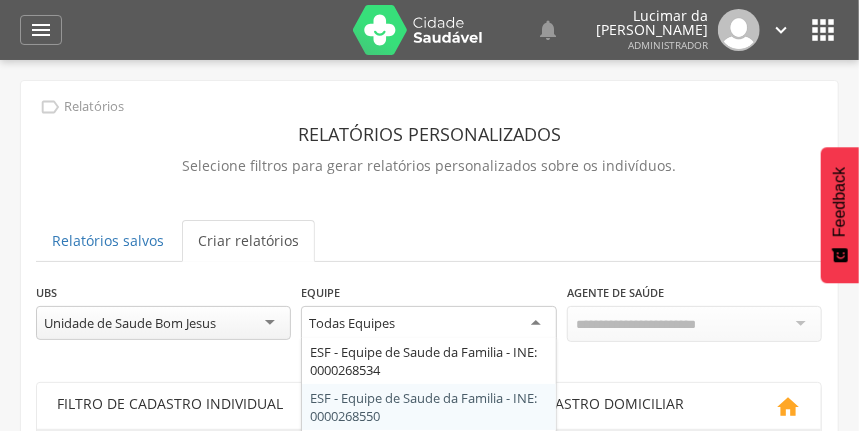scroll, scrollTop: 0, scrollLeft: 0, axis: both 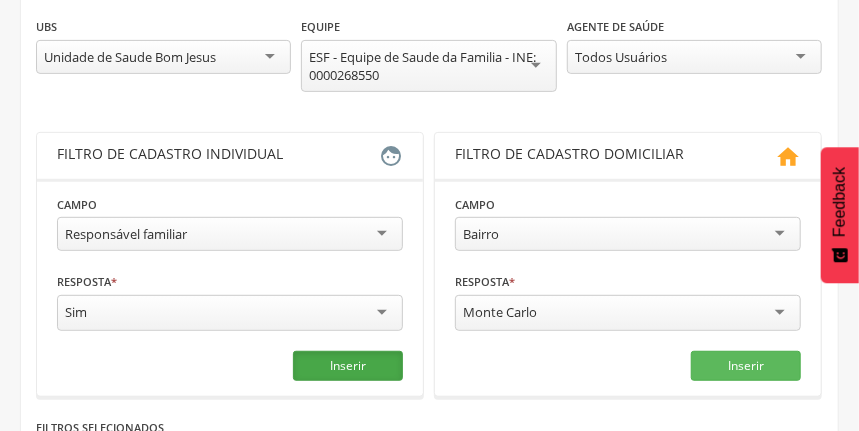click on "Inserir" at bounding box center (348, 366) 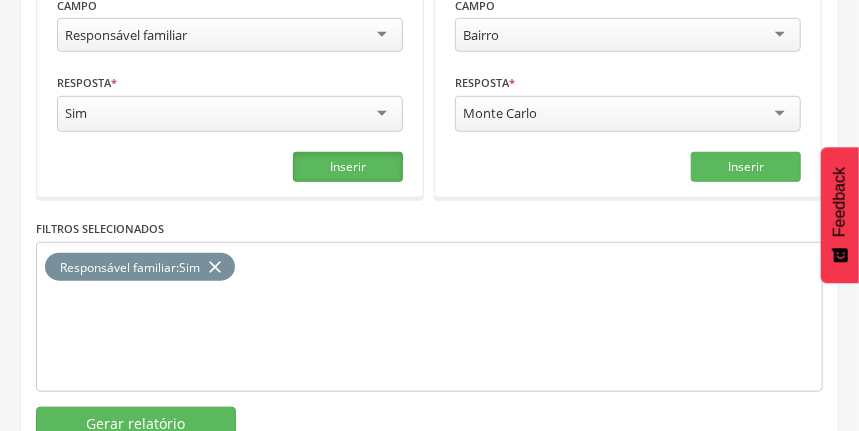 scroll, scrollTop: 466, scrollLeft: 0, axis: vertical 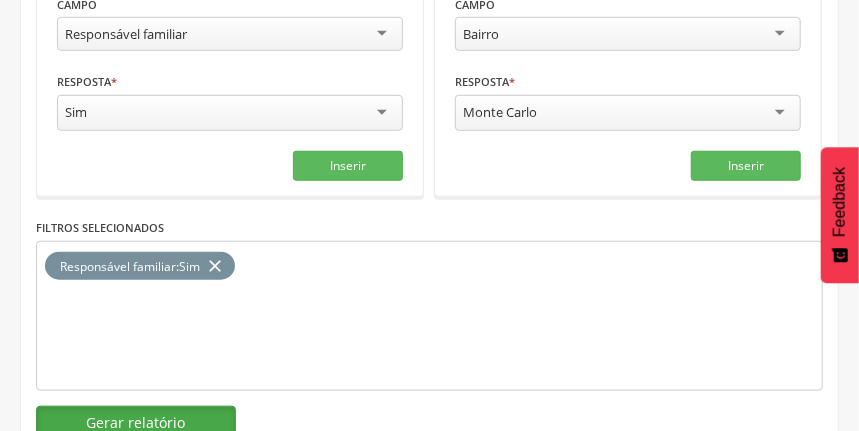 click on "Gerar relatório" at bounding box center (136, 423) 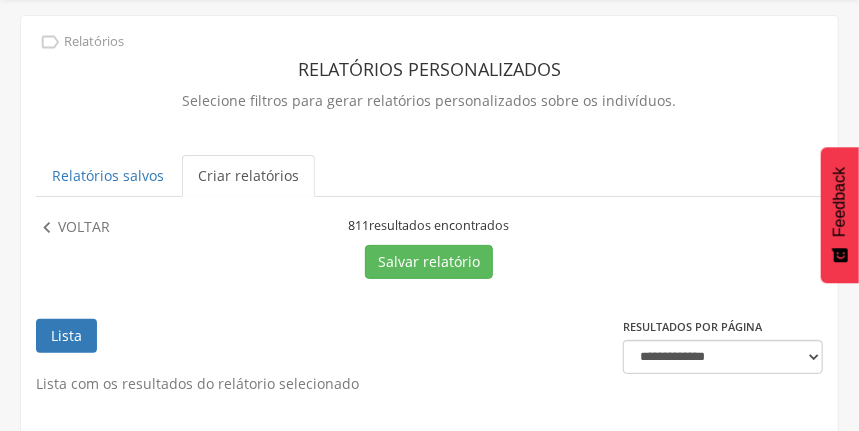 scroll, scrollTop: 466, scrollLeft: 0, axis: vertical 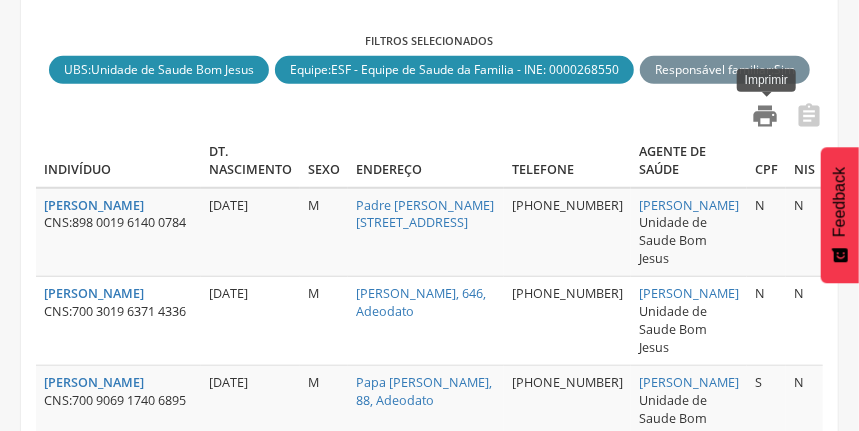 click on "" at bounding box center (765, 116) 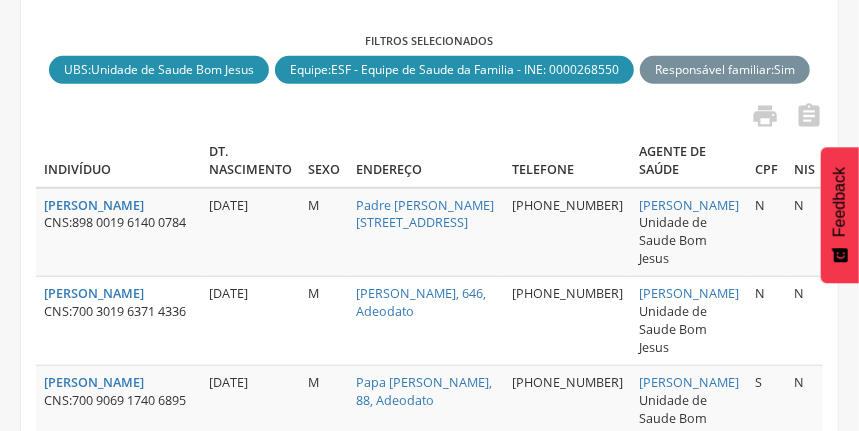 scroll, scrollTop: 0, scrollLeft: 0, axis: both 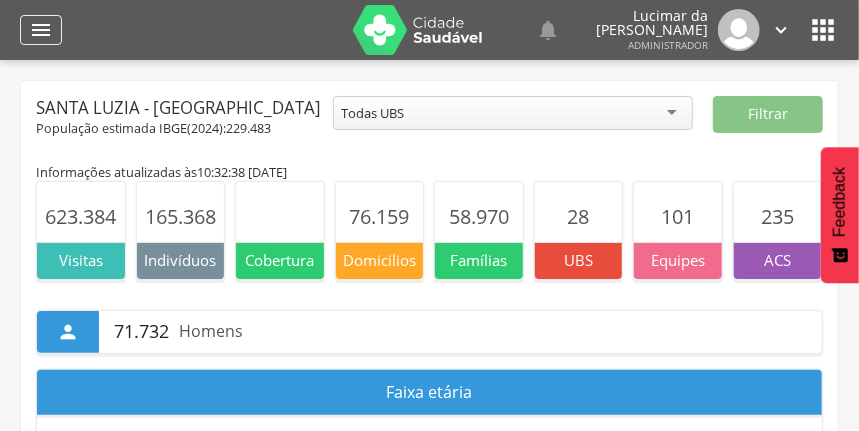 click on "" at bounding box center [41, 30] 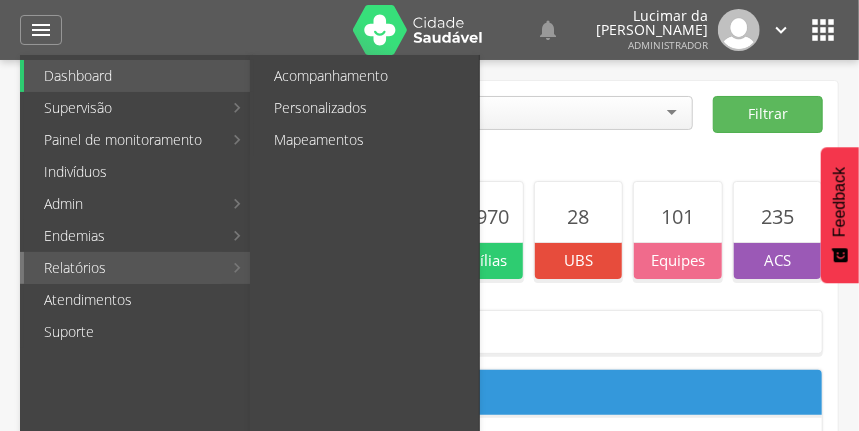 drag, startPoint x: 95, startPoint y: 276, endPoint x: 112, endPoint y: 268, distance: 18.788294 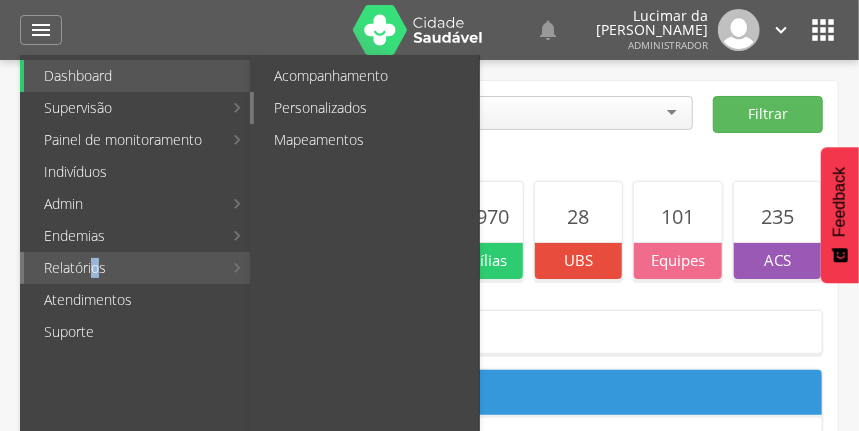 click on "Personalizados" at bounding box center (366, 108) 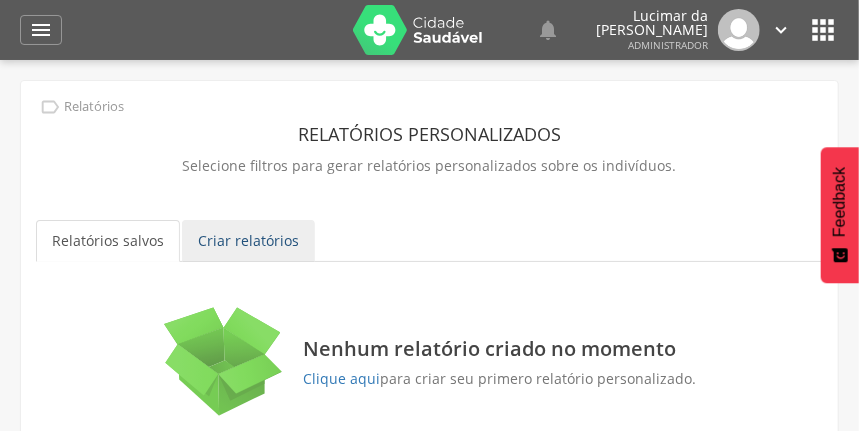click on "Criar relatórios" at bounding box center (248, 241) 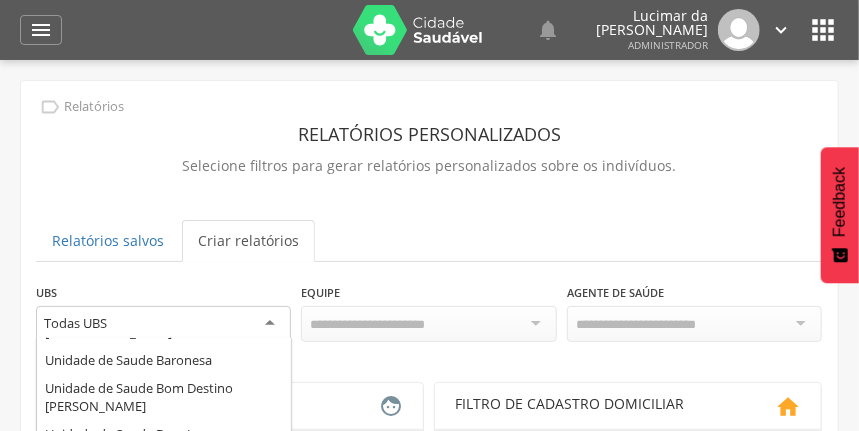 scroll, scrollTop: 0, scrollLeft: 0, axis: both 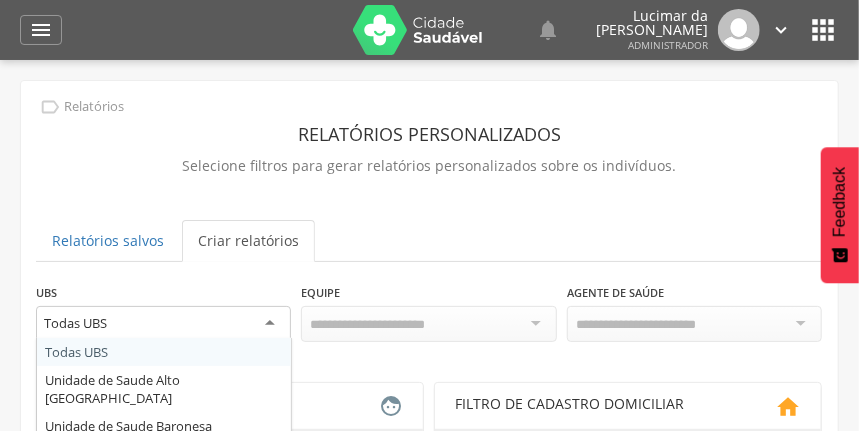 click on "Todas UBS" at bounding box center [163, 324] 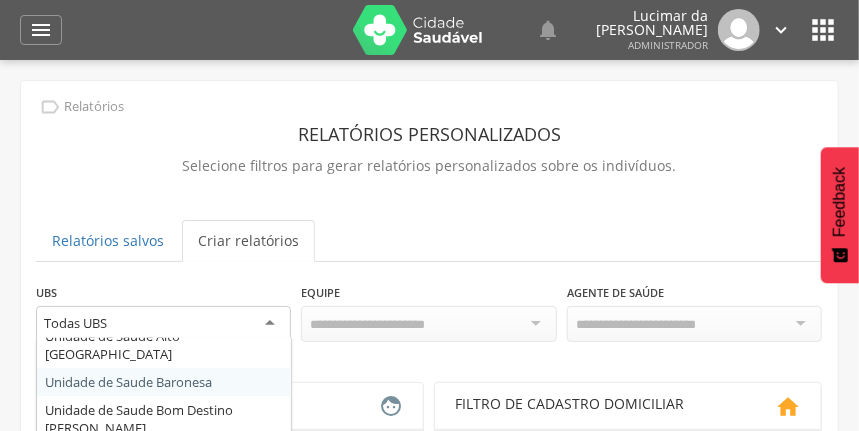 scroll, scrollTop: 66, scrollLeft: 0, axis: vertical 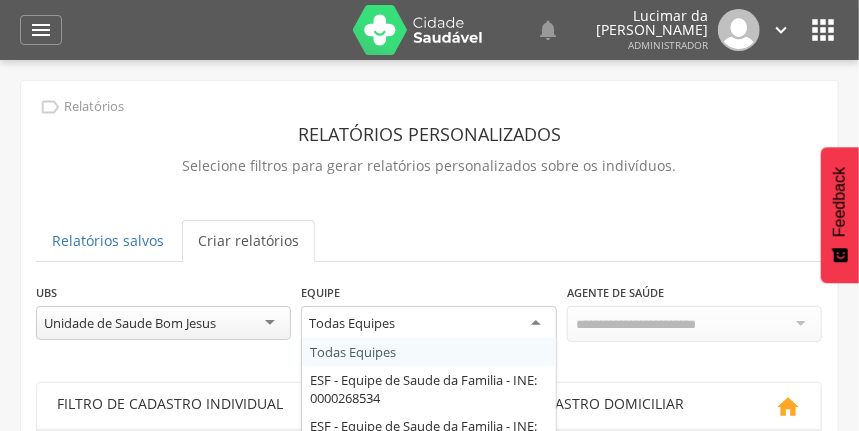 click on "Todas Equipes" at bounding box center (428, 324) 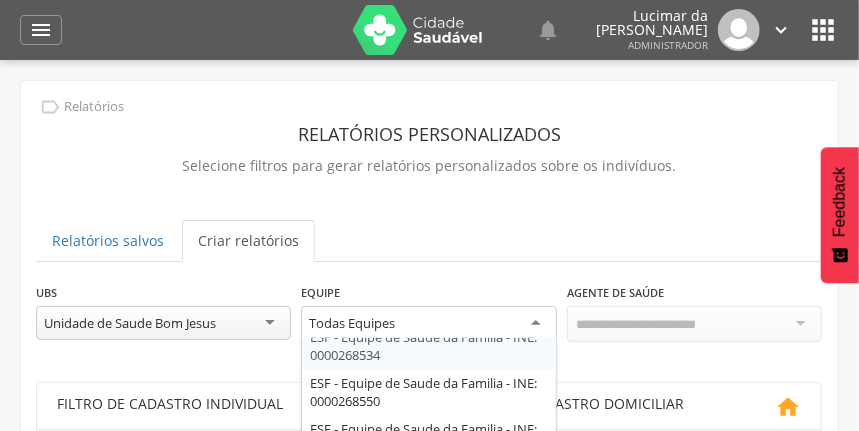 scroll, scrollTop: 66, scrollLeft: 0, axis: vertical 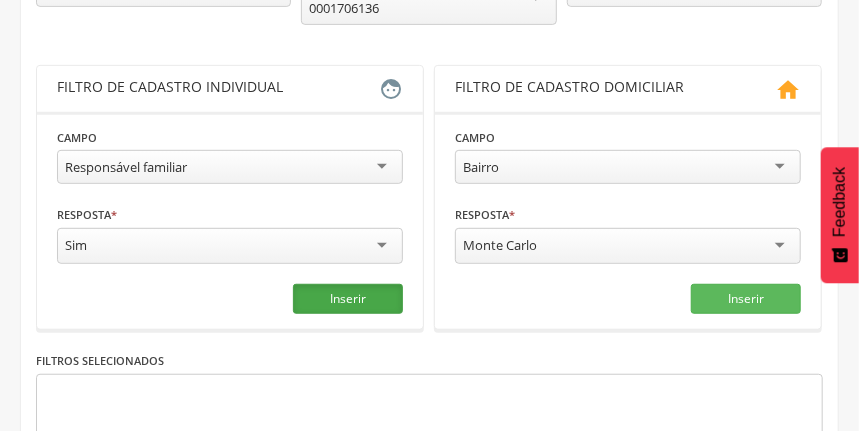 click on "Inserir" at bounding box center [348, 299] 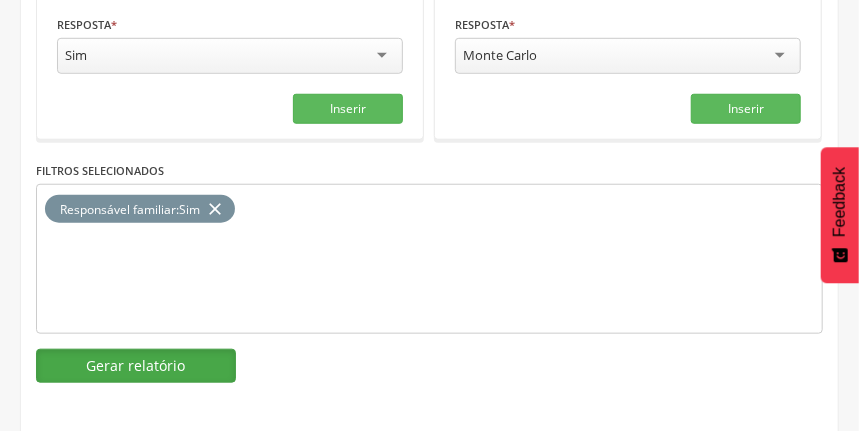 click on "Gerar relatório" at bounding box center [136, 366] 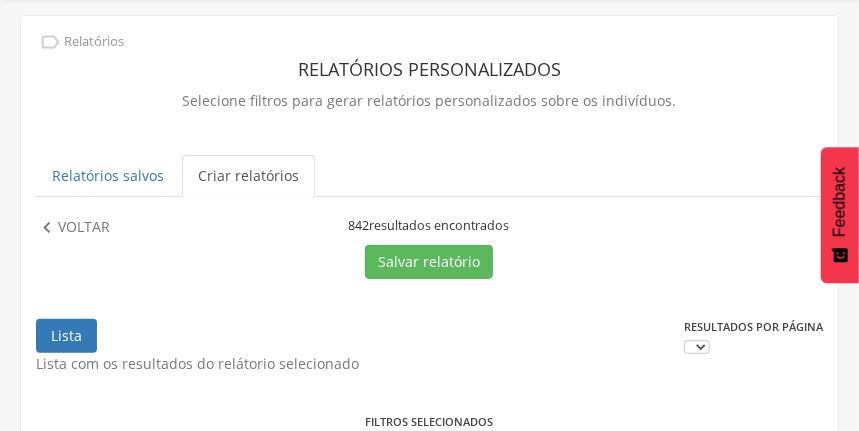 scroll, scrollTop: 523, scrollLeft: 0, axis: vertical 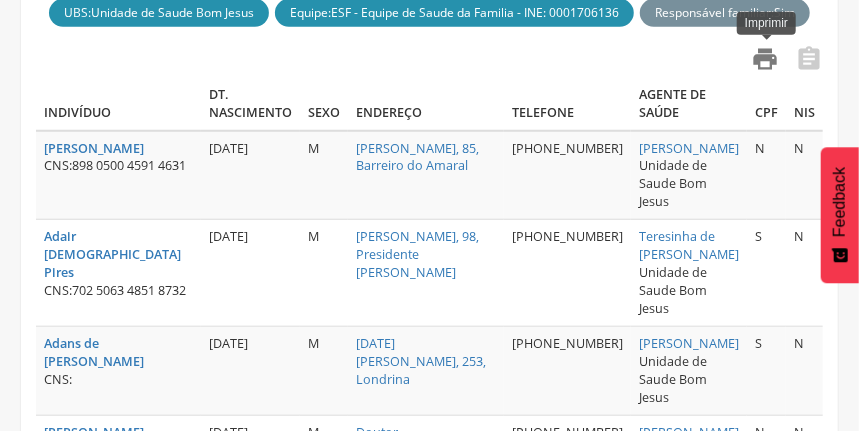 click on "" at bounding box center (765, 59) 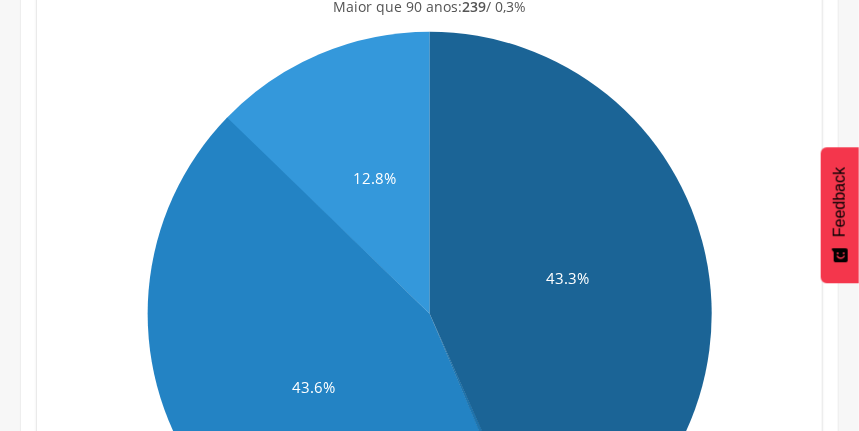 scroll, scrollTop: 0, scrollLeft: 0, axis: both 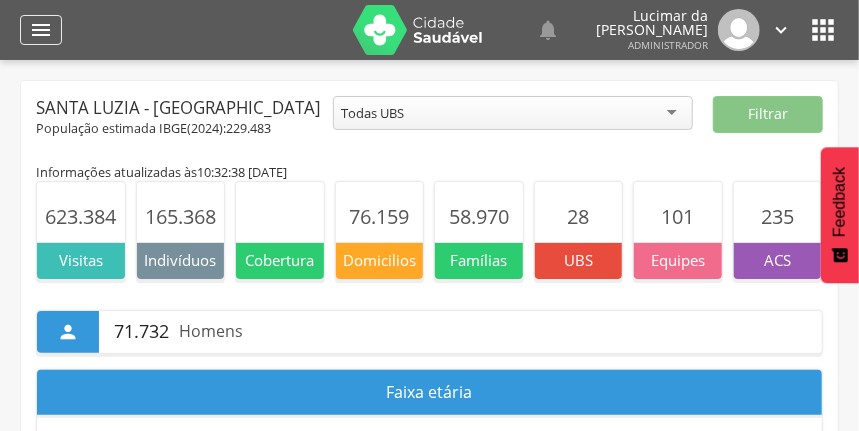 click on "" at bounding box center (41, 30) 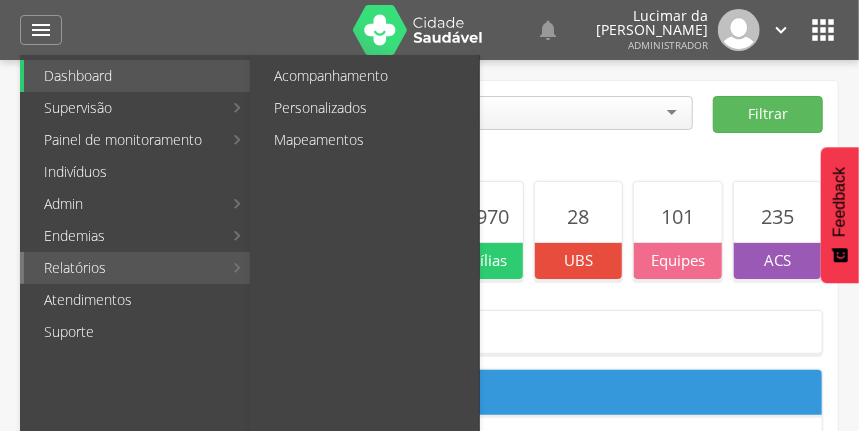 click on "Relatórios" at bounding box center [123, 268] 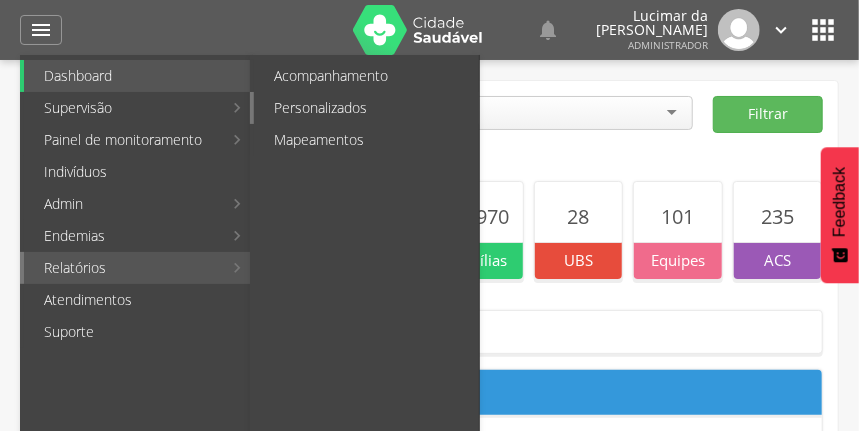 click on "Personalizados" at bounding box center [366, 108] 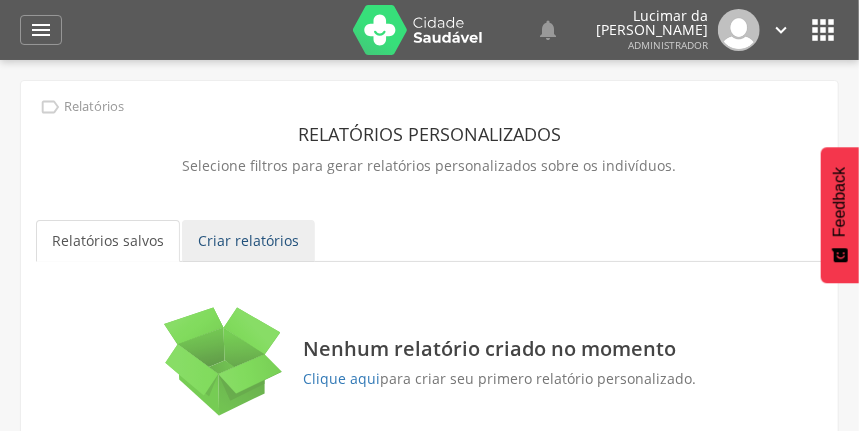 click on "Criar relatórios" at bounding box center (248, 241) 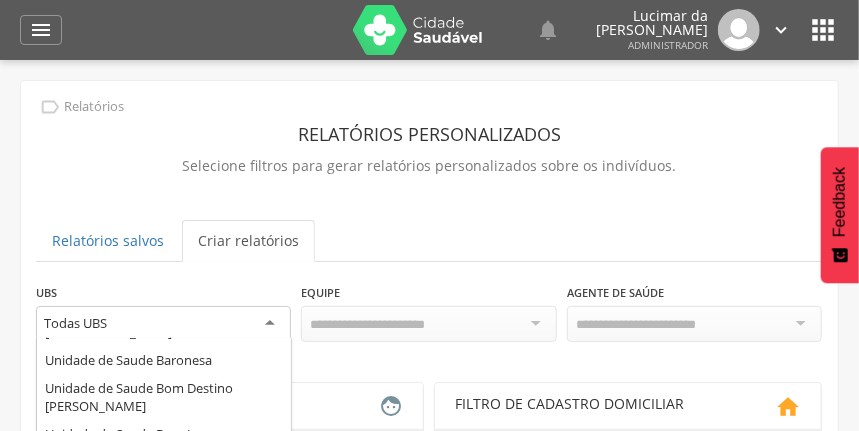 scroll, scrollTop: 0, scrollLeft: 0, axis: both 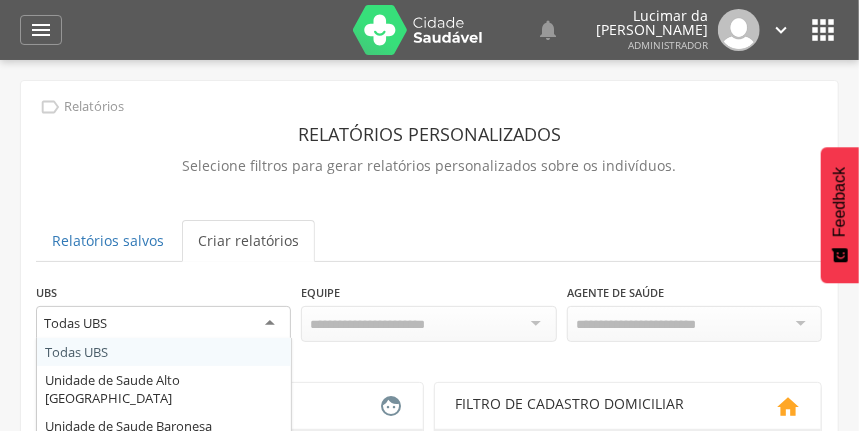 click on "Todas UBS" at bounding box center (163, 324) 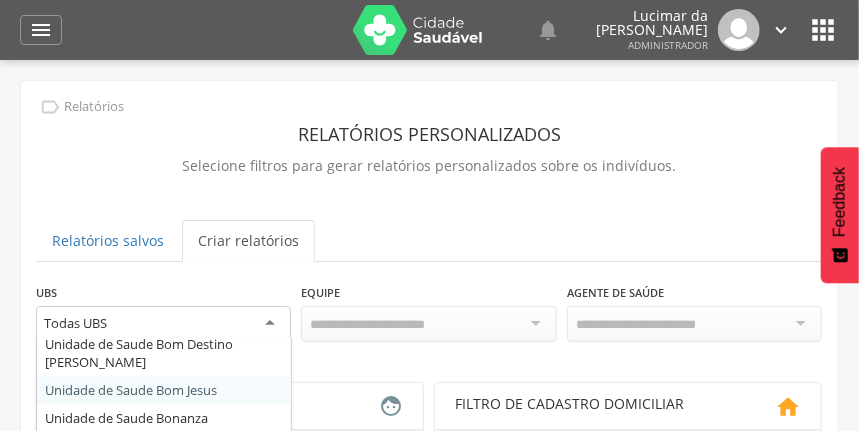 scroll, scrollTop: 133, scrollLeft: 0, axis: vertical 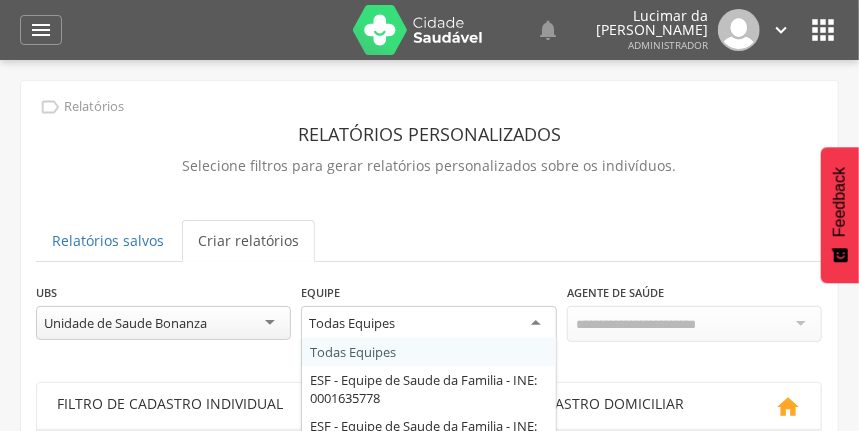 click on "Todas Equipes" at bounding box center (428, 324) 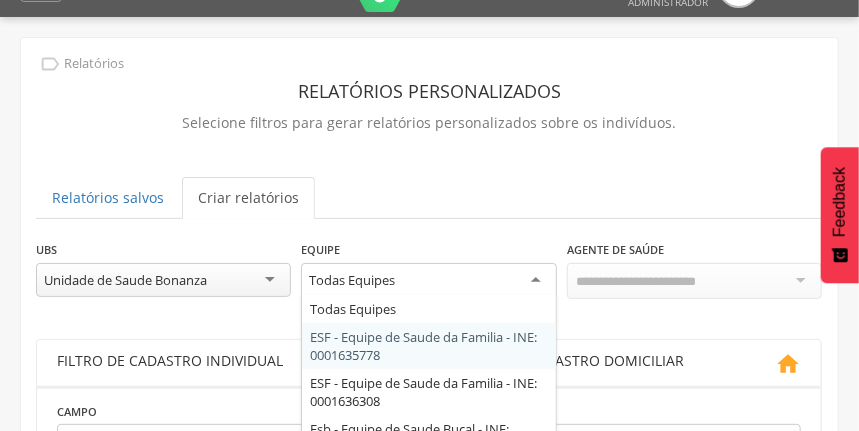 scroll, scrollTop: 66, scrollLeft: 0, axis: vertical 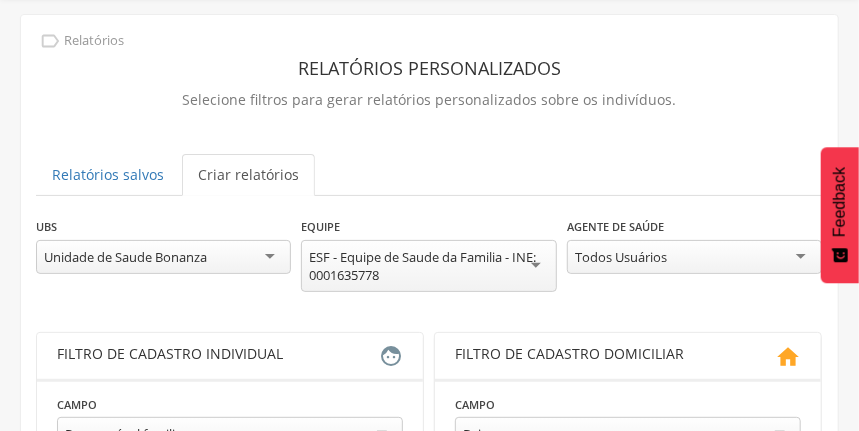 click on "ESF - Equipe de Saude da Familia - INE: 0001635778" at bounding box center (428, 266) 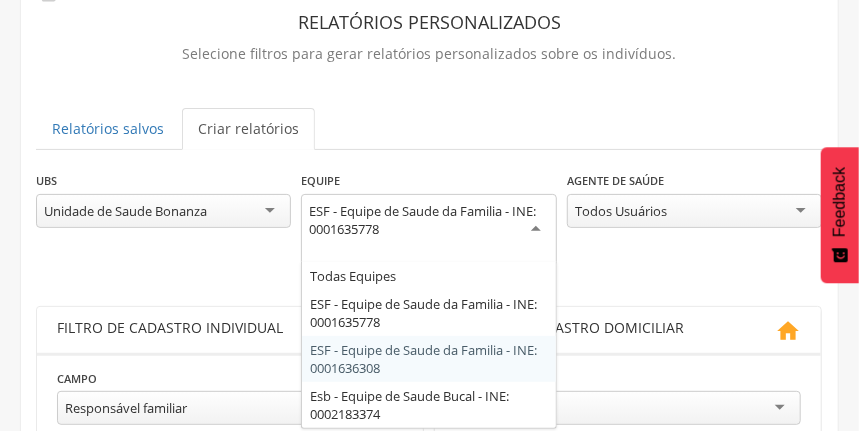 scroll, scrollTop: 133, scrollLeft: 0, axis: vertical 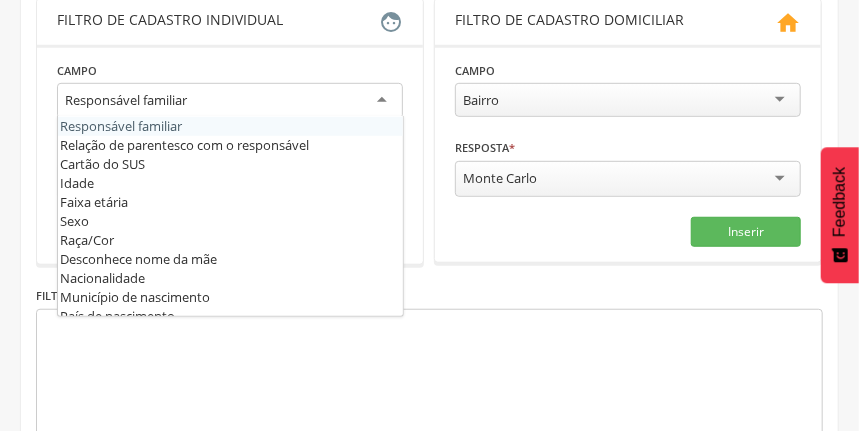 click on "Responsável familiar" at bounding box center (230, 101) 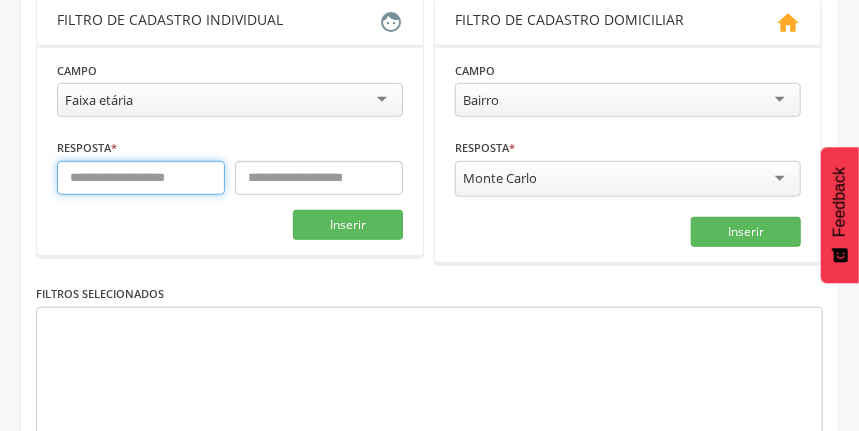 click at bounding box center (141, 178) 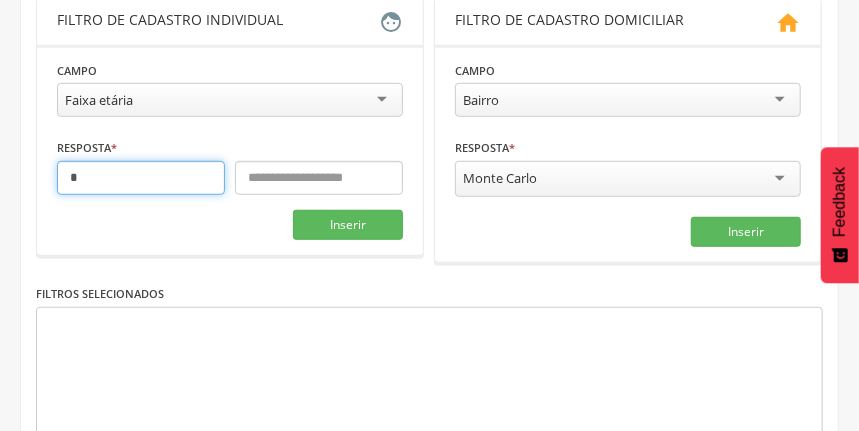 type on "*" 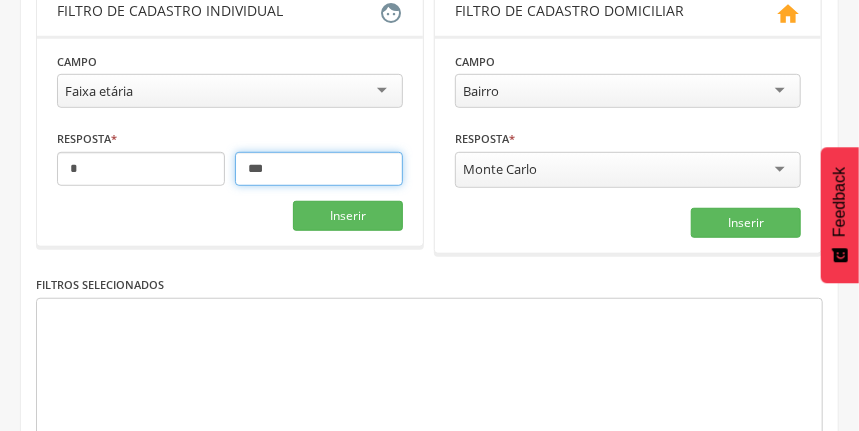 scroll, scrollTop: 523, scrollLeft: 0, axis: vertical 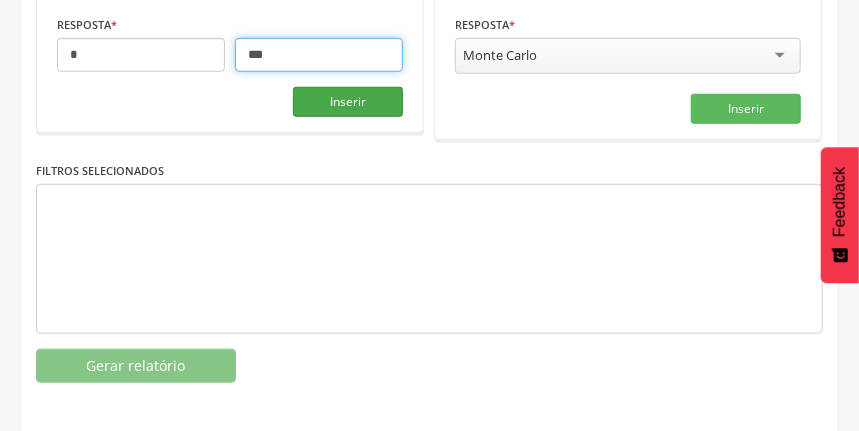 type on "***" 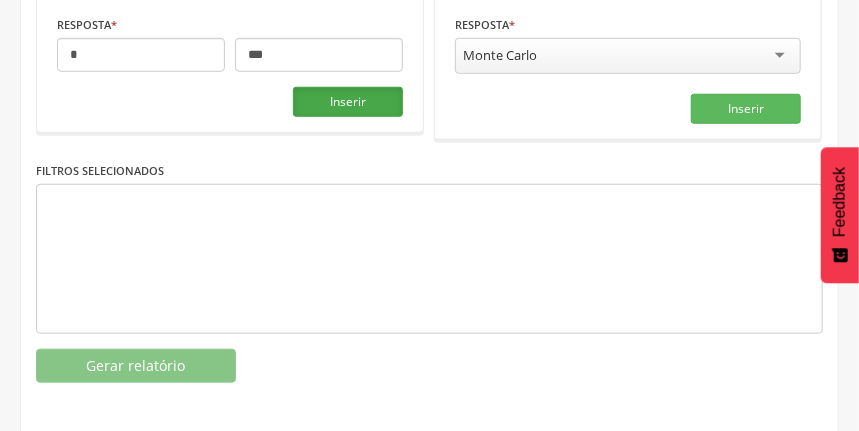 click on "Inserir" at bounding box center (348, 102) 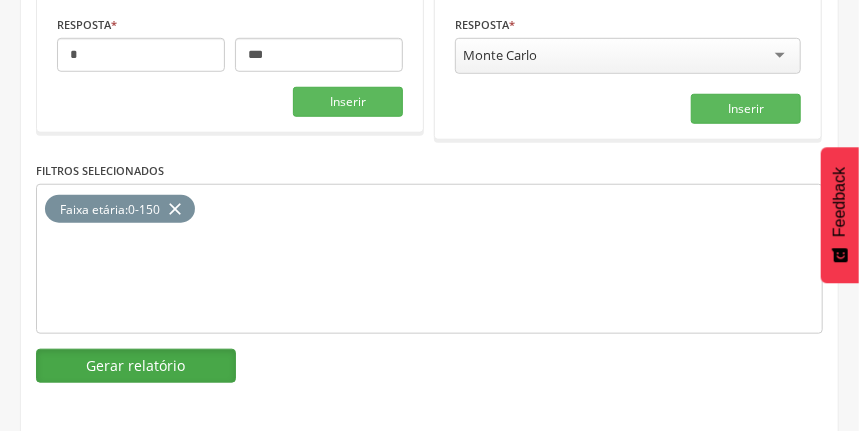 click on "Gerar relatório" at bounding box center (136, 366) 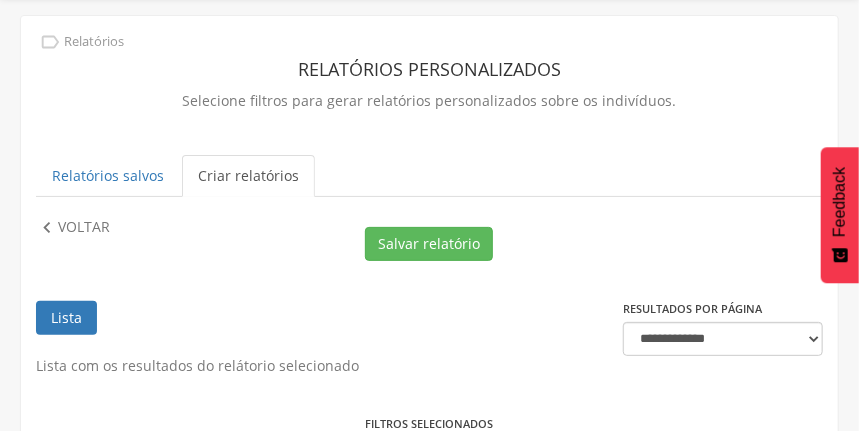 scroll, scrollTop: 262, scrollLeft: 0, axis: vertical 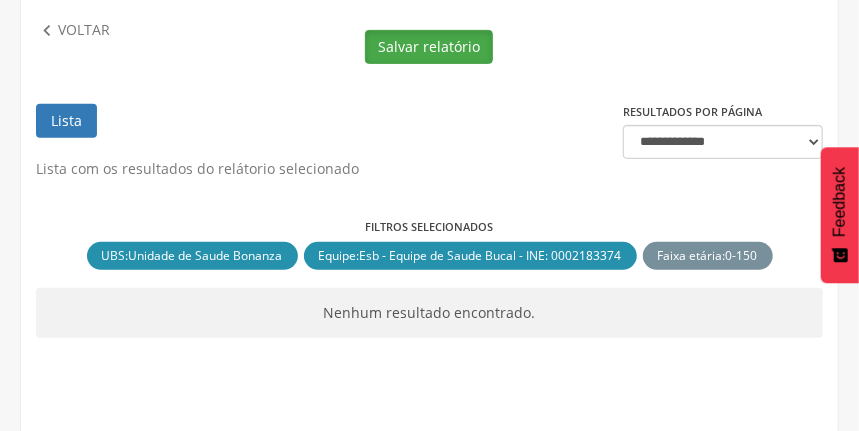 click on "Salvar relatório" at bounding box center (429, 47) 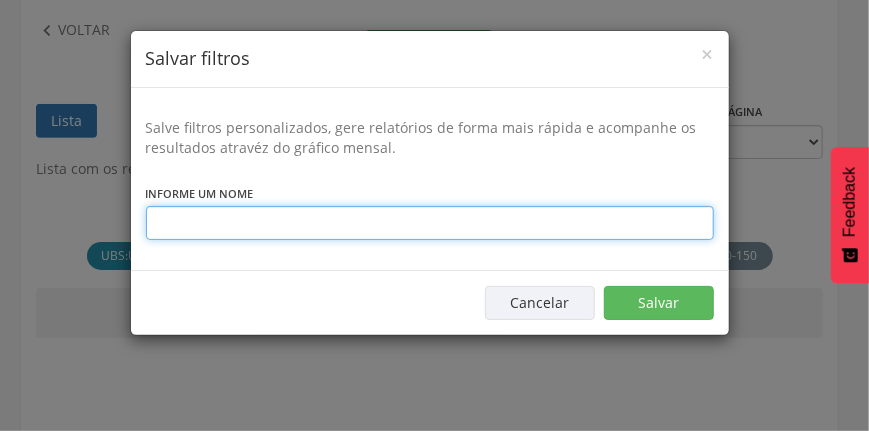click at bounding box center (430, 223) 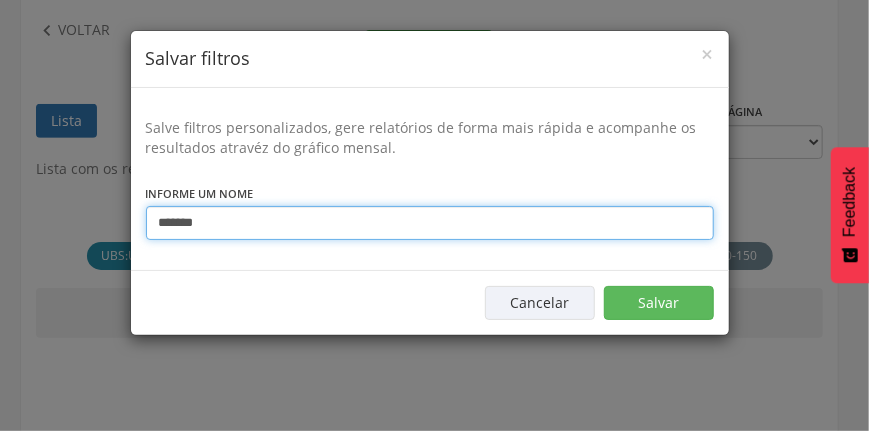 type on "*******" 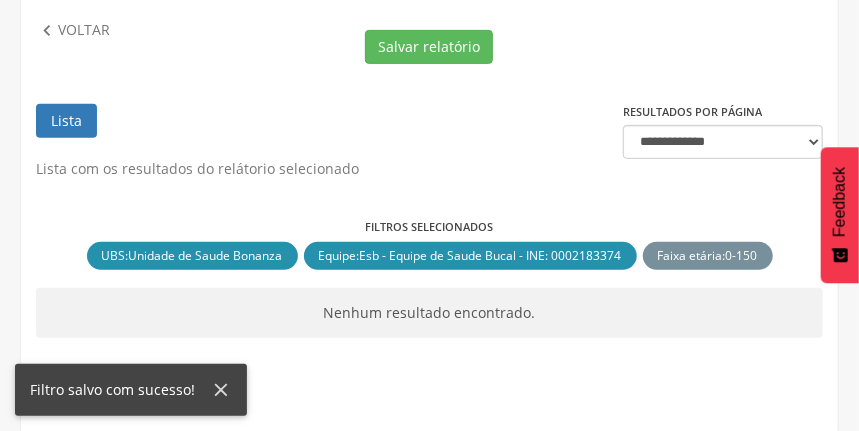 scroll, scrollTop: 0, scrollLeft: 0, axis: both 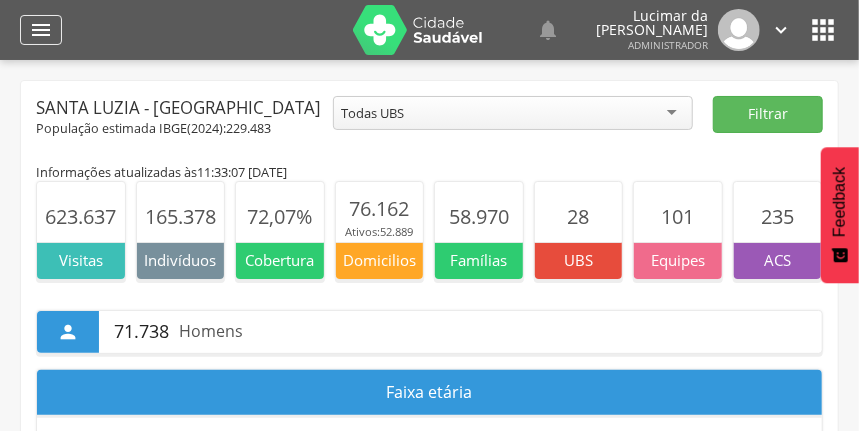click on "" at bounding box center (41, 30) 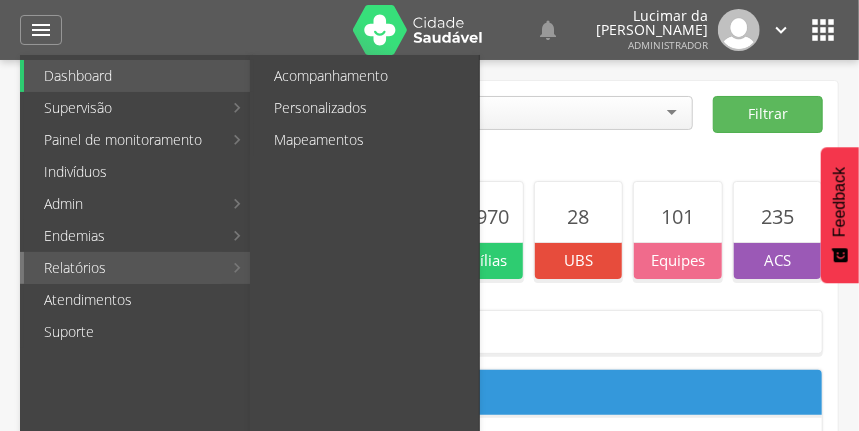 click on "Relatórios" at bounding box center (123, 268) 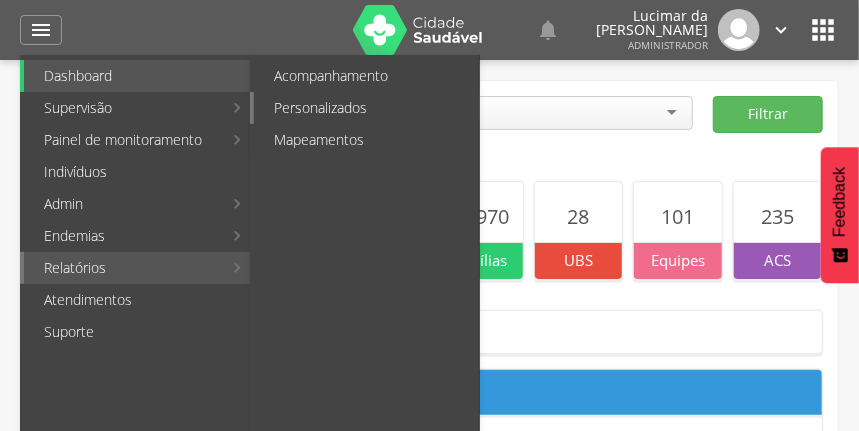 click on "Personalizados" at bounding box center (366, 108) 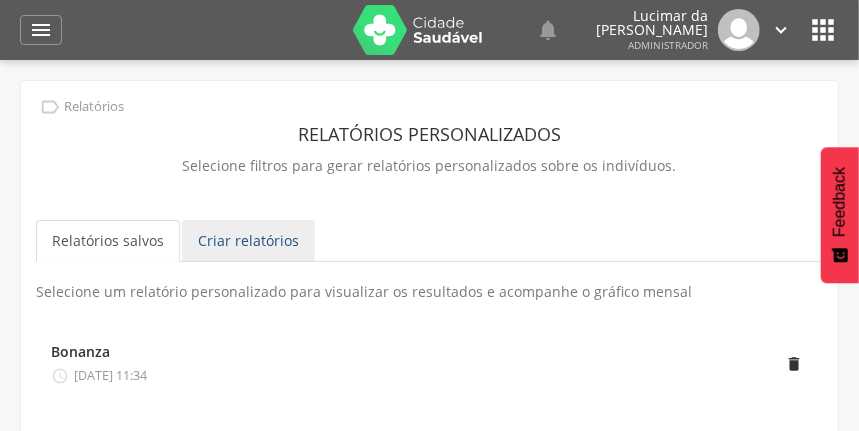 click on "Criar relatórios" at bounding box center (248, 241) 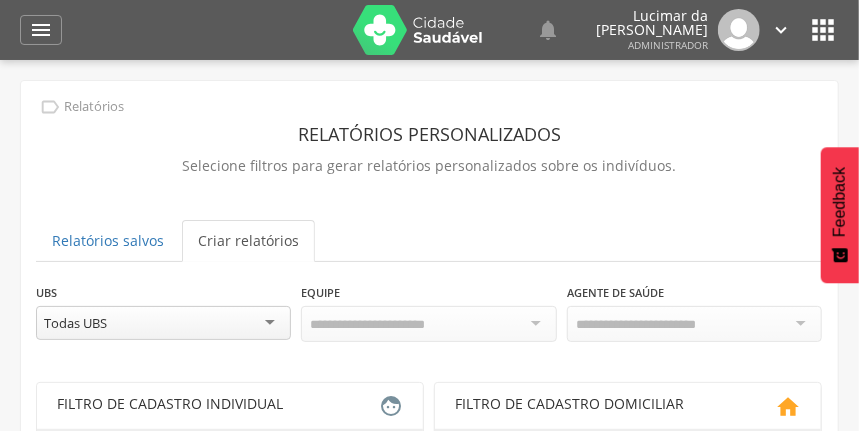 scroll, scrollTop: 0, scrollLeft: 0, axis: both 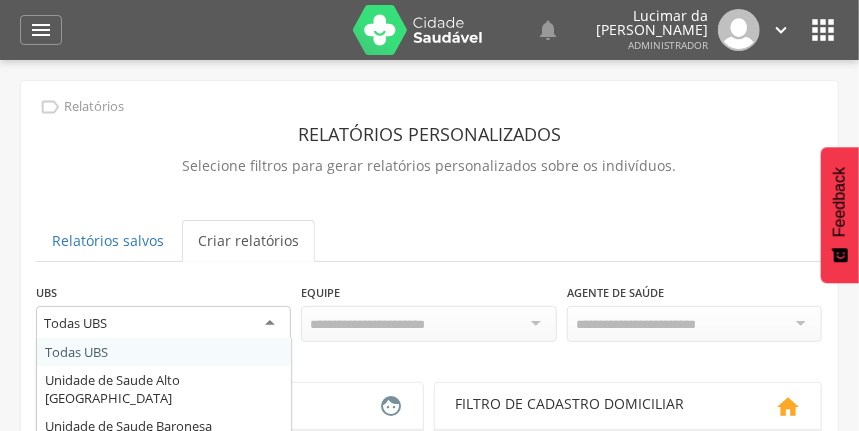 click on "Todas UBS" at bounding box center [163, 324] 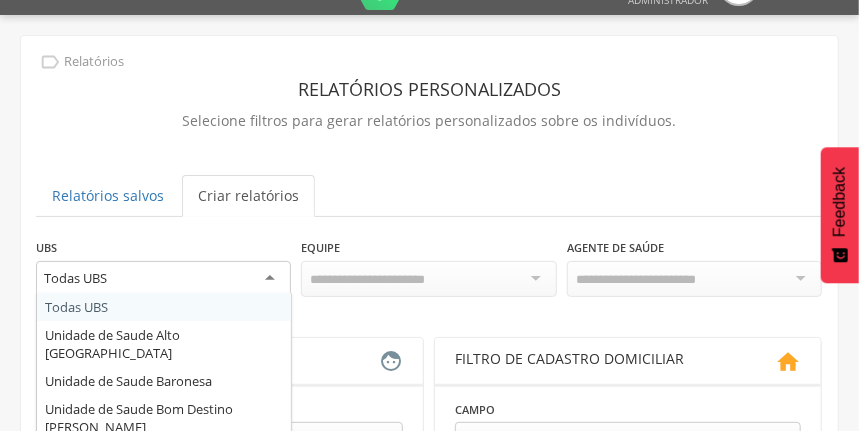scroll, scrollTop: 66, scrollLeft: 0, axis: vertical 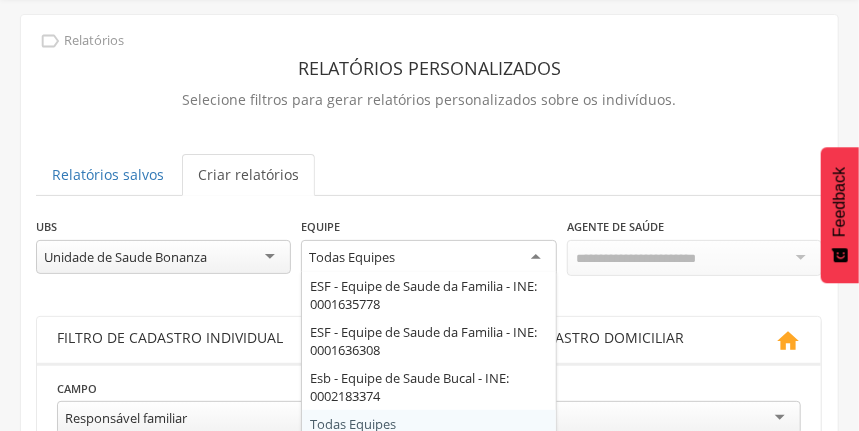 click on "Todas Equipes" at bounding box center [428, 258] 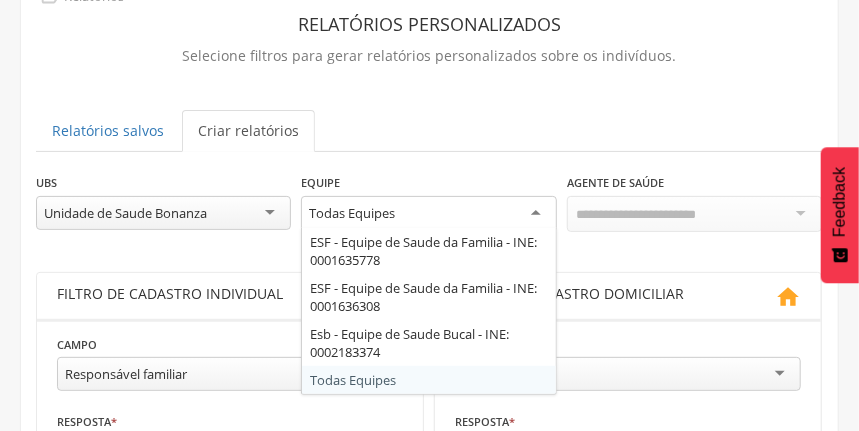 scroll, scrollTop: 133, scrollLeft: 0, axis: vertical 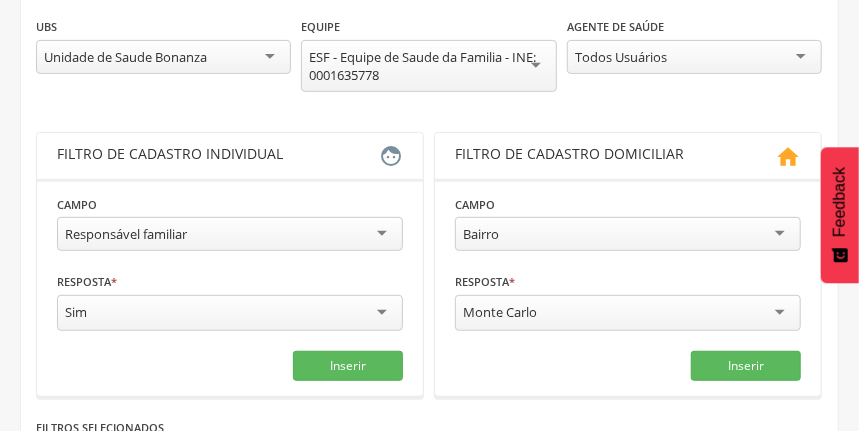 click on "Responsável familiar" at bounding box center (230, 234) 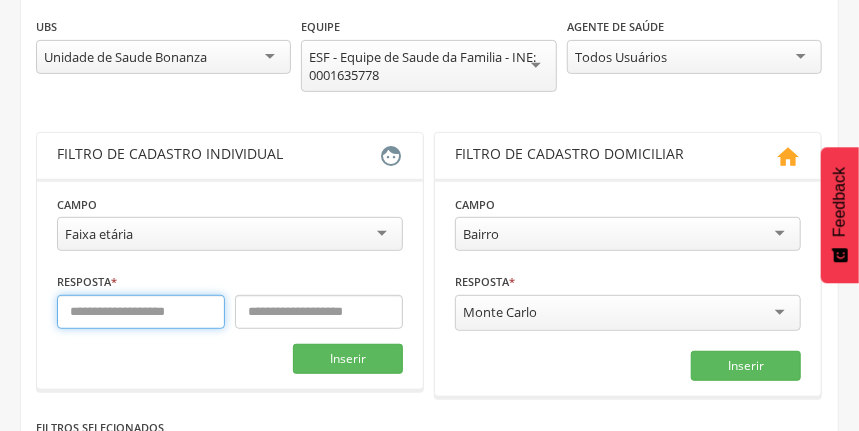 click at bounding box center [141, 312] 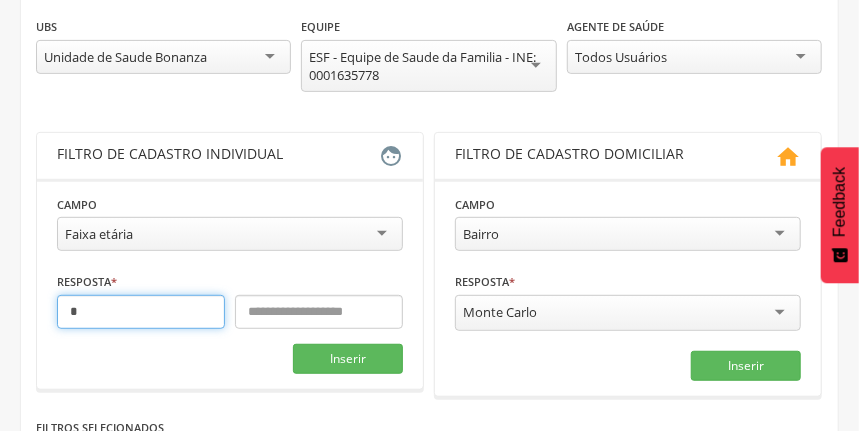 type on "*" 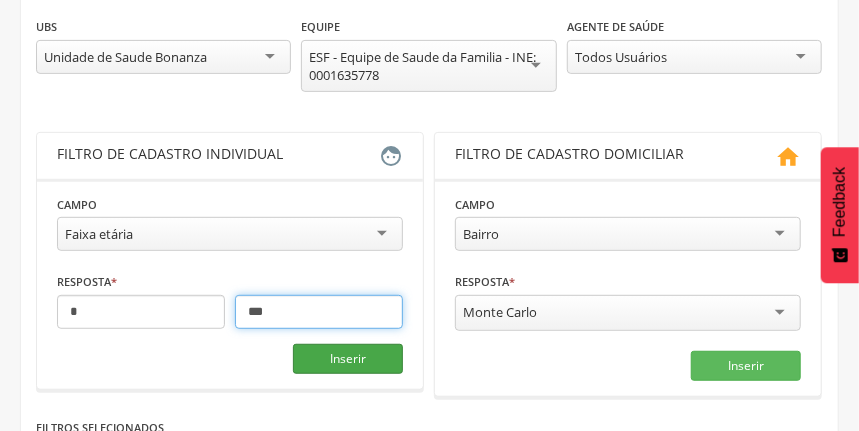 type on "***" 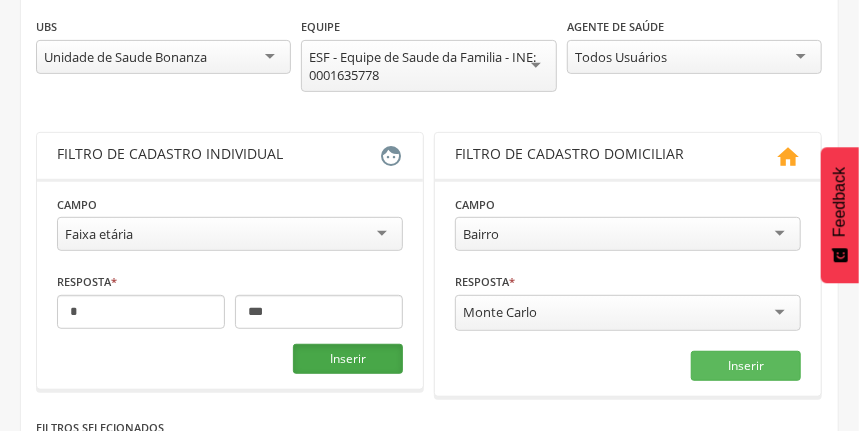 click on "Inserir" at bounding box center (348, 359) 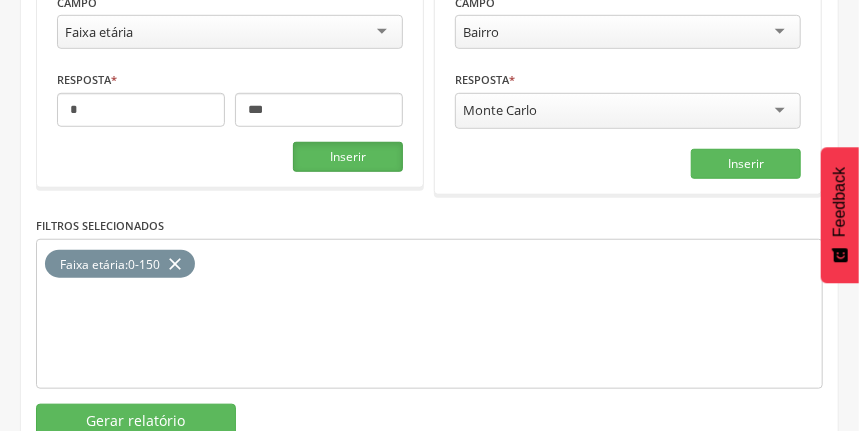 scroll, scrollTop: 523, scrollLeft: 0, axis: vertical 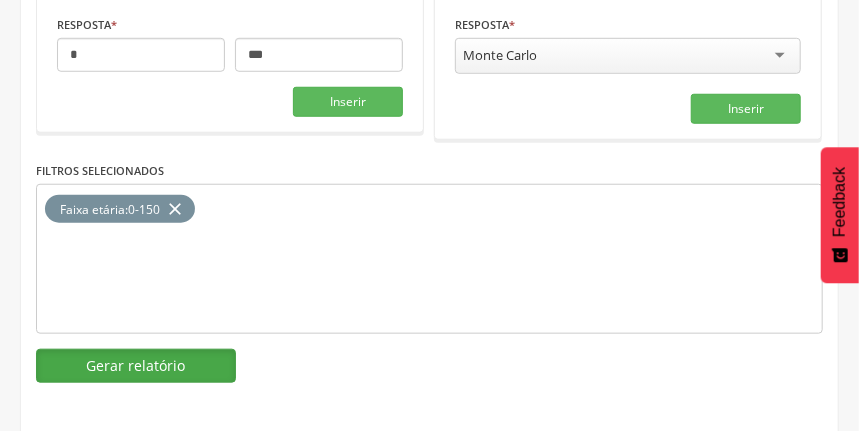 click on "Gerar relatório" at bounding box center (136, 366) 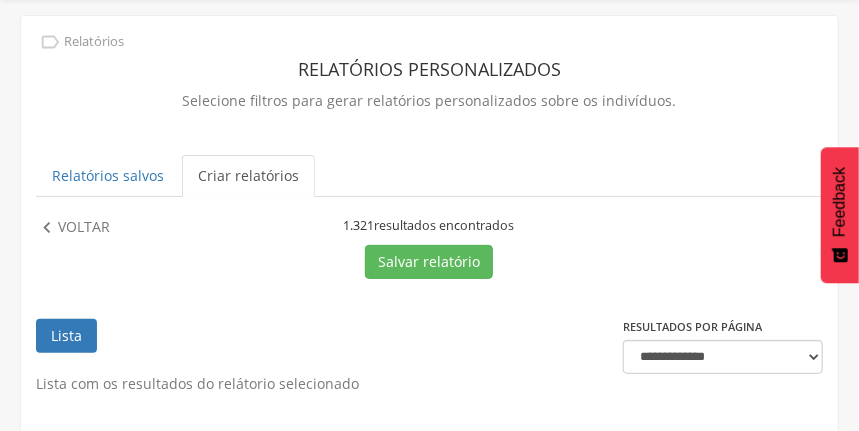 scroll, scrollTop: 523, scrollLeft: 0, axis: vertical 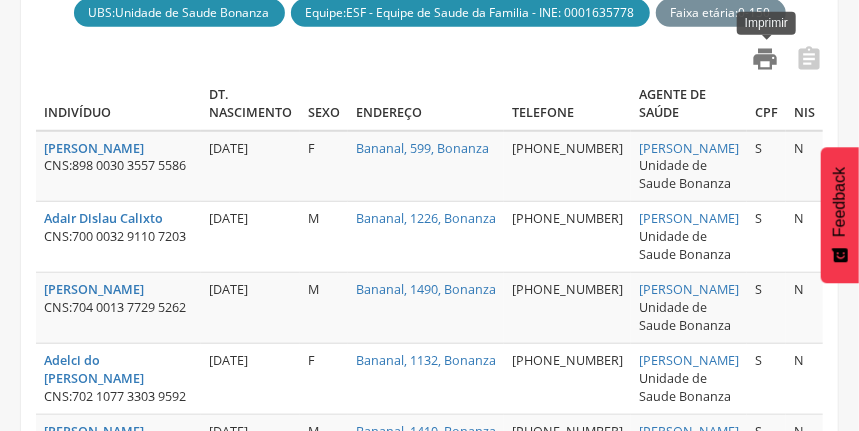 click on "" at bounding box center [765, 59] 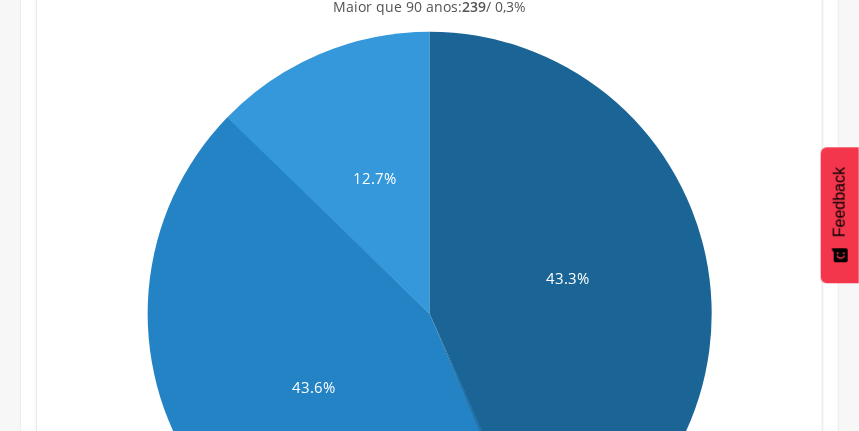 scroll, scrollTop: 0, scrollLeft: 0, axis: both 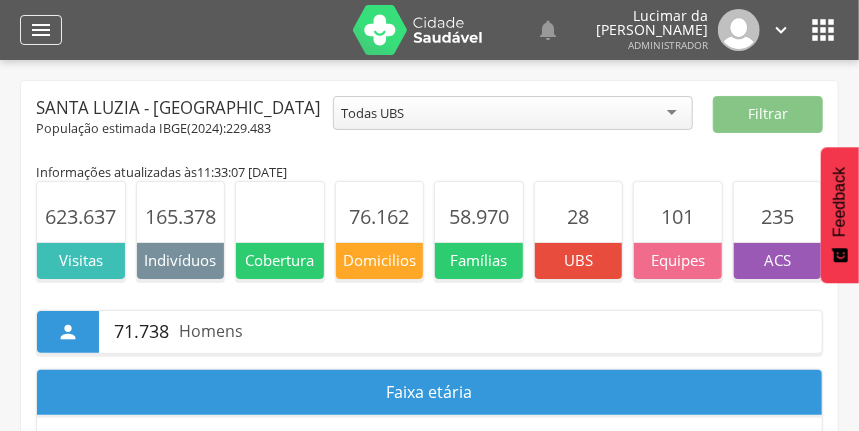 click on "" at bounding box center [41, 30] 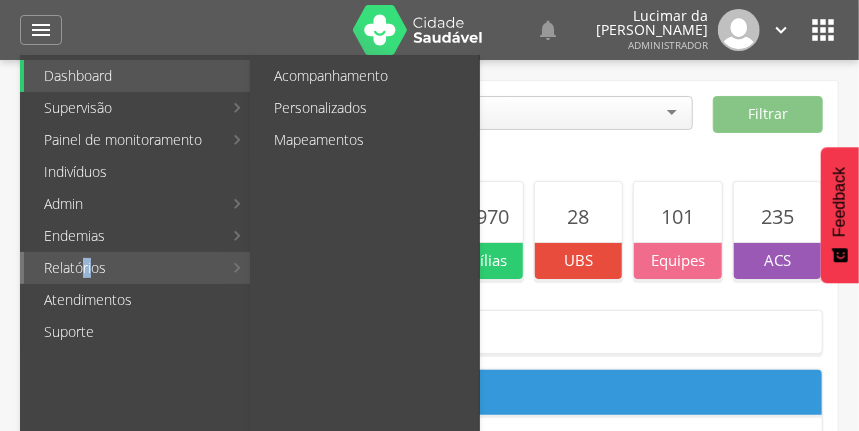 drag, startPoint x: 86, startPoint y: 269, endPoint x: 160, endPoint y: 266, distance: 74.06078 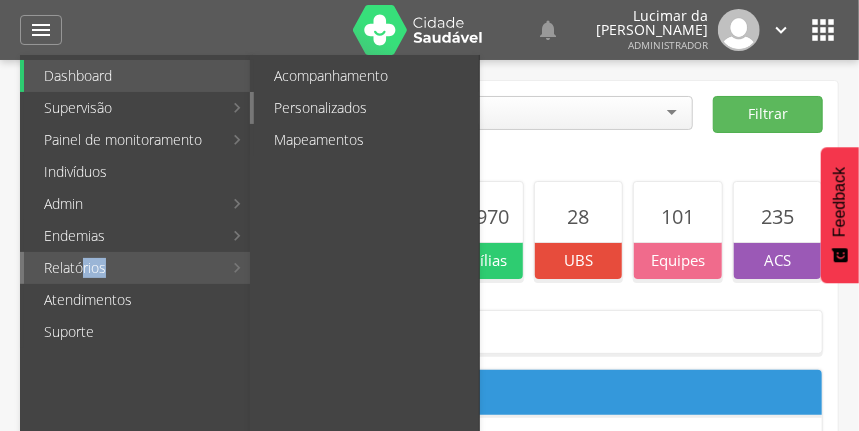 click on "Personalizados" at bounding box center [366, 108] 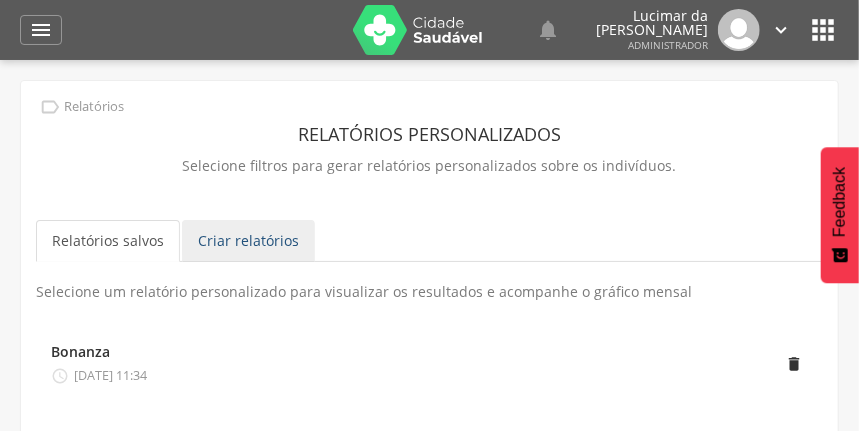 click on "Criar relatórios" at bounding box center [248, 241] 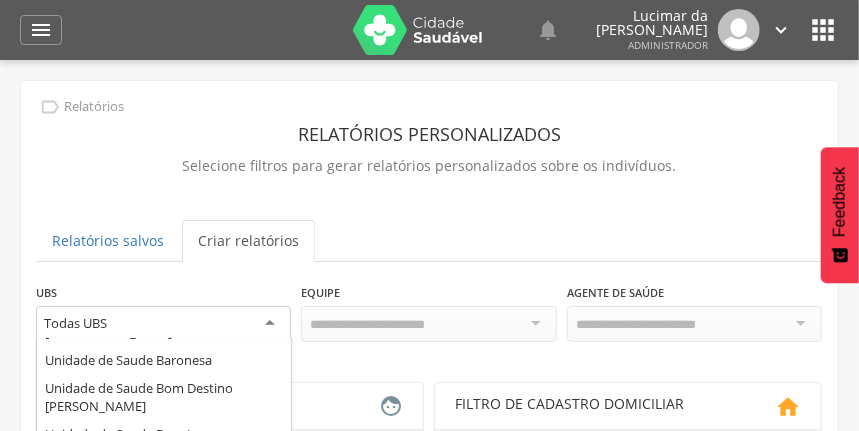 scroll, scrollTop: 0, scrollLeft: 0, axis: both 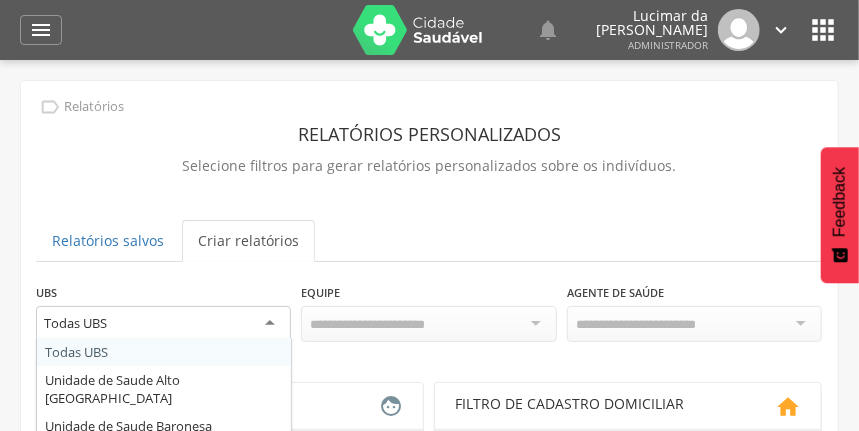 click on "Todas UBS" at bounding box center [163, 324] 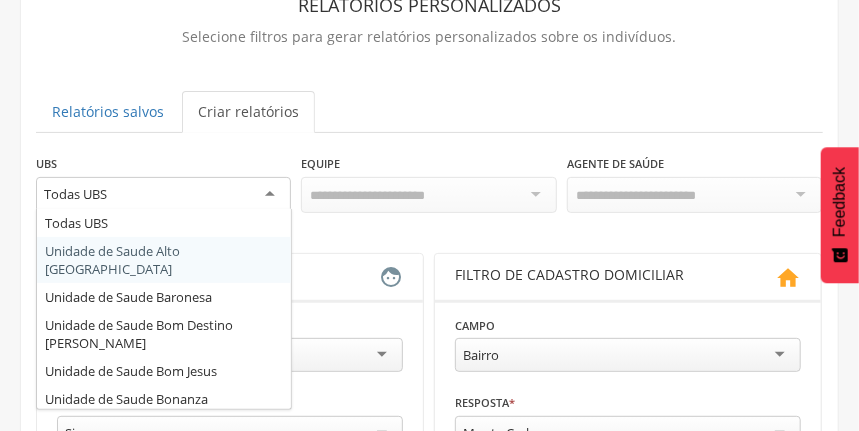 scroll, scrollTop: 133, scrollLeft: 0, axis: vertical 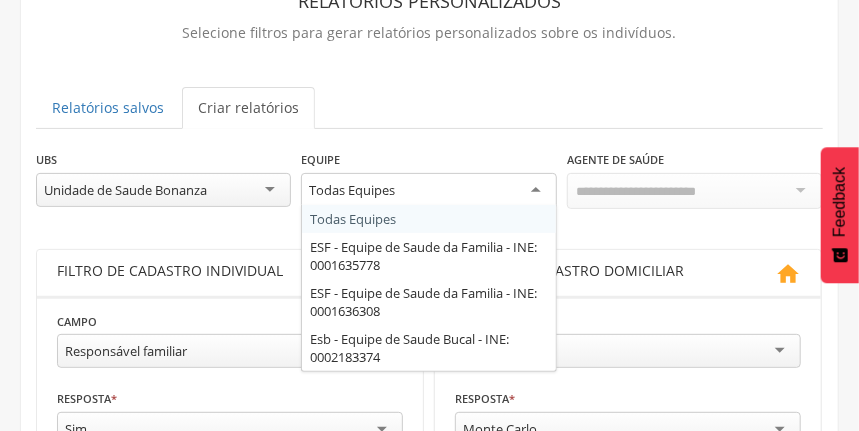 click on "Todas Equipes" at bounding box center [428, 191] 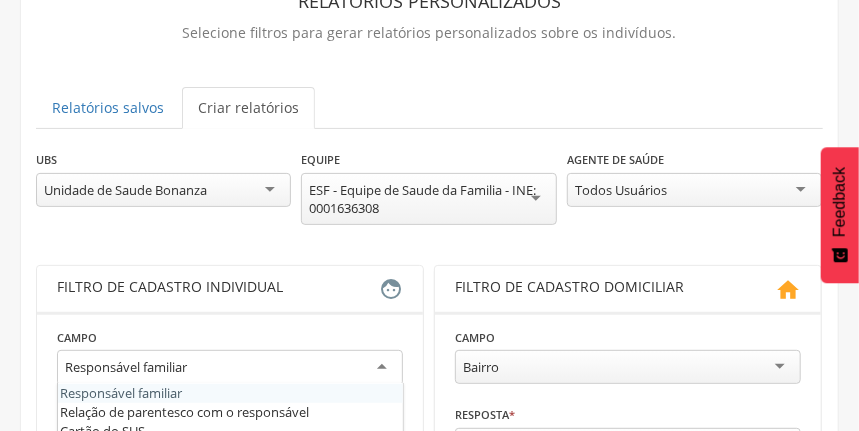 click on "Responsável familiar" at bounding box center (230, 368) 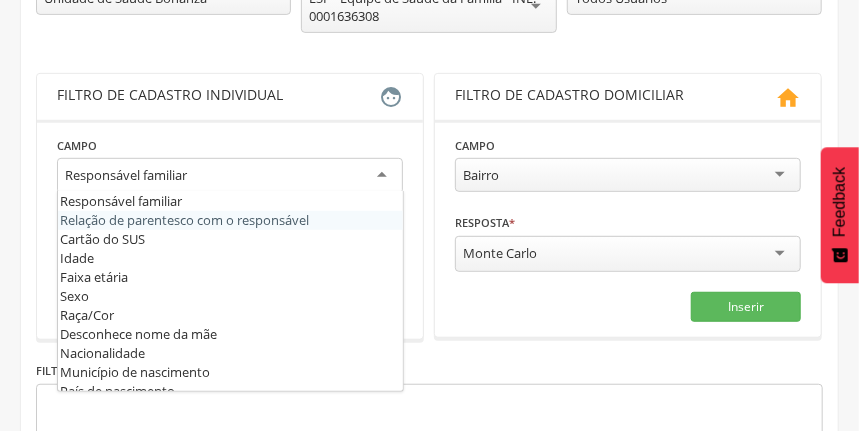 scroll, scrollTop: 333, scrollLeft: 0, axis: vertical 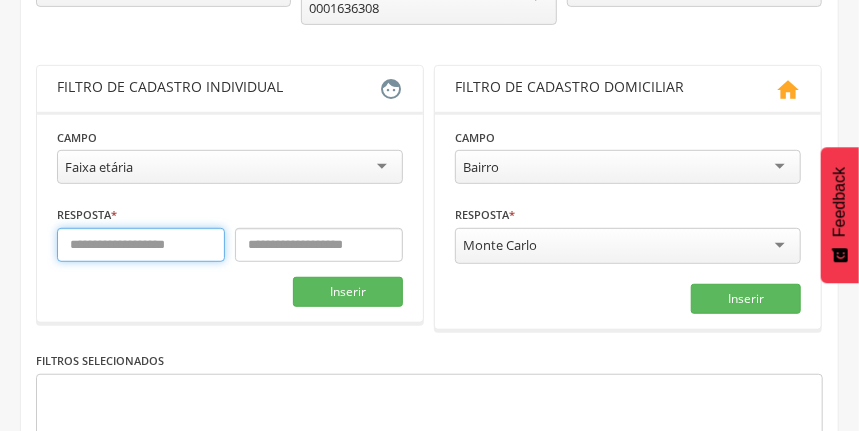 click at bounding box center [141, 245] 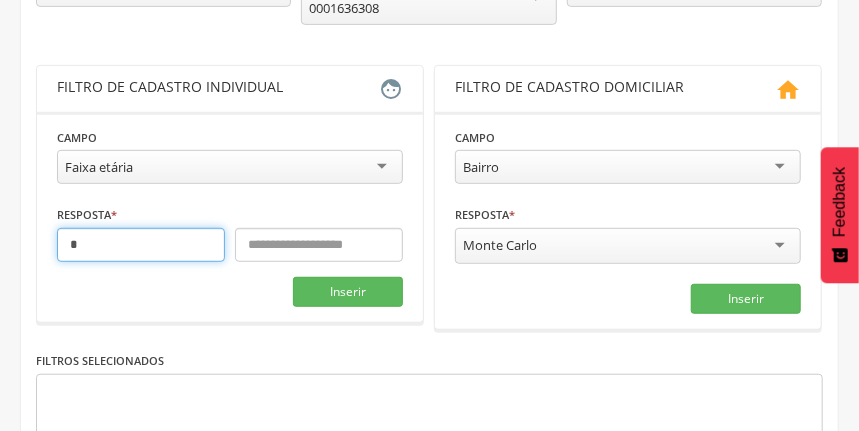 type on "*" 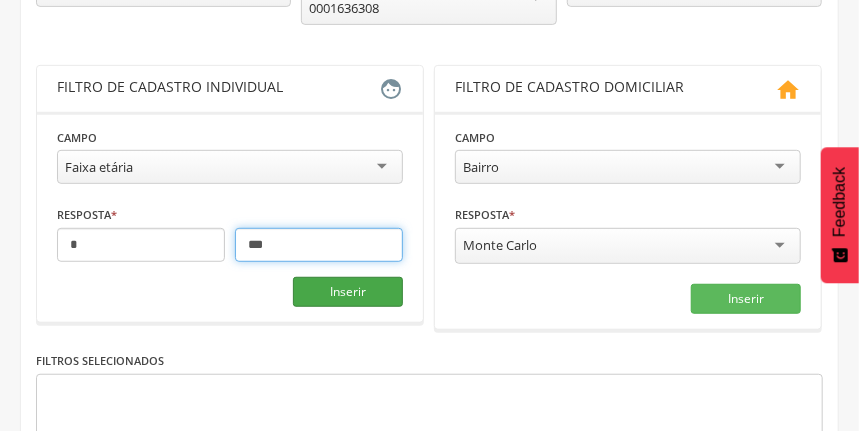 type on "***" 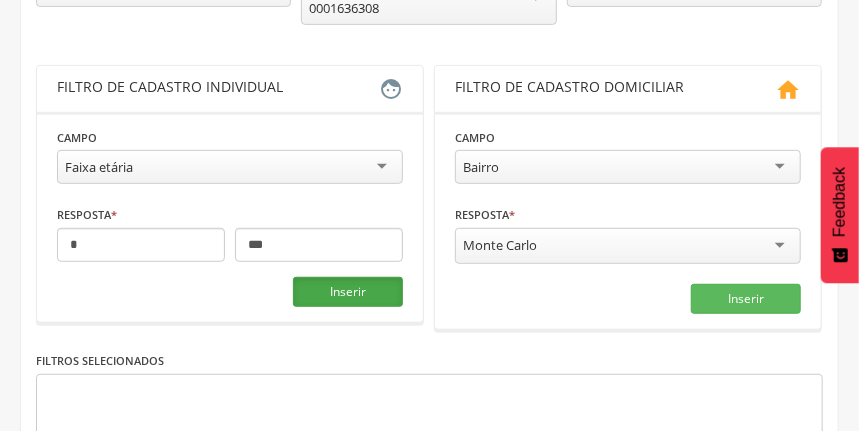 click on "Inserir" at bounding box center (348, 292) 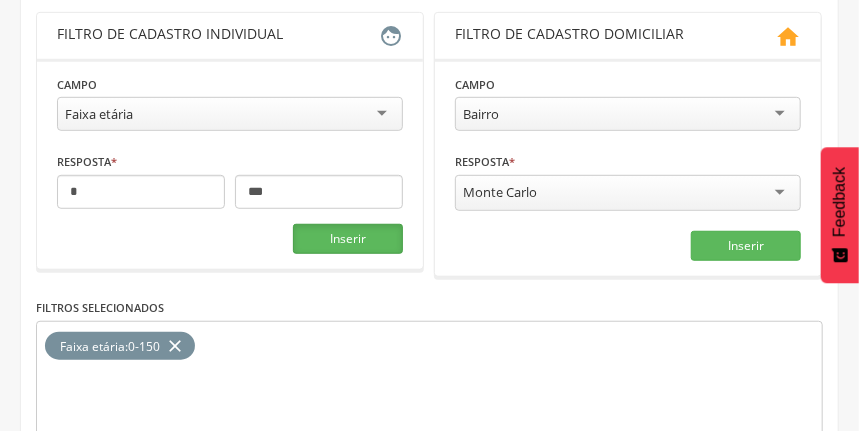 scroll, scrollTop: 523, scrollLeft: 0, axis: vertical 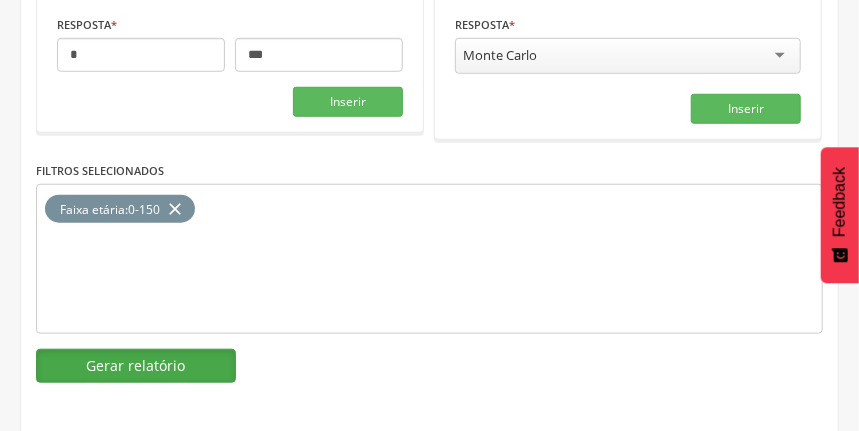 click on "Gerar relatório" at bounding box center [136, 366] 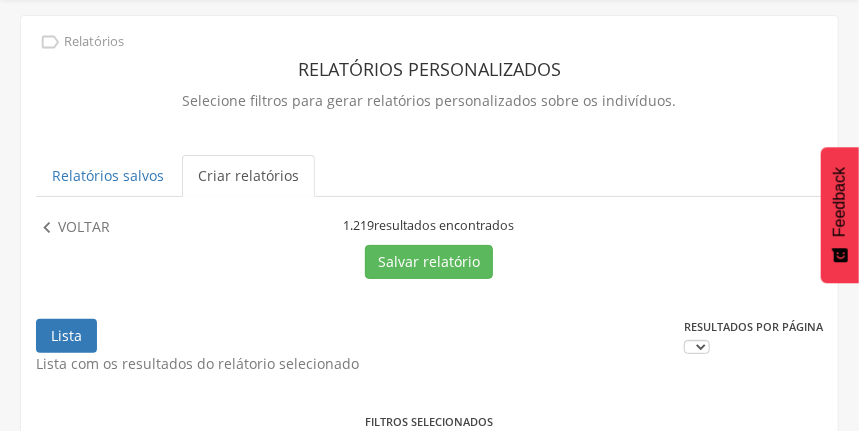 scroll, scrollTop: 523, scrollLeft: 0, axis: vertical 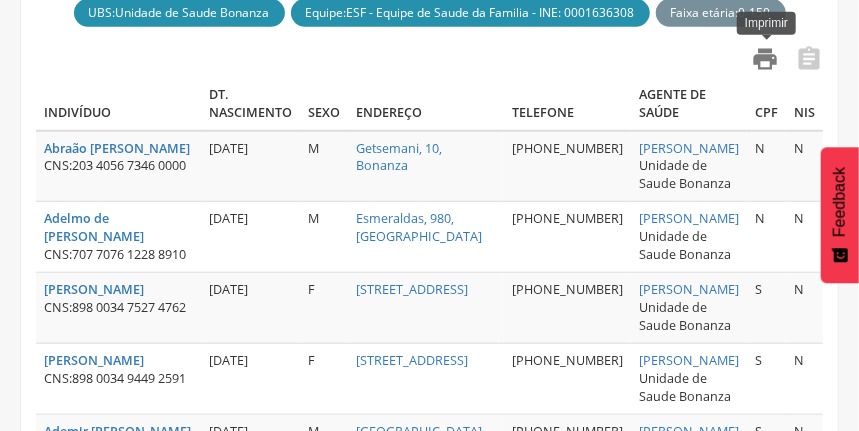 click on "" at bounding box center (765, 59) 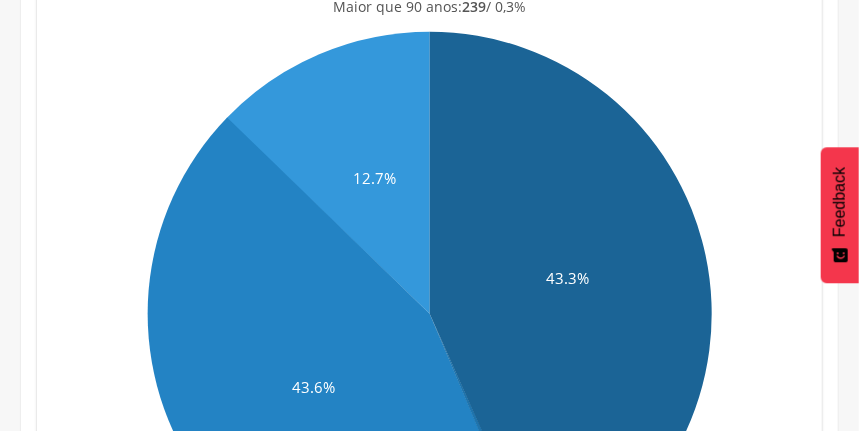 scroll, scrollTop: 0, scrollLeft: 0, axis: both 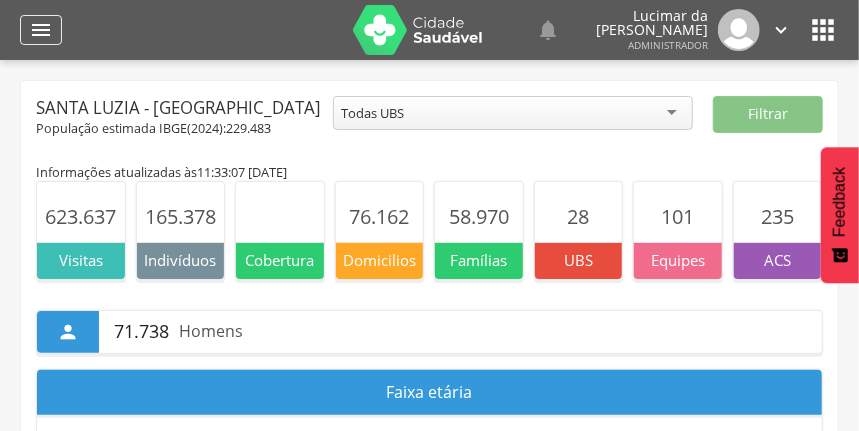 click on "" at bounding box center [41, 30] 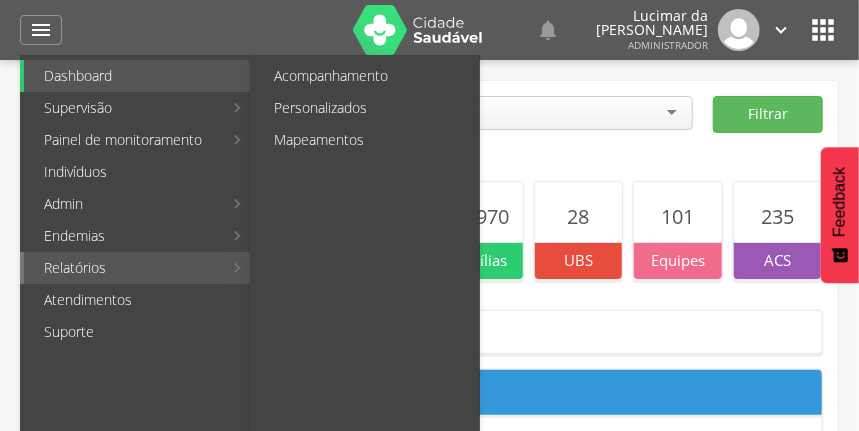 click on "Relatórios" at bounding box center [123, 268] 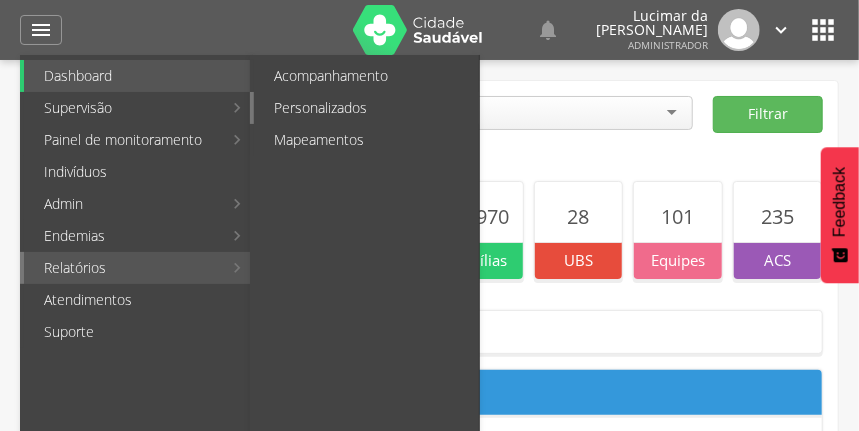 click on "Personalizados" at bounding box center [366, 108] 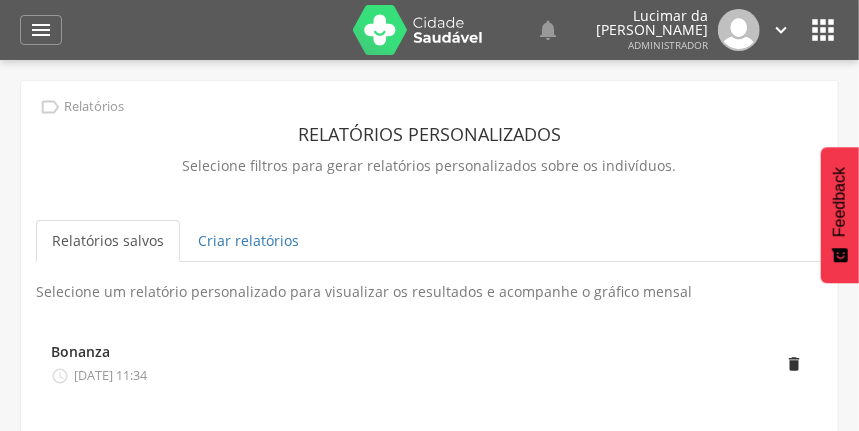 click on "Relatórios salvos
Criar relatórios" at bounding box center [429, 241] 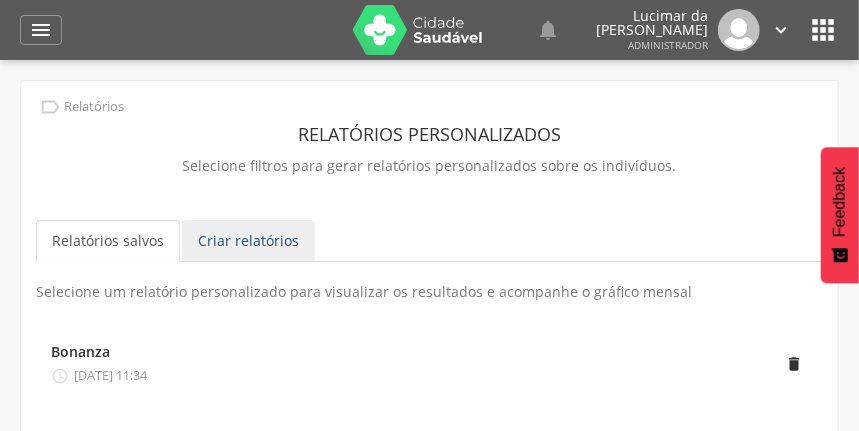 click on "Criar relatórios" at bounding box center (248, 241) 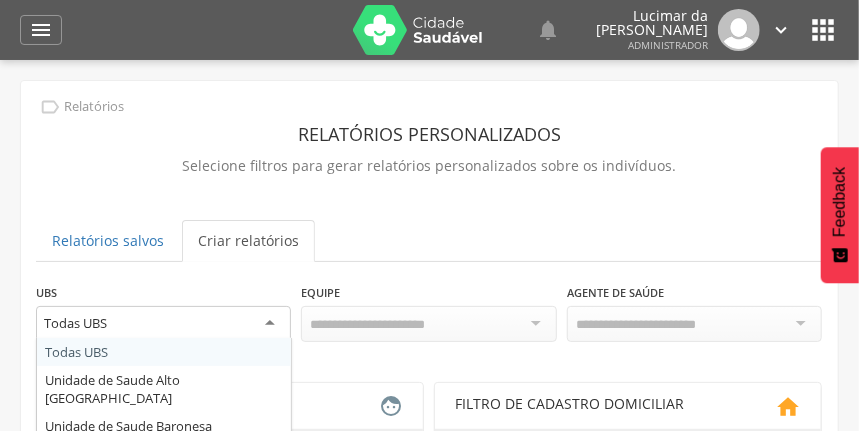 scroll, scrollTop: 0, scrollLeft: 0, axis: both 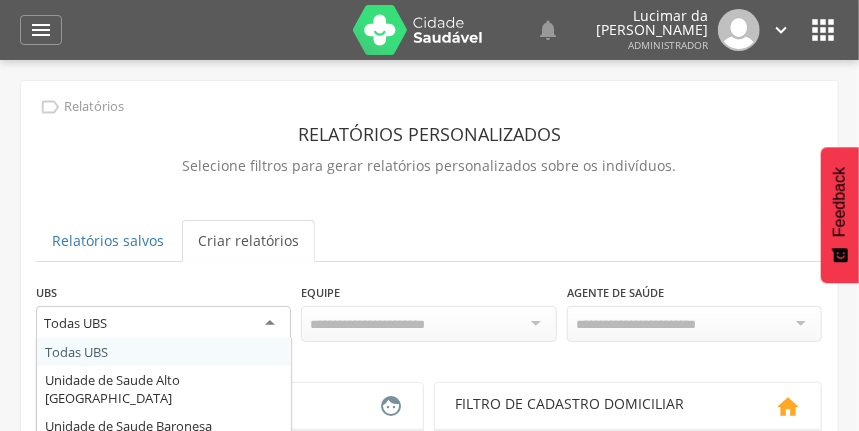 click on "Todas UBS" at bounding box center (163, 324) 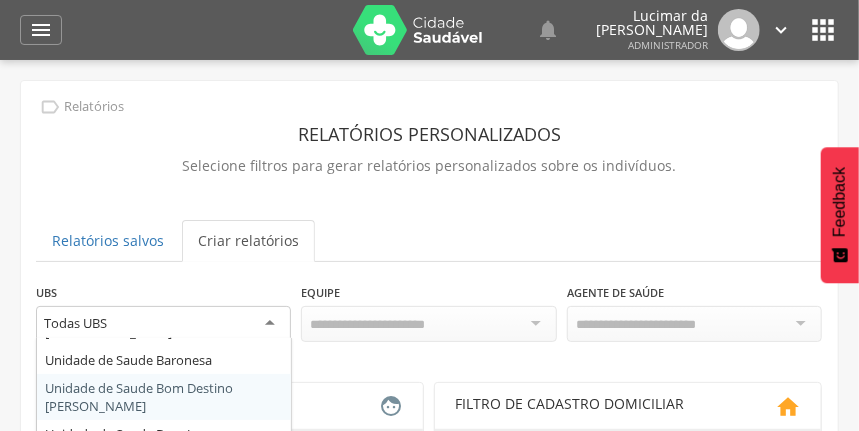 scroll, scrollTop: 133, scrollLeft: 0, axis: vertical 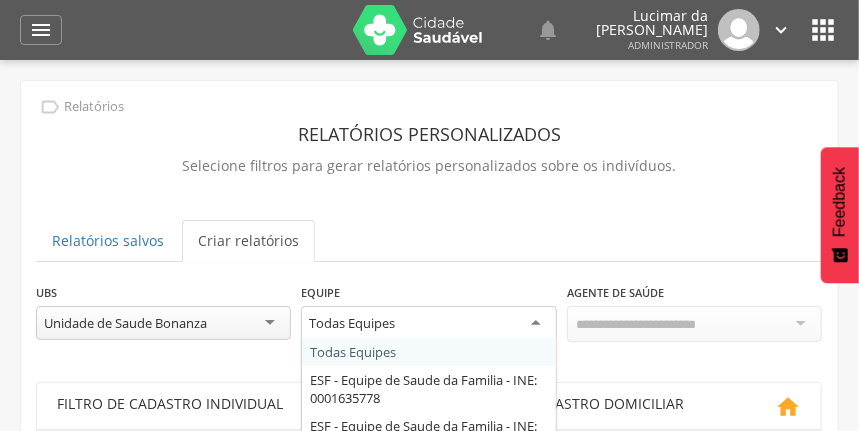 click on "Todas Equipes" at bounding box center [428, 324] 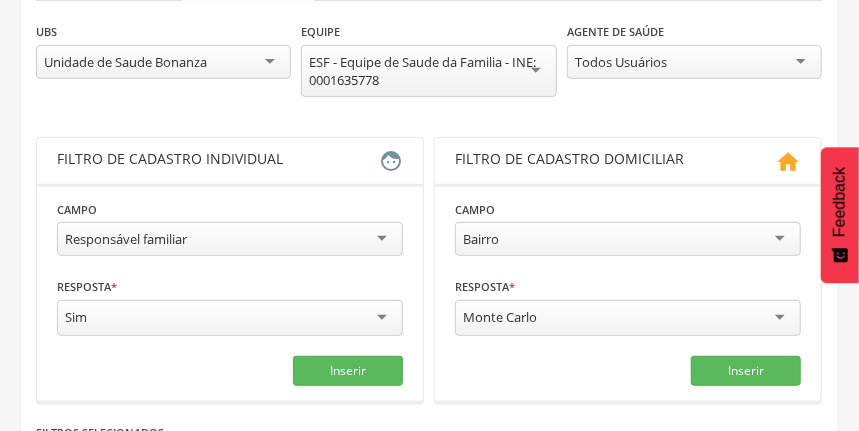 scroll, scrollTop: 266, scrollLeft: 0, axis: vertical 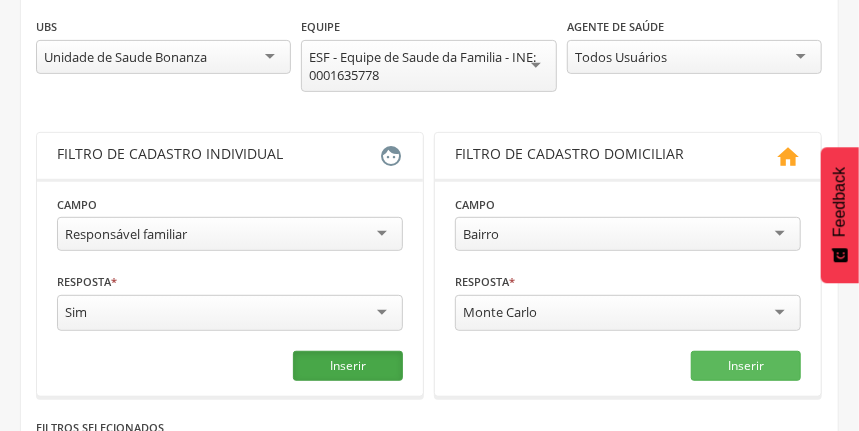 click on "Inserir" at bounding box center [348, 366] 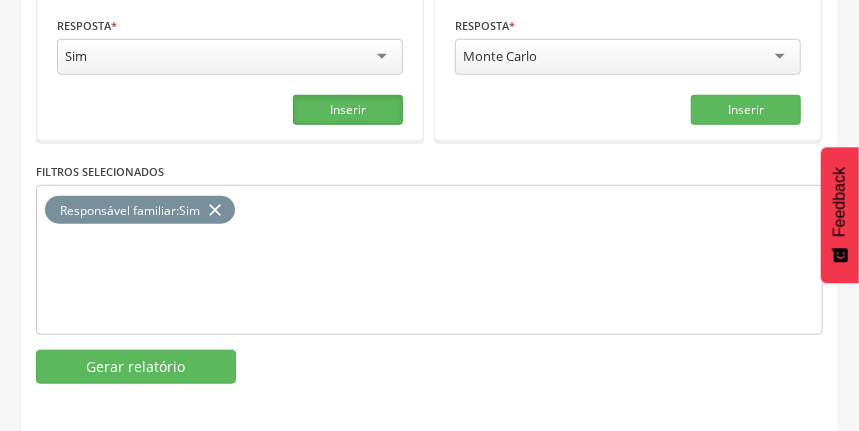 scroll, scrollTop: 523, scrollLeft: 0, axis: vertical 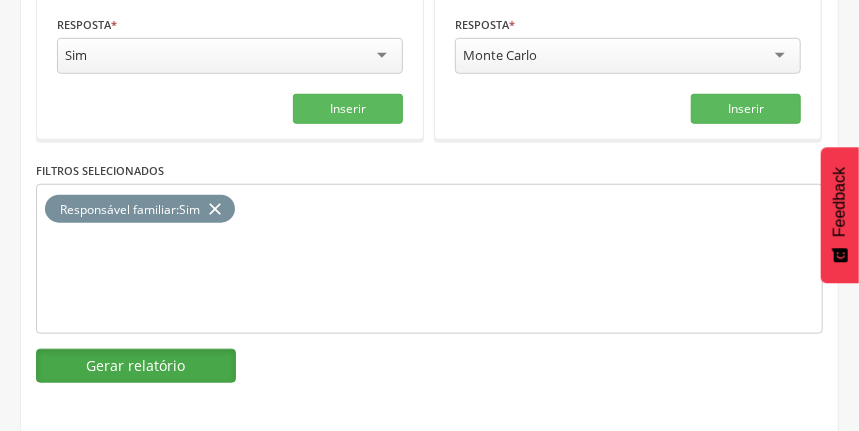 click on "Gerar relatório" at bounding box center (136, 366) 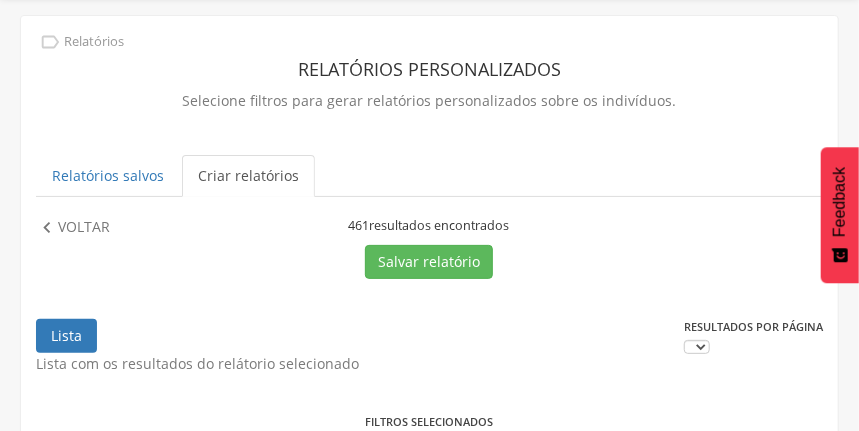 scroll, scrollTop: 523, scrollLeft: 0, axis: vertical 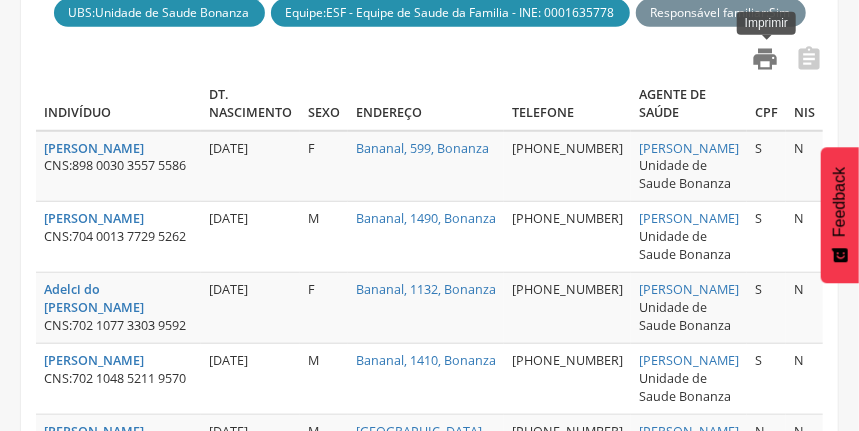 click on "" at bounding box center (765, 59) 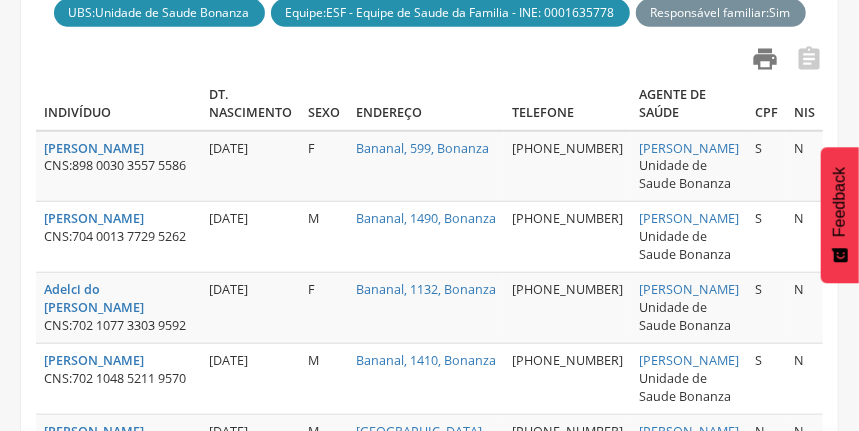 scroll, scrollTop: 0, scrollLeft: 0, axis: both 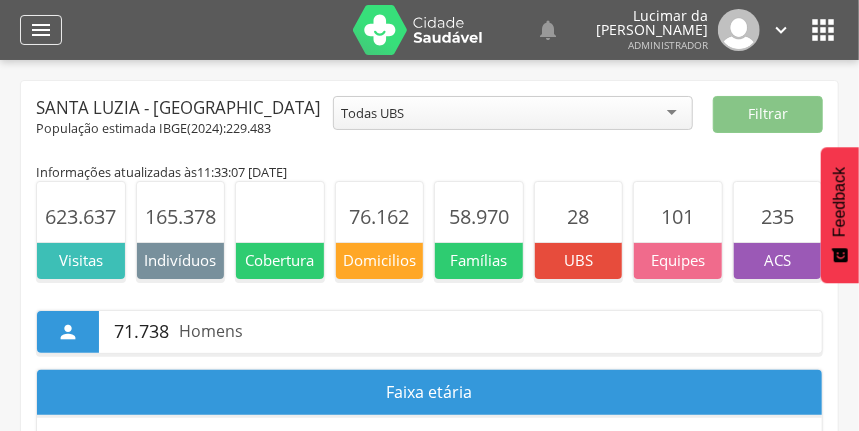 click on "" at bounding box center [41, 30] 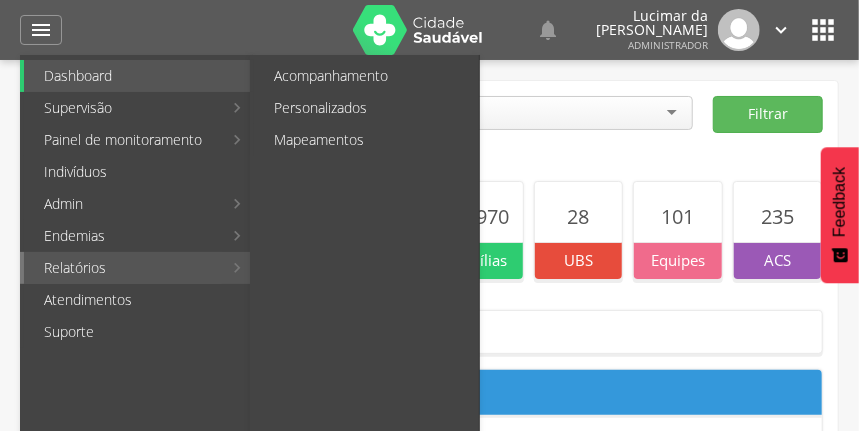 click on "Relatórios" at bounding box center [123, 268] 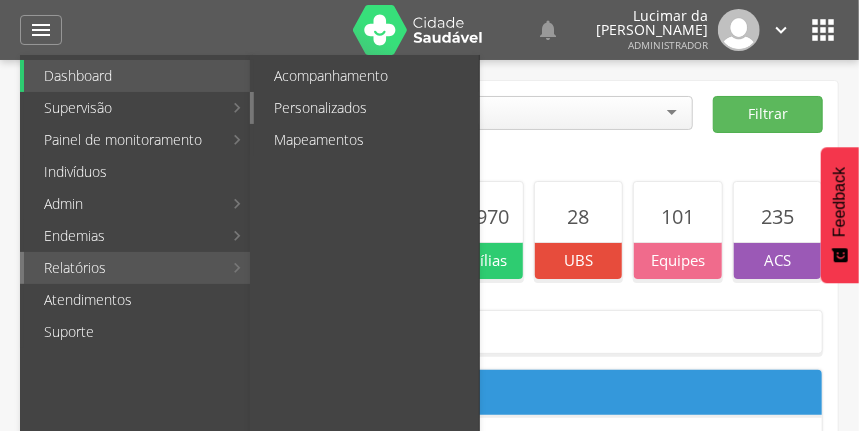 click on "Personalizados" at bounding box center (366, 108) 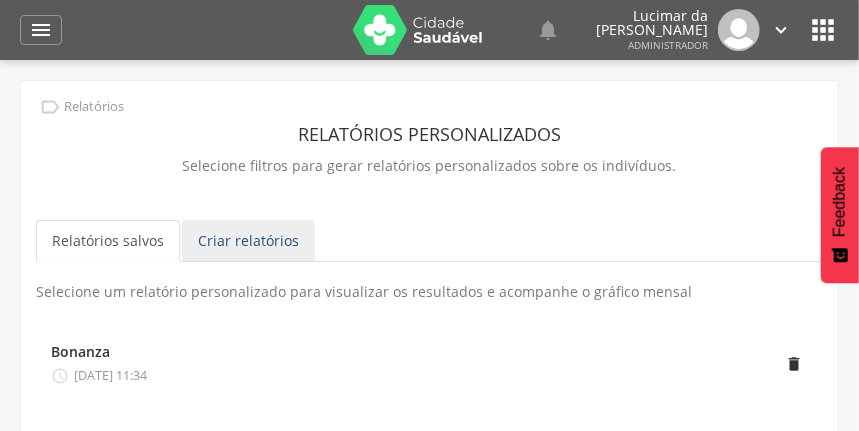 click on "Criar relatórios" at bounding box center [248, 241] 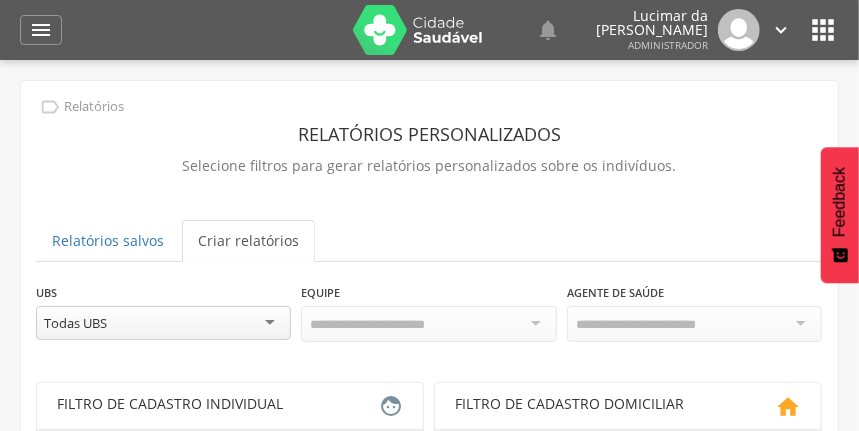 scroll, scrollTop: 0, scrollLeft: 0, axis: both 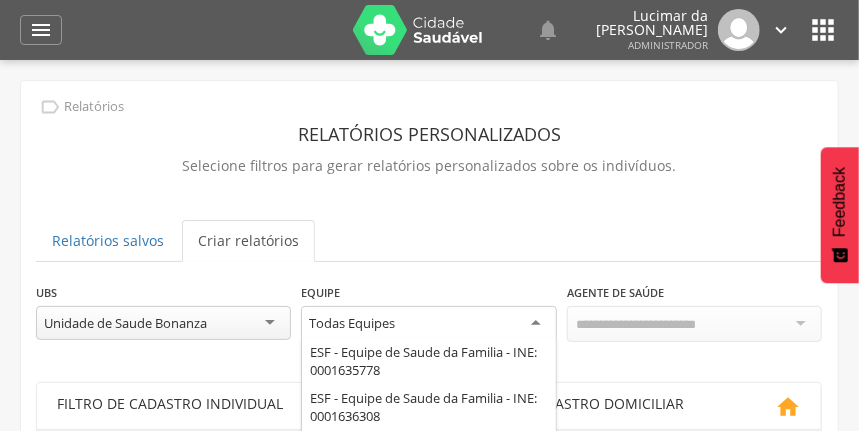 click on "Todas Equipes" at bounding box center [428, 324] 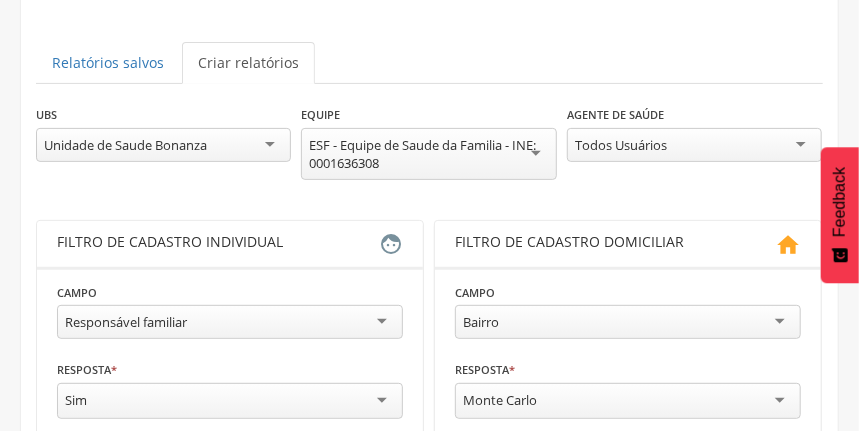 scroll, scrollTop: 266, scrollLeft: 0, axis: vertical 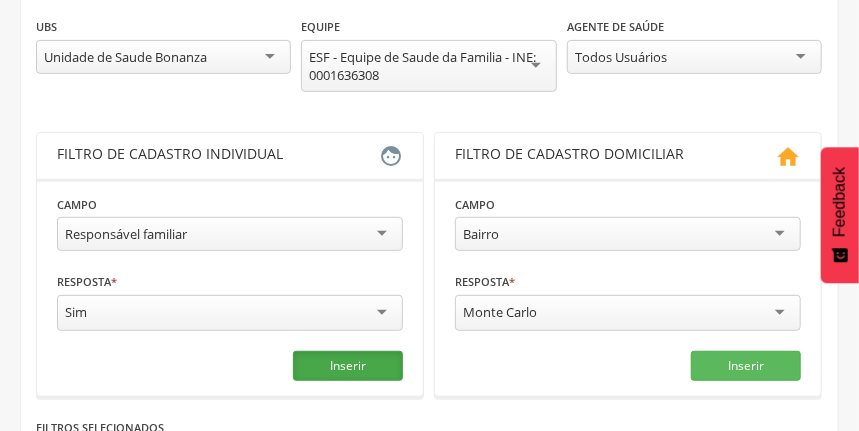 click on "Inserir" at bounding box center [348, 366] 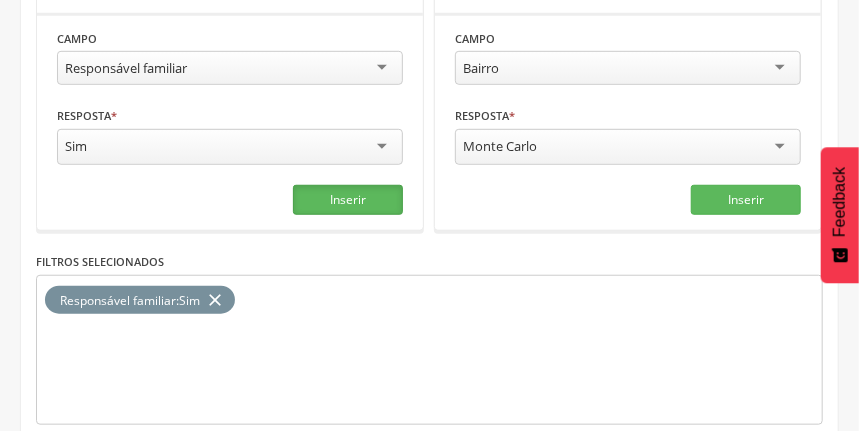 scroll, scrollTop: 466, scrollLeft: 0, axis: vertical 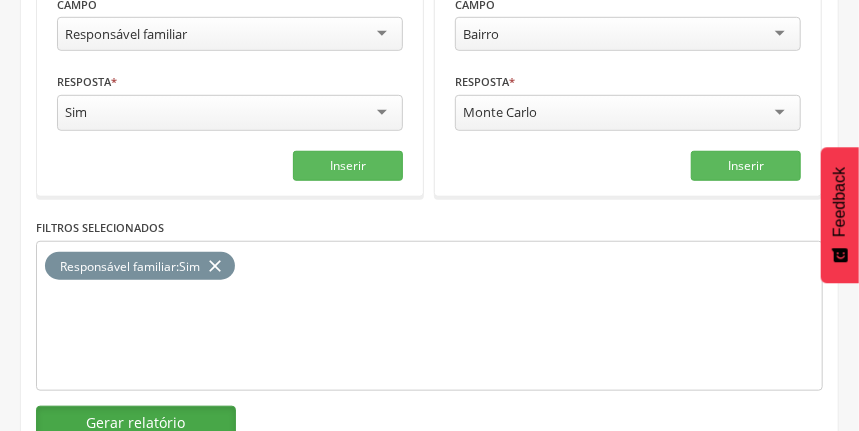 click on "Gerar relatório" at bounding box center (136, 423) 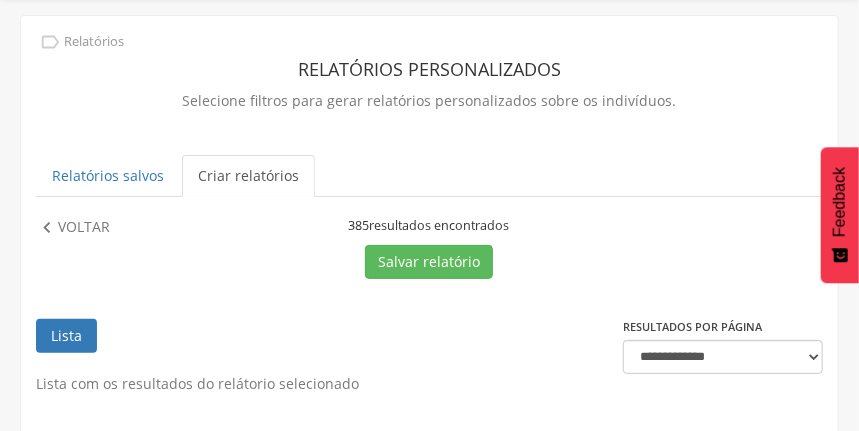 scroll, scrollTop: 466, scrollLeft: 0, axis: vertical 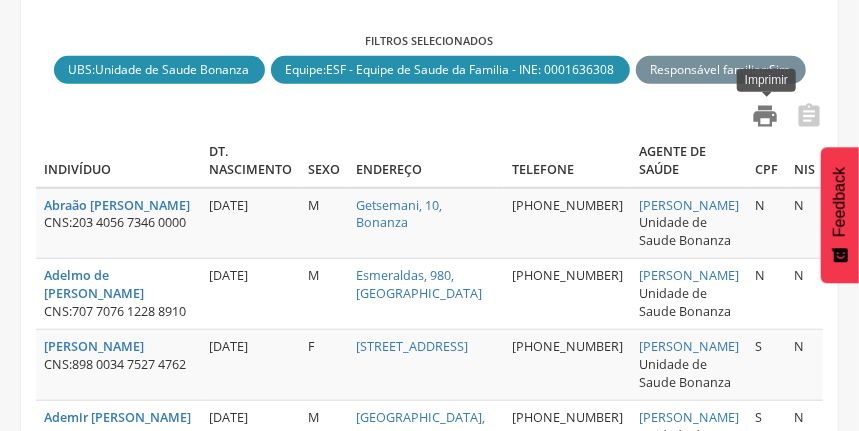 click on "" at bounding box center (765, 116) 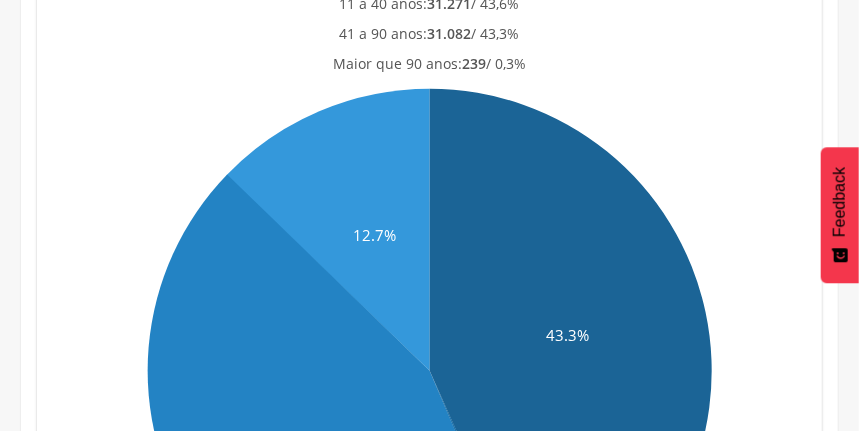scroll, scrollTop: 0, scrollLeft: 0, axis: both 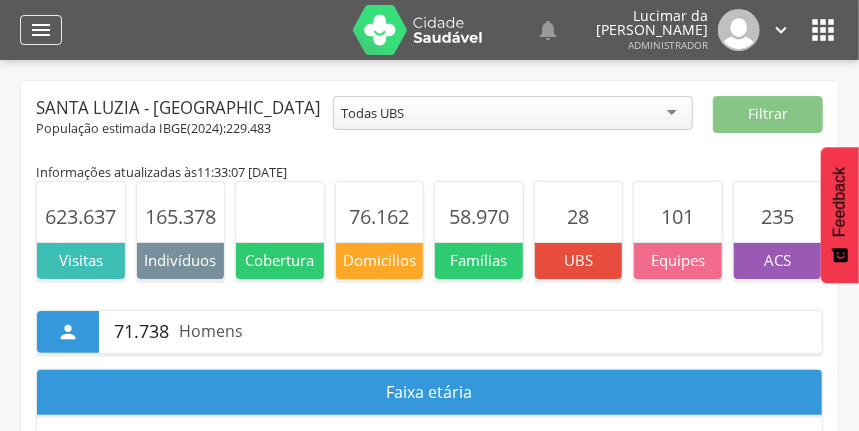 click on "" at bounding box center [41, 30] 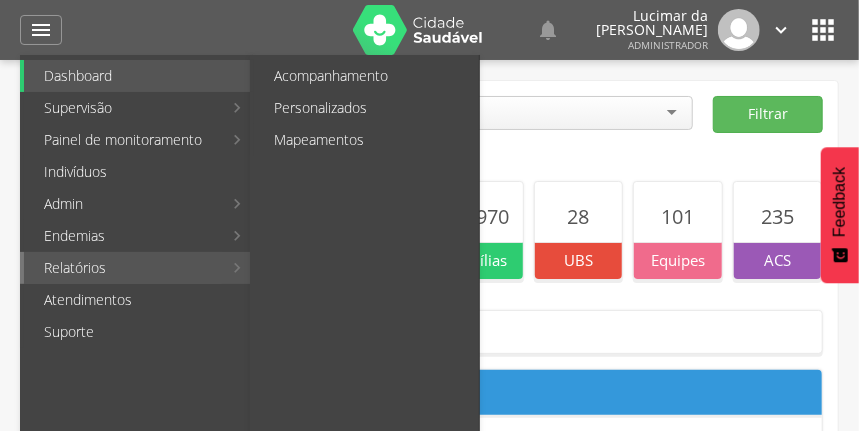 click on "Relatórios" at bounding box center (123, 268) 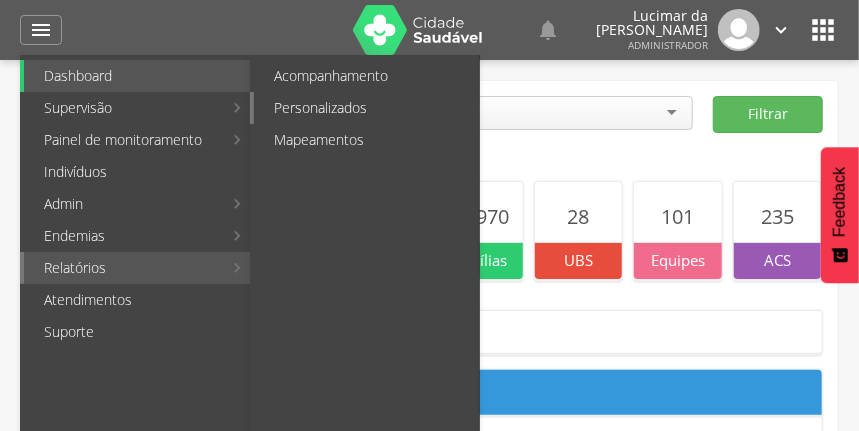 click on "Personalizados" at bounding box center [366, 108] 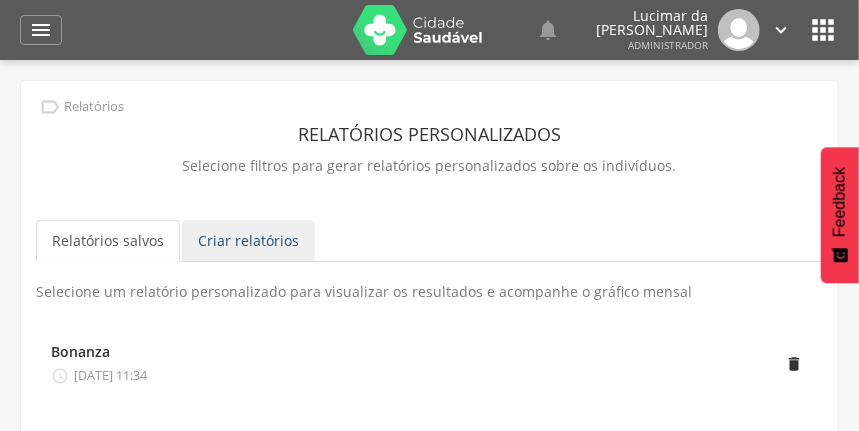 click on "Criar relatórios" at bounding box center [248, 241] 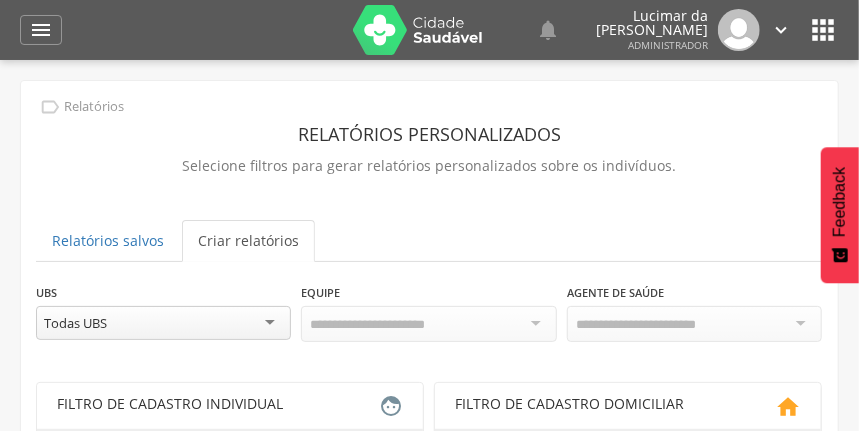 scroll, scrollTop: 0, scrollLeft: 0, axis: both 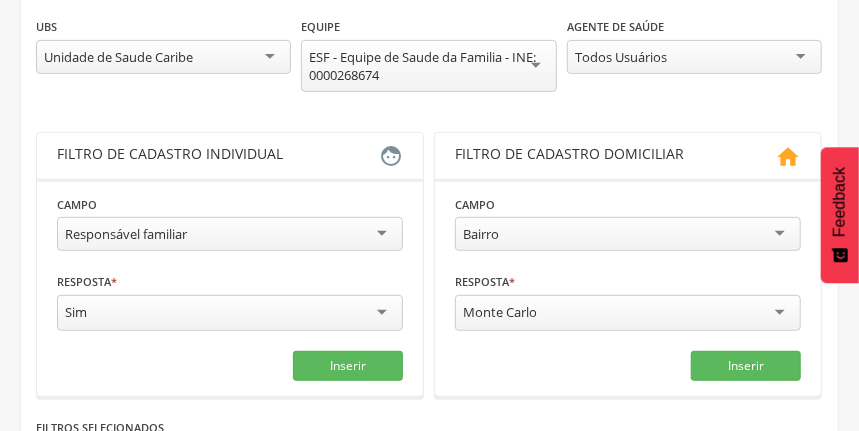 click on "Responsável familiar" at bounding box center (230, 234) 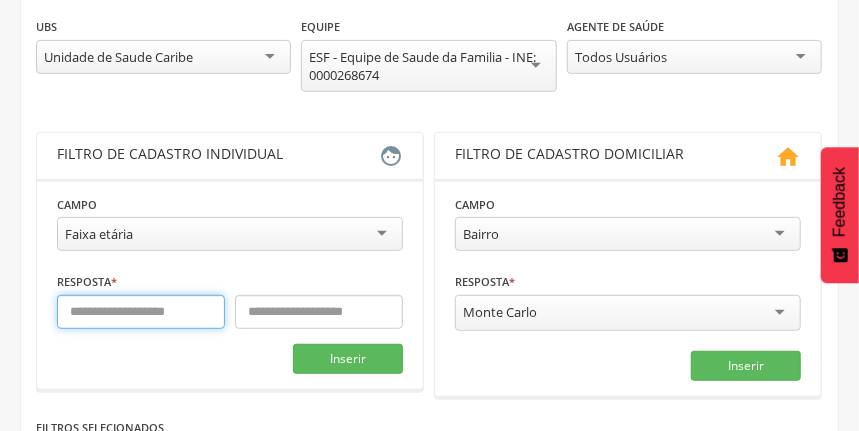 click at bounding box center (141, 312) 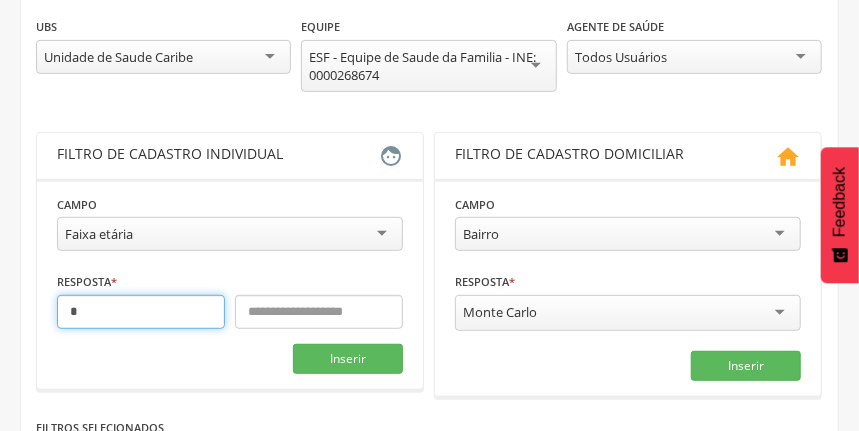 type on "*" 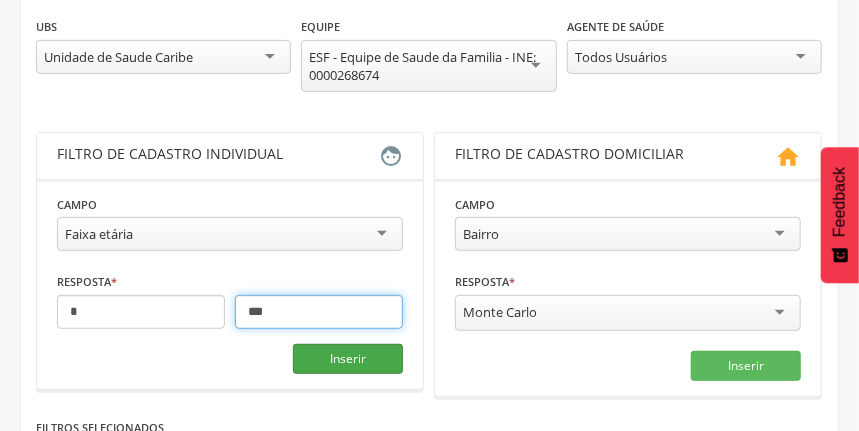 type on "***" 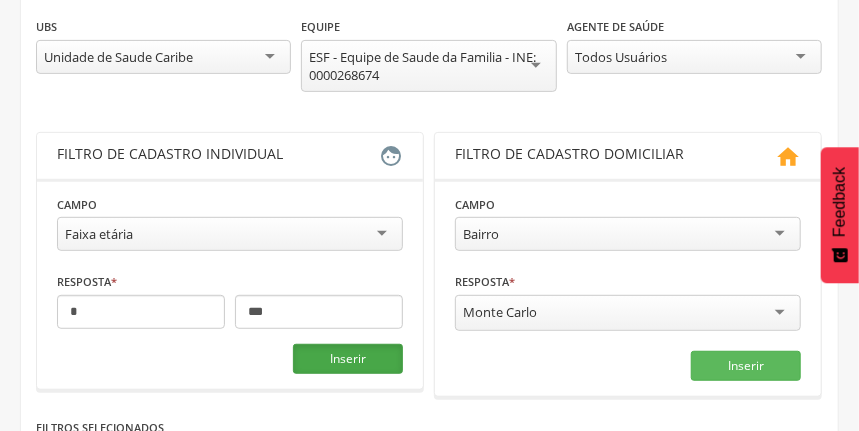 click on "Inserir" at bounding box center [348, 359] 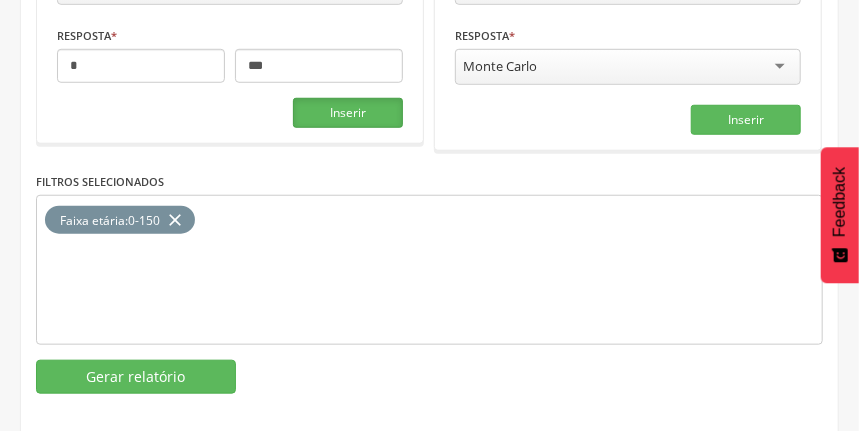 scroll, scrollTop: 523, scrollLeft: 0, axis: vertical 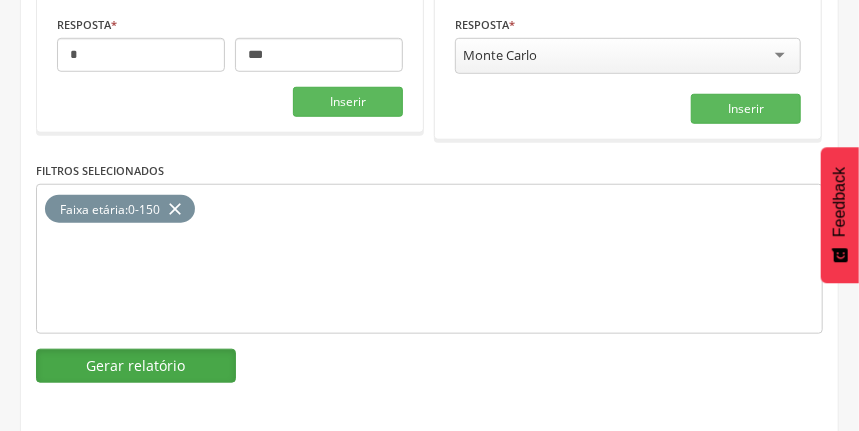 click on "Gerar relatório" at bounding box center [136, 366] 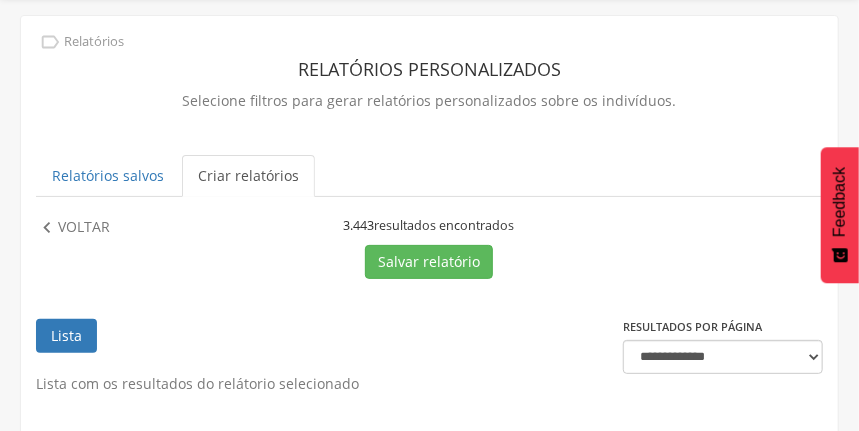 scroll, scrollTop: 523, scrollLeft: 0, axis: vertical 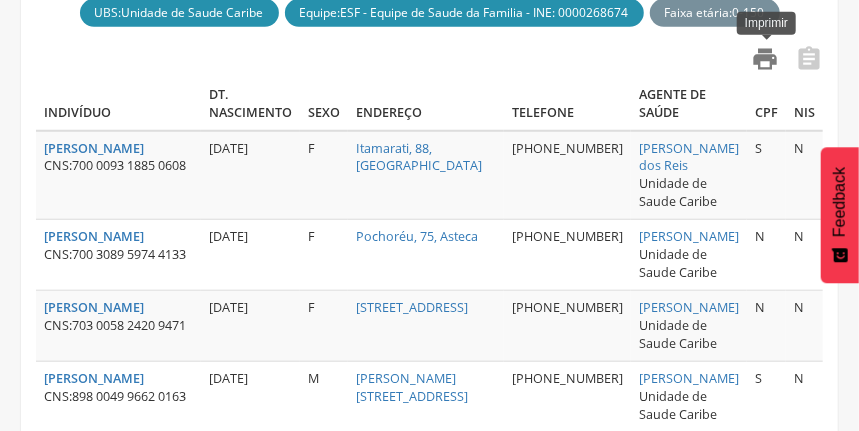 click on "" at bounding box center [765, 59] 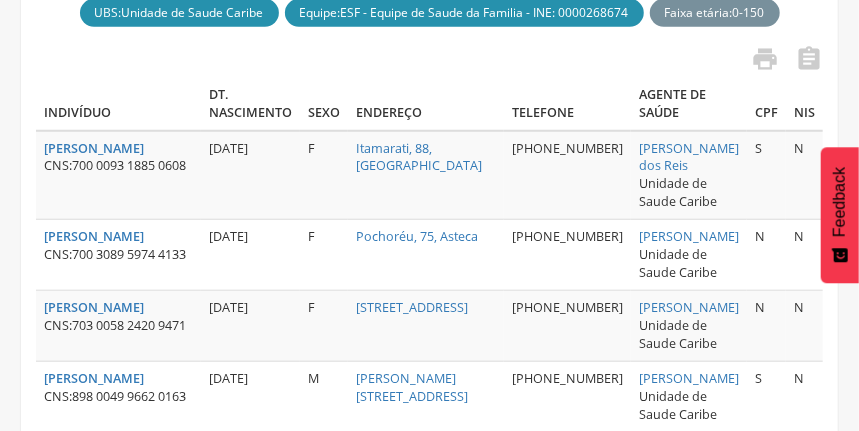 scroll, scrollTop: 0, scrollLeft: 0, axis: both 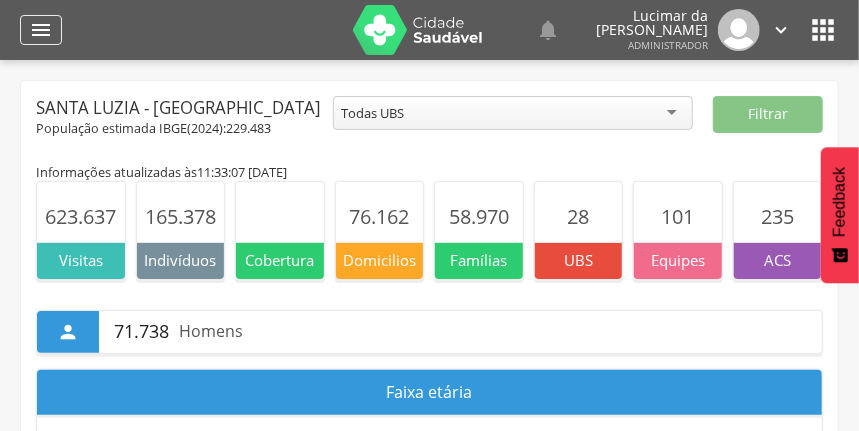click on "" at bounding box center [41, 30] 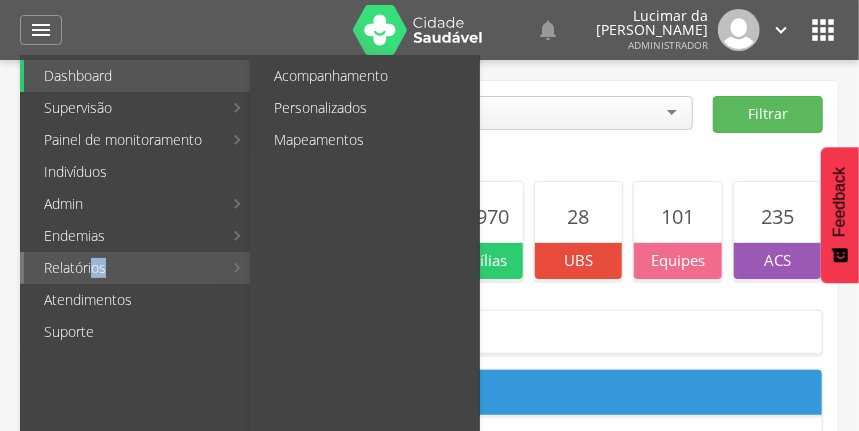 drag, startPoint x: 96, startPoint y: 271, endPoint x: 124, endPoint y: 271, distance: 28 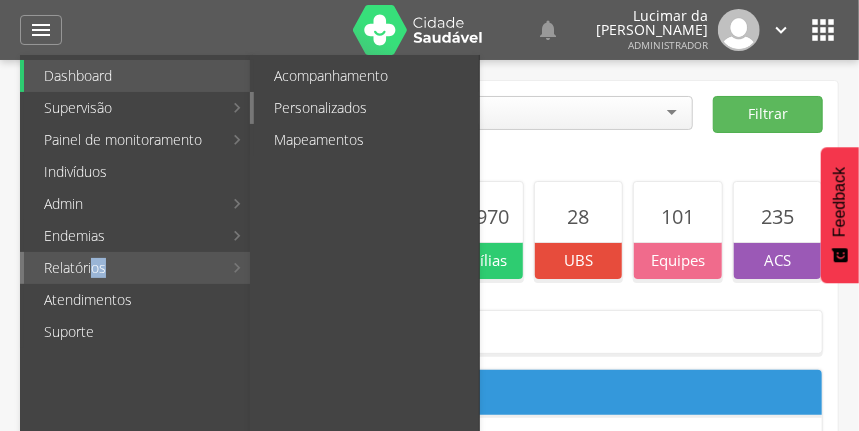 click on "Personalizados" at bounding box center (366, 108) 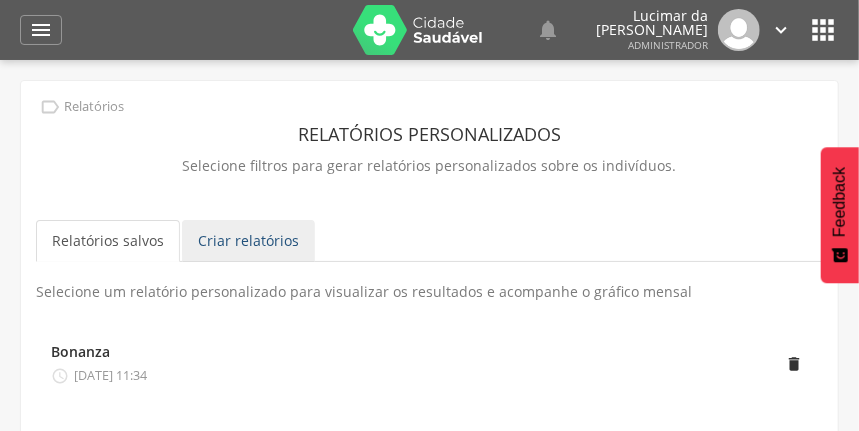click on "Criar relatórios" at bounding box center (248, 241) 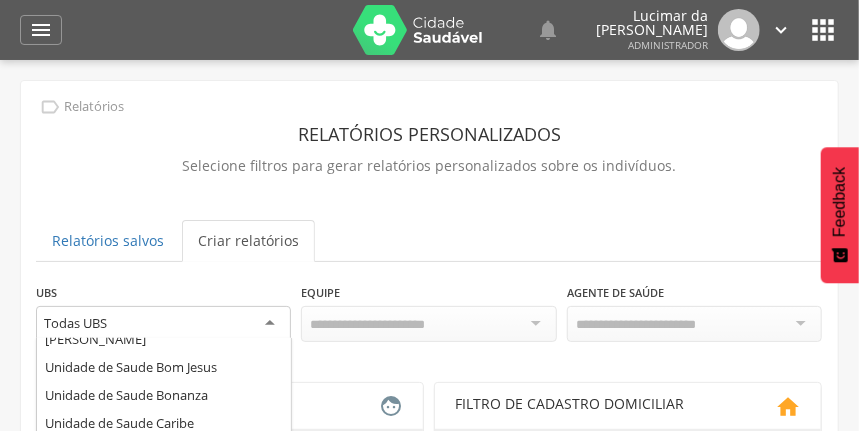 scroll, scrollTop: 0, scrollLeft: 0, axis: both 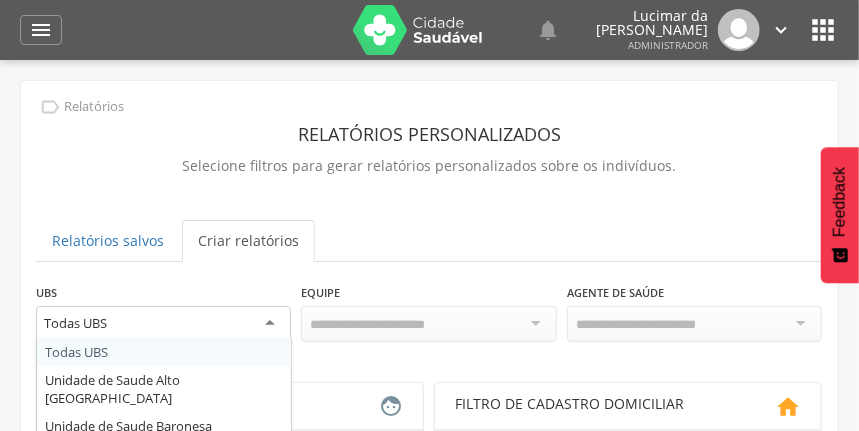 click on "Todas UBS" at bounding box center (163, 324) 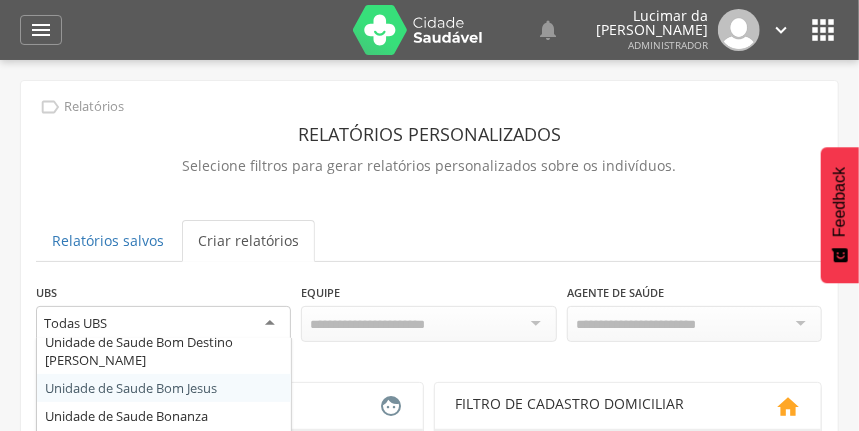 scroll, scrollTop: 133, scrollLeft: 0, axis: vertical 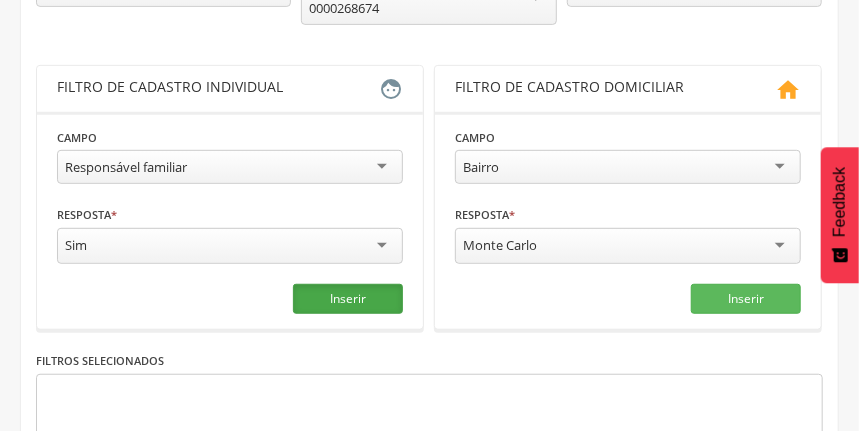 click on "Inserir" at bounding box center (348, 299) 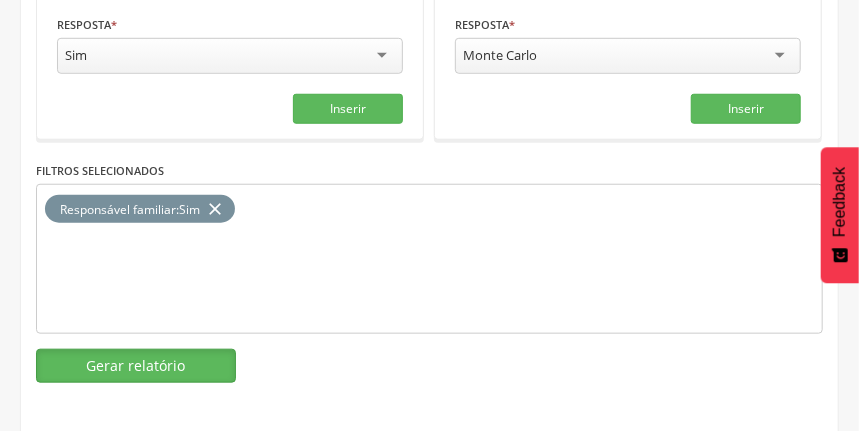 drag, startPoint x: 159, startPoint y: 360, endPoint x: 176, endPoint y: 309, distance: 53.75872 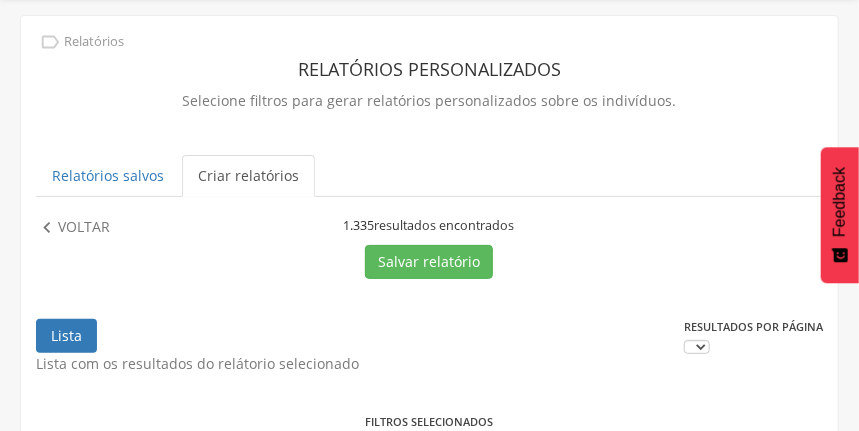 scroll, scrollTop: 523, scrollLeft: 0, axis: vertical 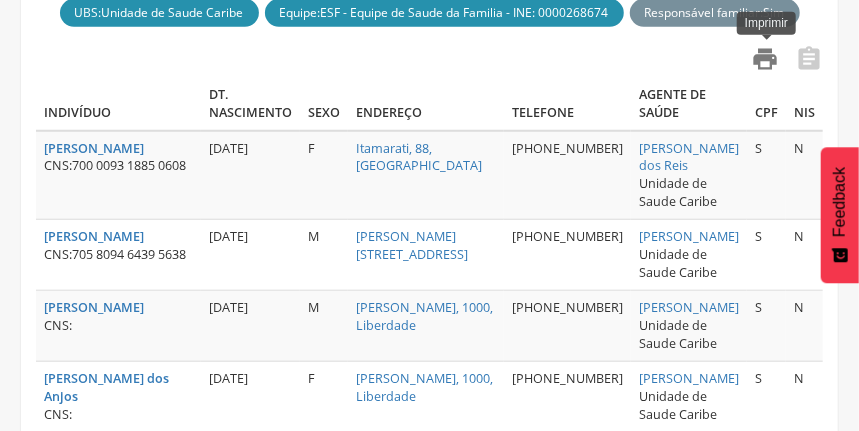 click on "" at bounding box center (765, 59) 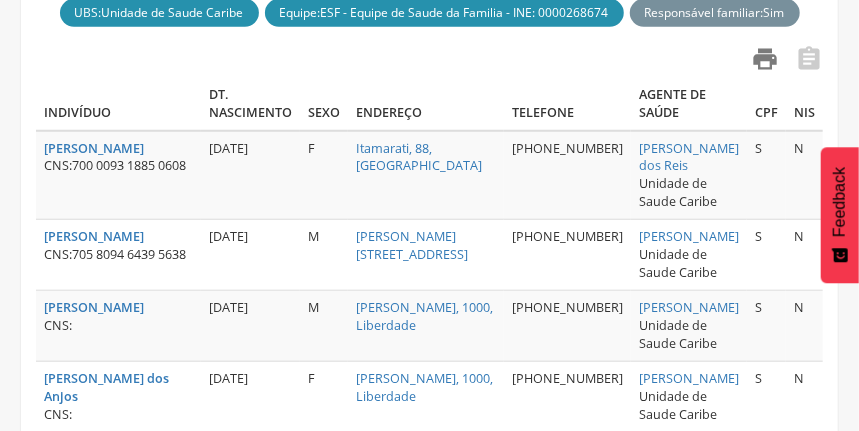scroll, scrollTop: 0, scrollLeft: 0, axis: both 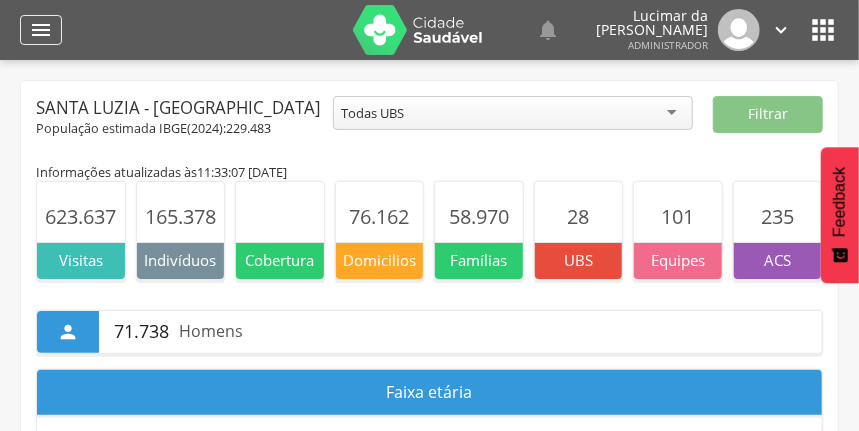 click on "" at bounding box center [41, 30] 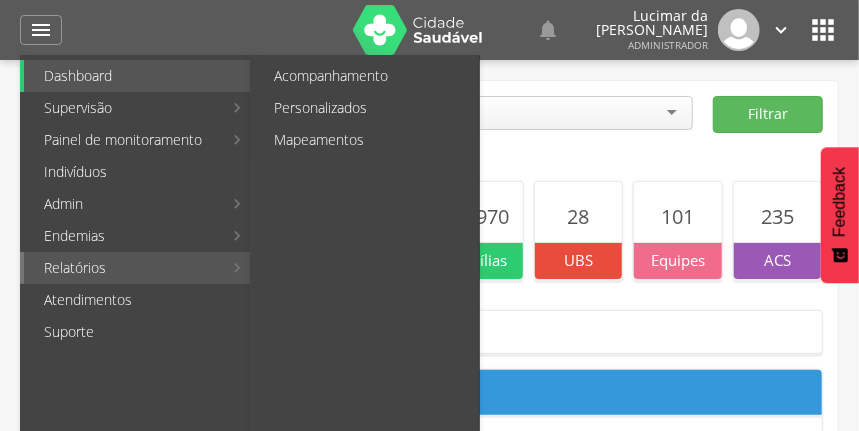 click on "Relatórios" at bounding box center (123, 268) 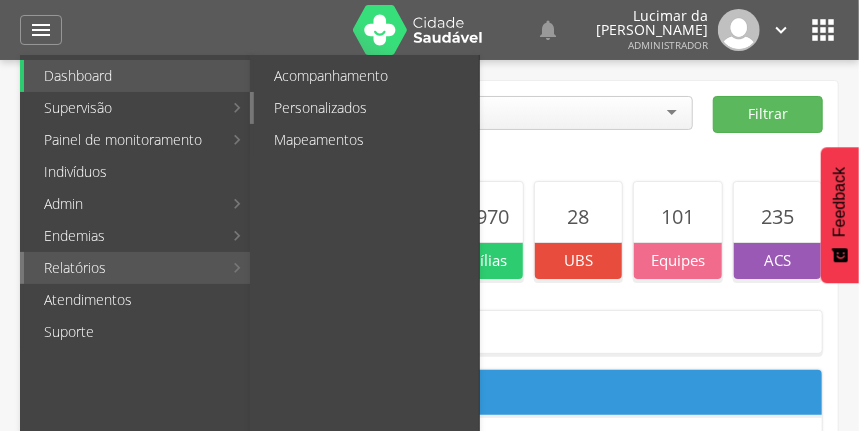 click on "Personalizados" at bounding box center (366, 108) 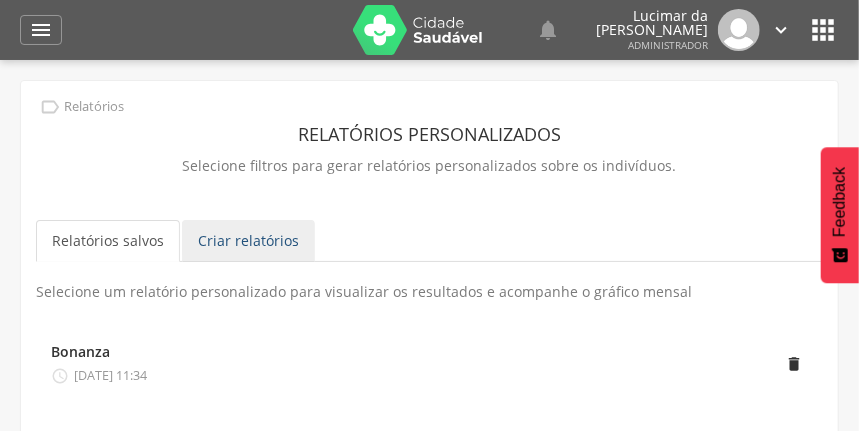 click on "Criar relatórios" at bounding box center (248, 241) 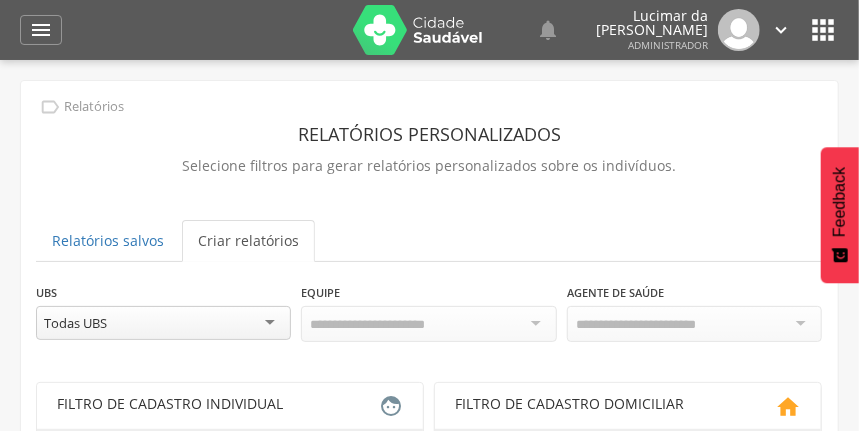 scroll, scrollTop: 0, scrollLeft: 0, axis: both 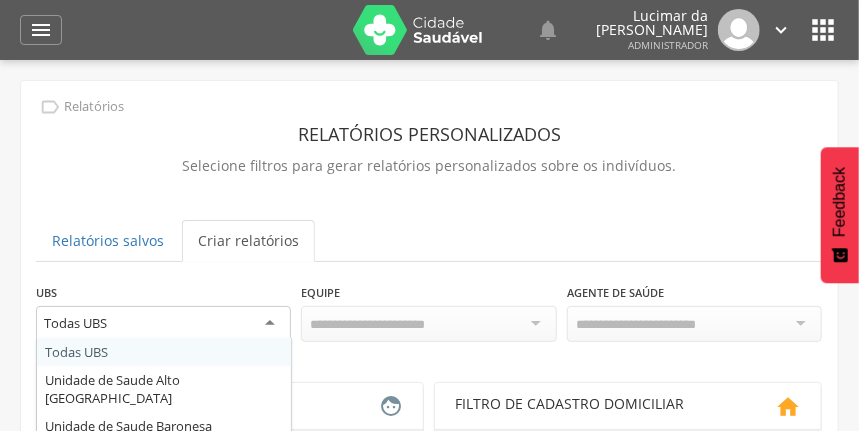 click on "Todas UBS" at bounding box center (163, 324) 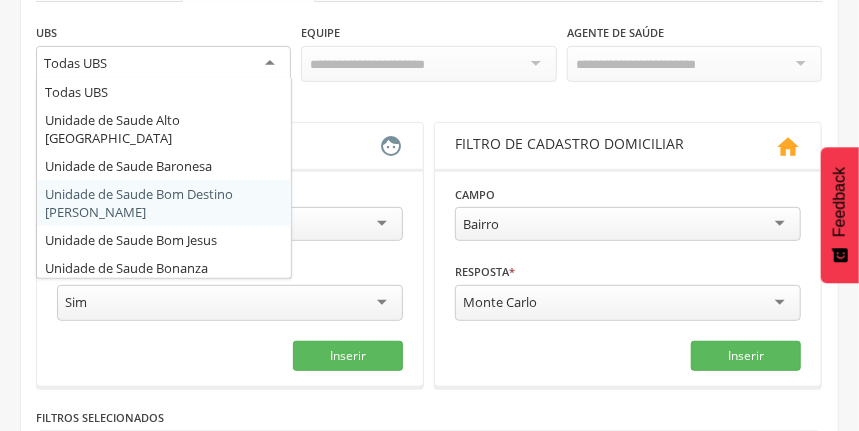 scroll, scrollTop: 266, scrollLeft: 0, axis: vertical 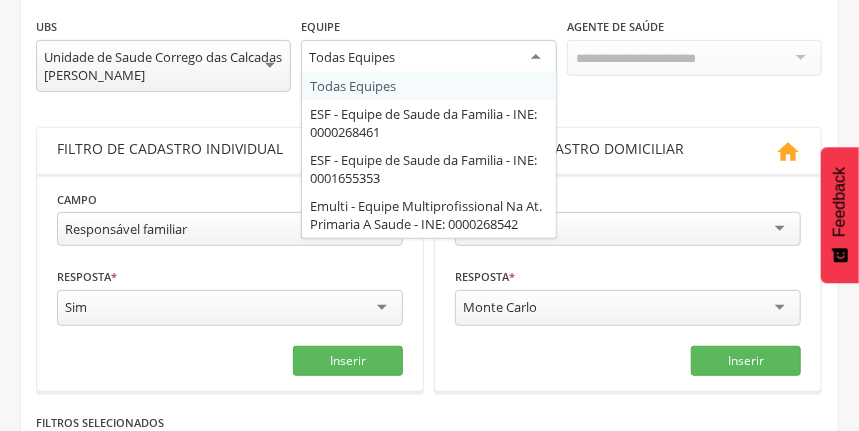 click on "Todas Equipes" at bounding box center (428, 58) 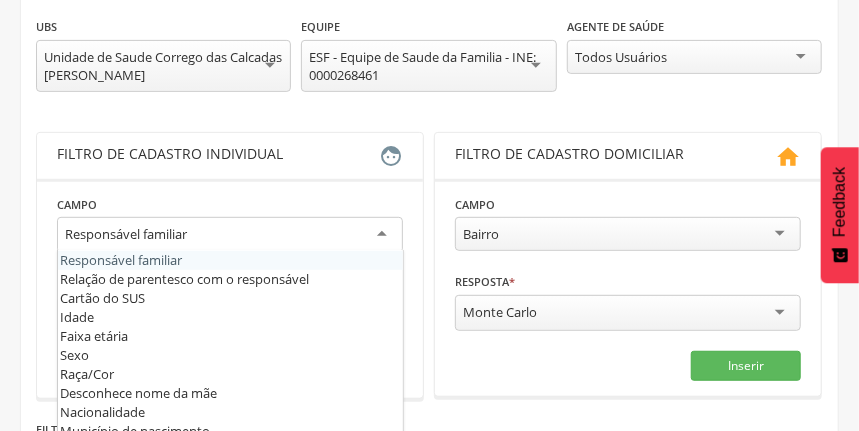 click on "Responsável familiar" at bounding box center (230, 235) 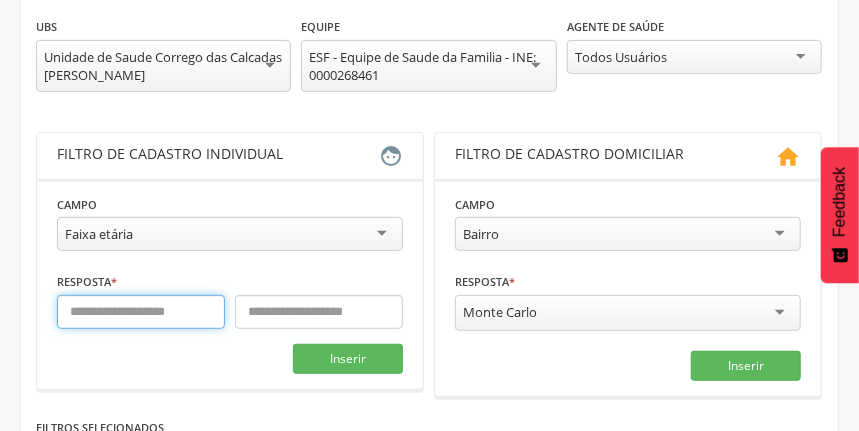 drag, startPoint x: 204, startPoint y: 308, endPoint x: 210, endPoint y: 288, distance: 20.880613 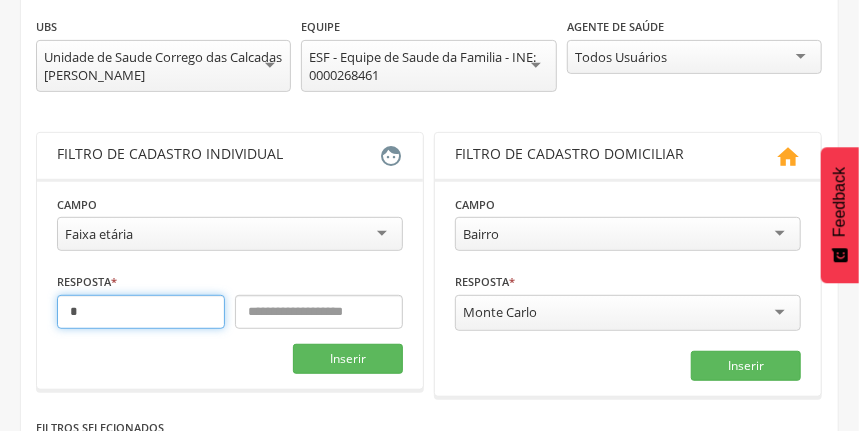 type on "*" 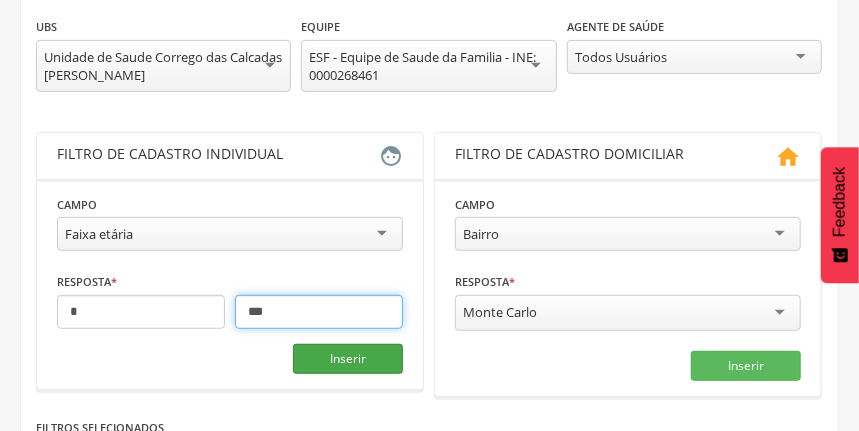type on "***" 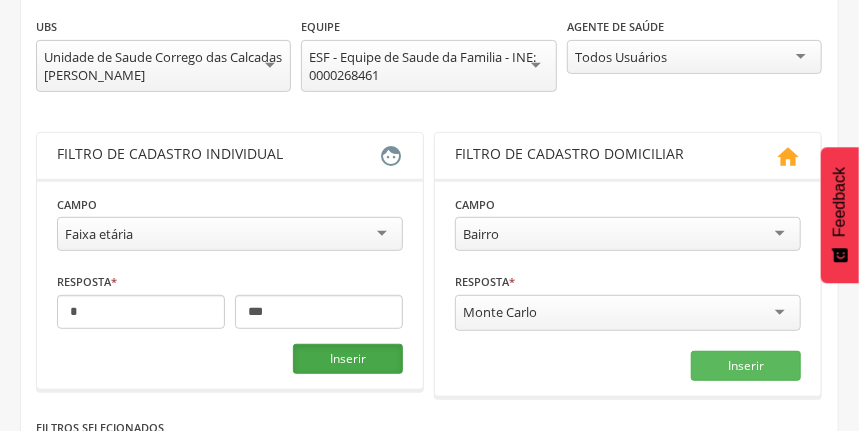 click on "Inserir" at bounding box center [348, 359] 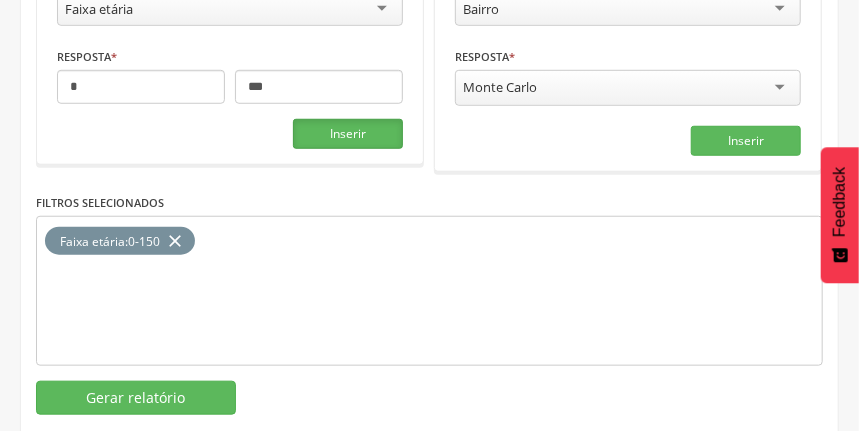 scroll, scrollTop: 523, scrollLeft: 0, axis: vertical 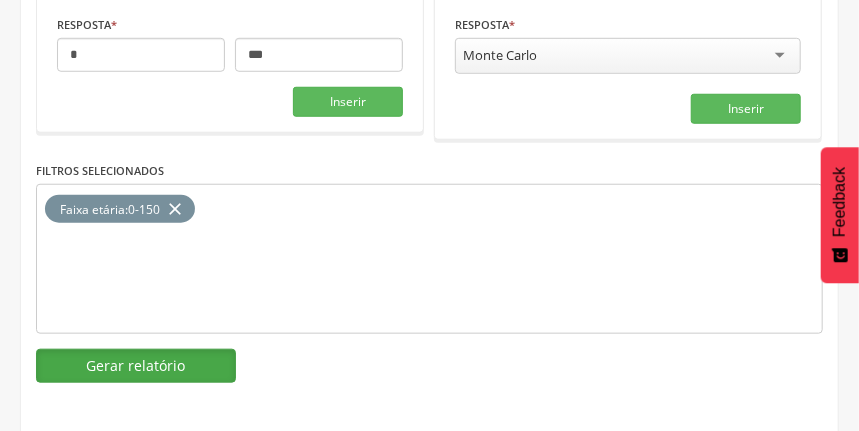 click on "Gerar relatório" at bounding box center [136, 366] 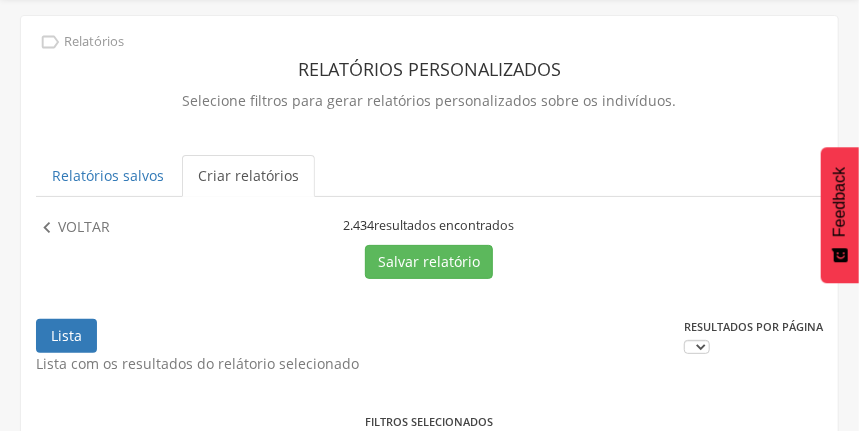 scroll, scrollTop: 523, scrollLeft: 0, axis: vertical 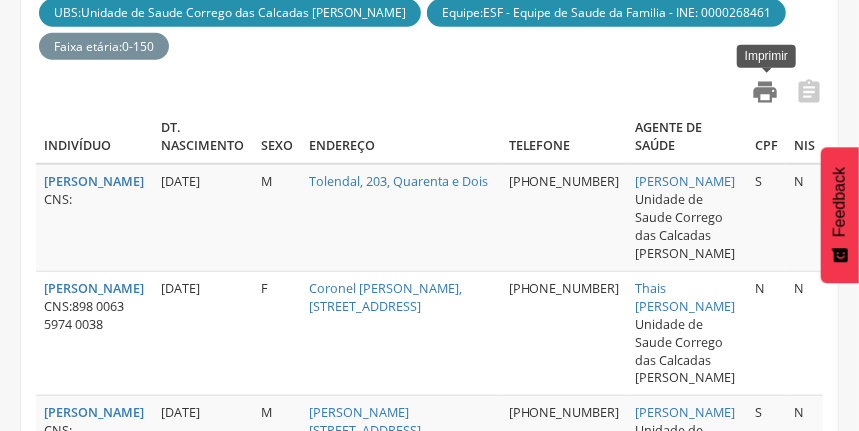 click on "" at bounding box center [765, 92] 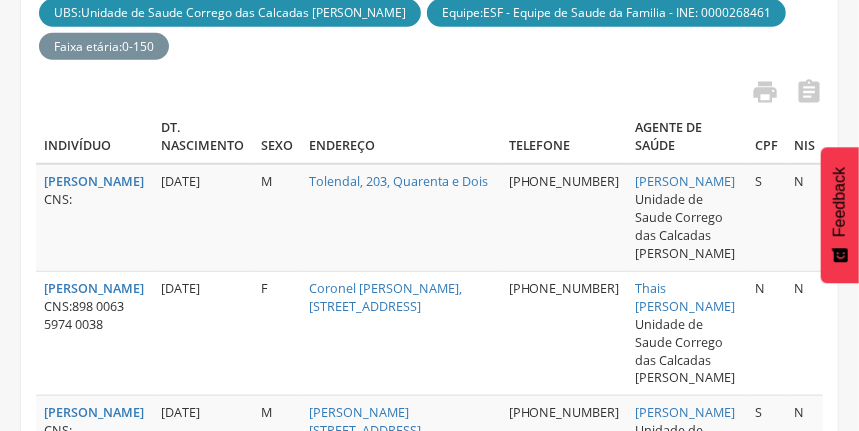 scroll, scrollTop: 0, scrollLeft: 0, axis: both 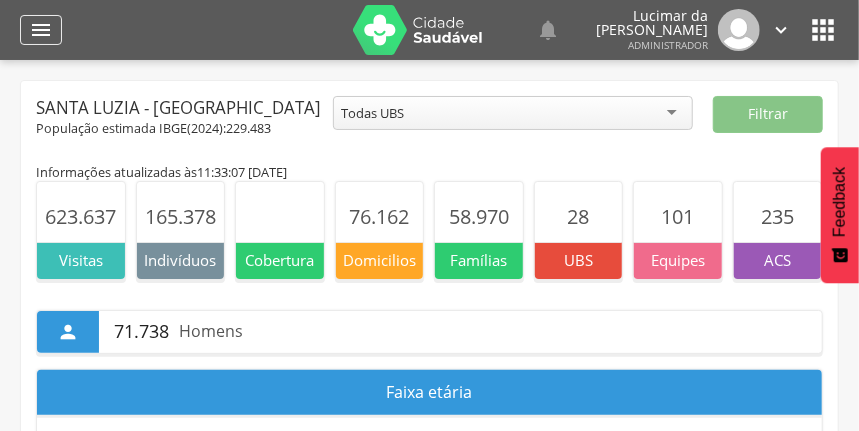 click on "" at bounding box center (41, 30) 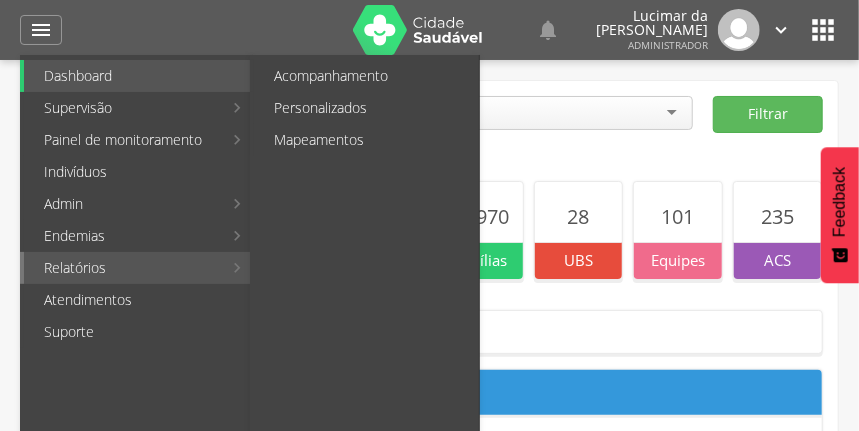 drag, startPoint x: 176, startPoint y: 265, endPoint x: 254, endPoint y: 245, distance: 80.523285 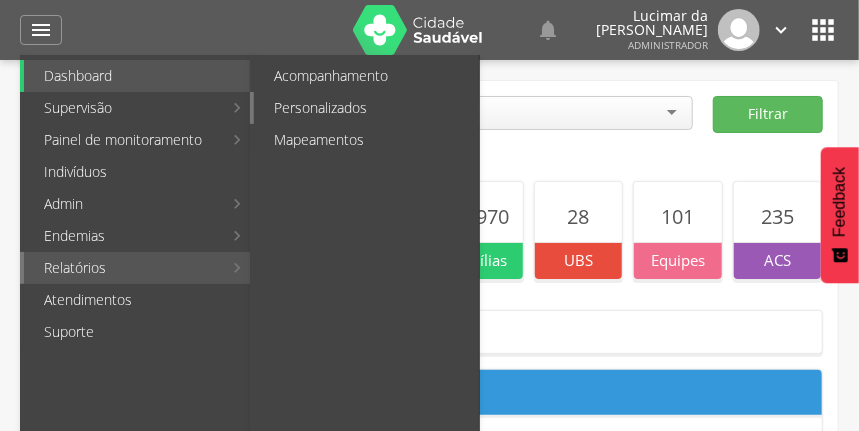 click on "Personalizados" at bounding box center [366, 108] 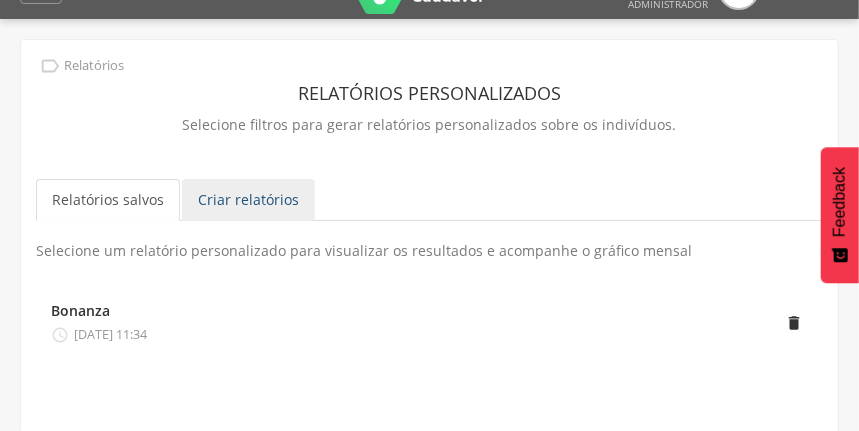 scroll, scrollTop: 60, scrollLeft: 0, axis: vertical 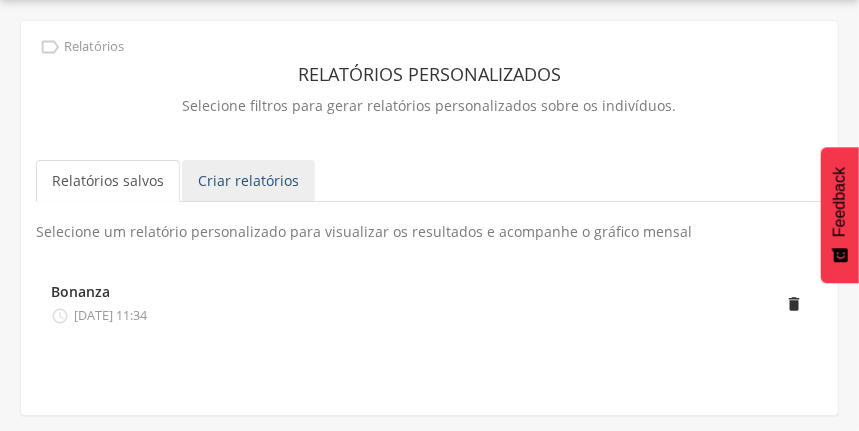 click on "Criar relatórios" at bounding box center [248, 181] 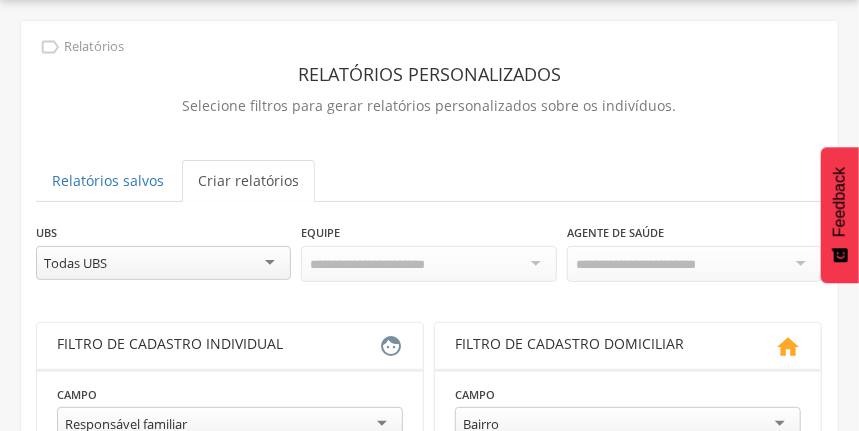 scroll, scrollTop: 0, scrollLeft: 0, axis: both 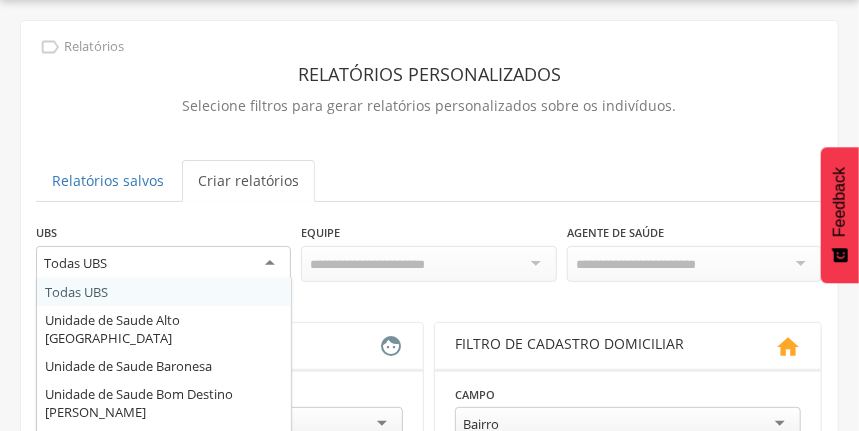 click on "Todas UBS" at bounding box center [163, 264] 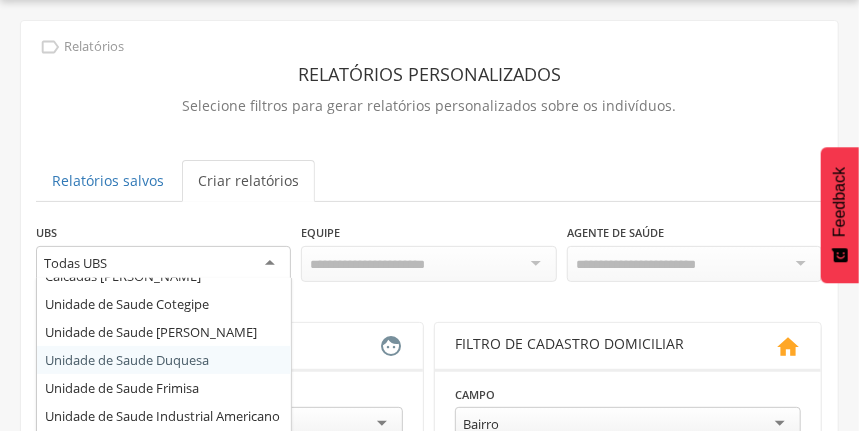 scroll, scrollTop: 200, scrollLeft: 0, axis: vertical 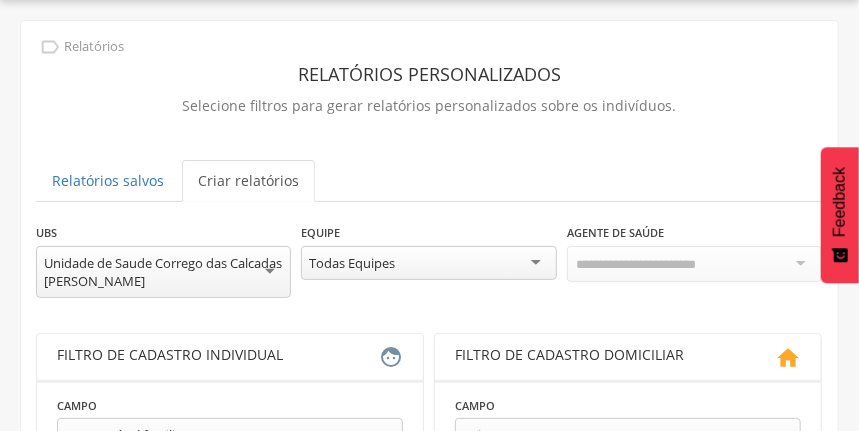 click on "Todas Equipes" at bounding box center [428, 263] 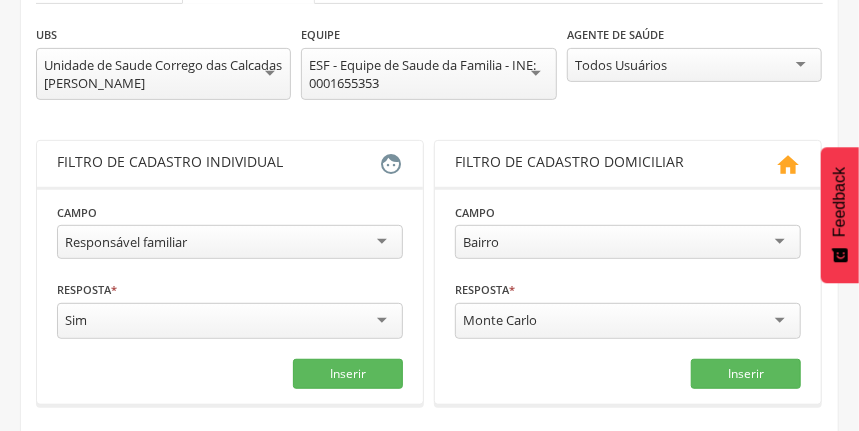 scroll, scrollTop: 260, scrollLeft: 0, axis: vertical 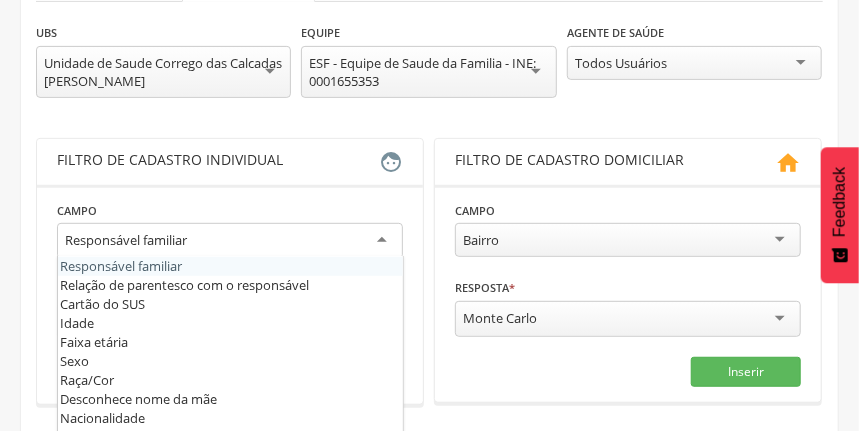 click on "Responsável familiar" at bounding box center (230, 241) 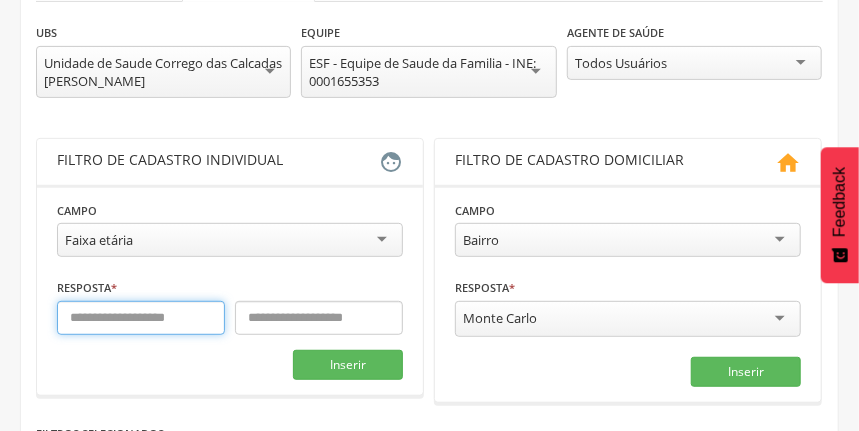 click at bounding box center (141, 318) 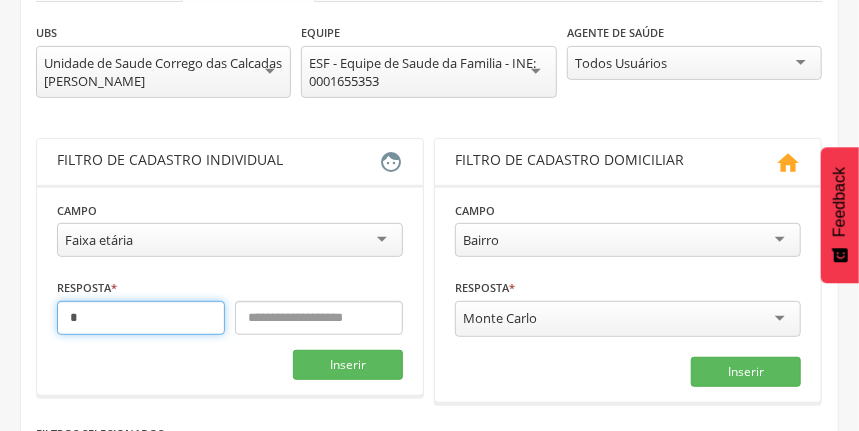 type on "*" 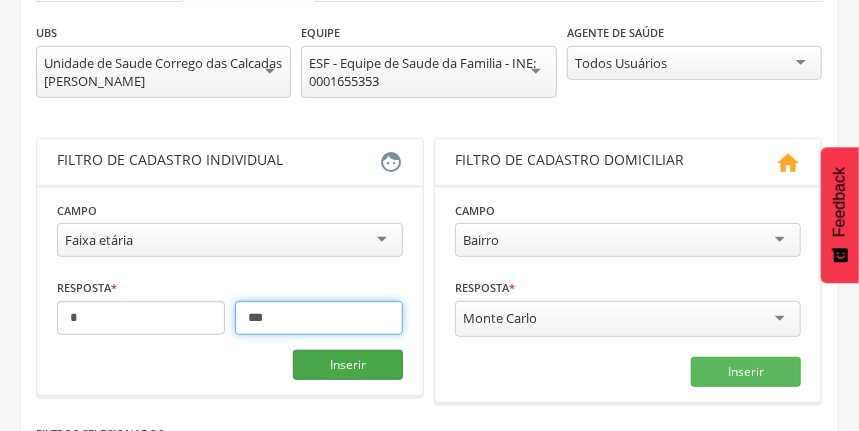type on "***" 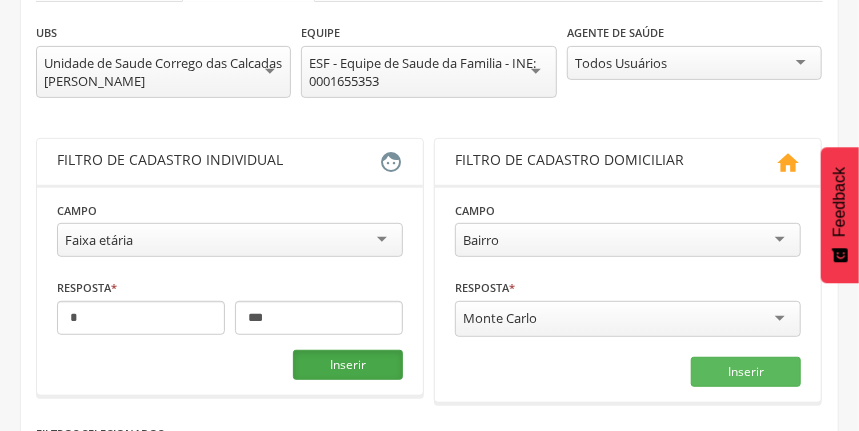 click on "Inserir" at bounding box center (348, 365) 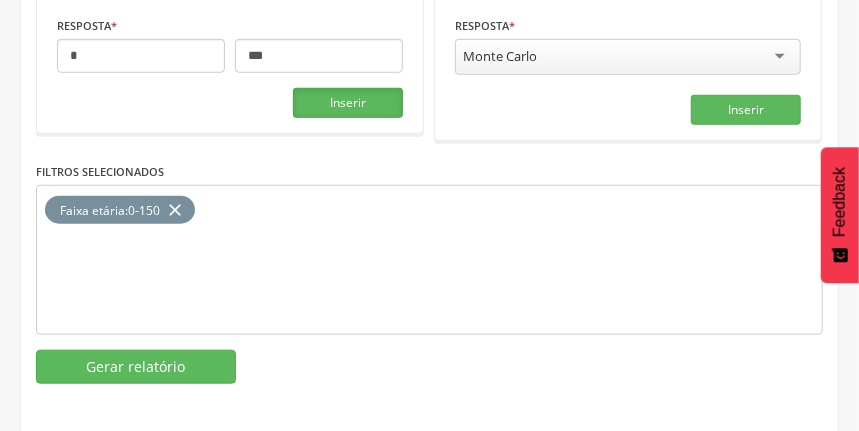 scroll, scrollTop: 523, scrollLeft: 0, axis: vertical 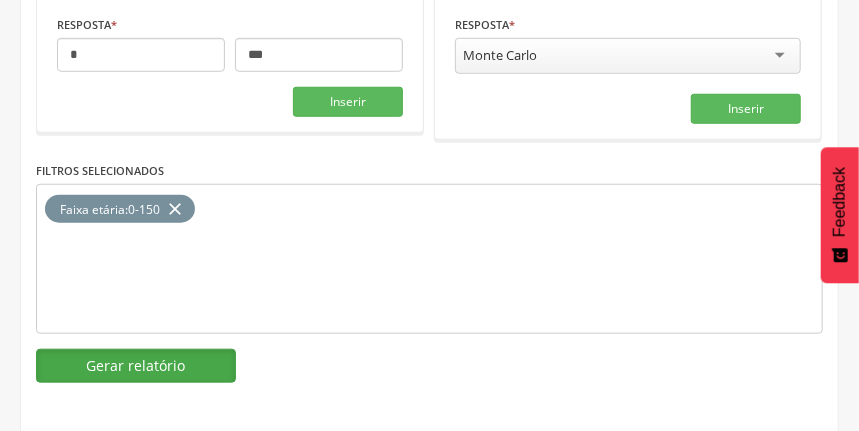click on "Gerar relatório" at bounding box center [136, 366] 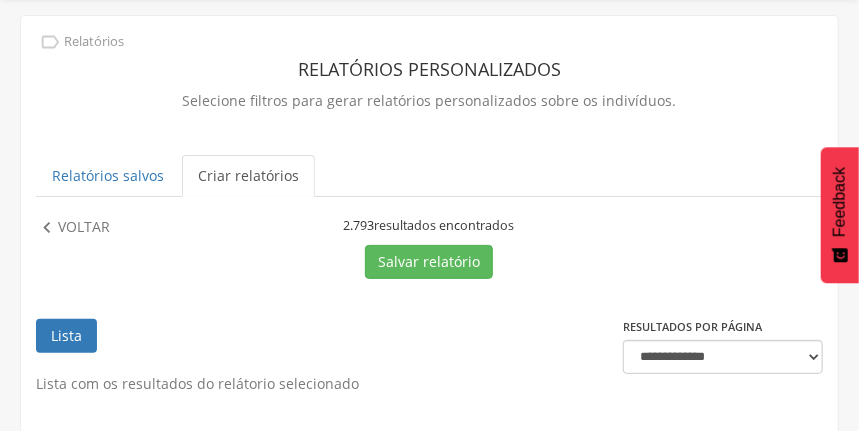 scroll, scrollTop: 523, scrollLeft: 0, axis: vertical 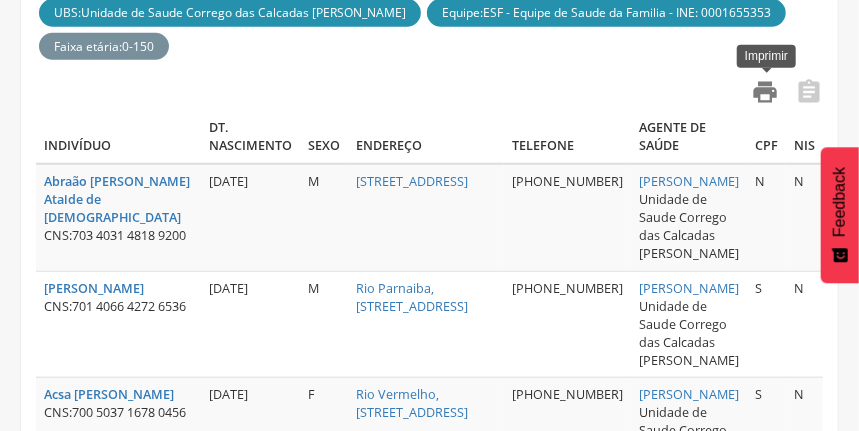 click on "" at bounding box center (765, 92) 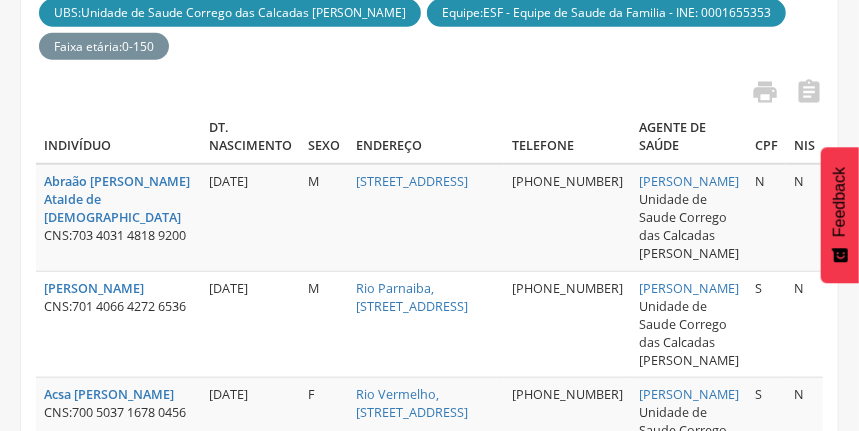 scroll, scrollTop: 0, scrollLeft: 0, axis: both 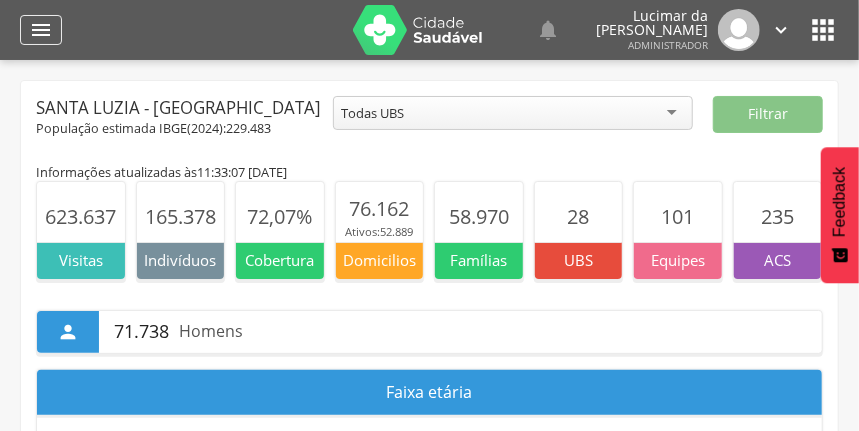 click on "" at bounding box center [41, 30] 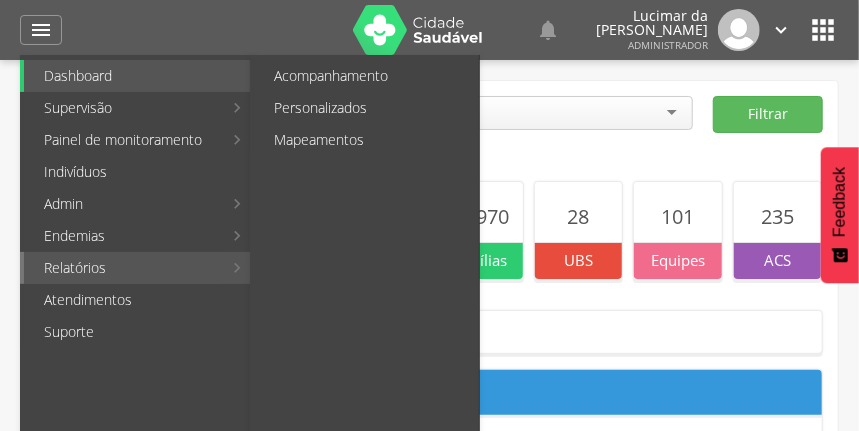 drag, startPoint x: 100, startPoint y: 265, endPoint x: 183, endPoint y: 270, distance: 83.15047 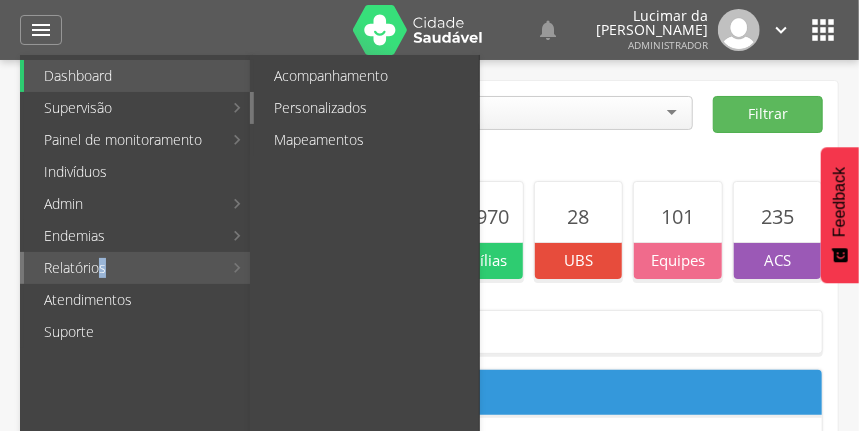 click on "Personalizados" at bounding box center [366, 108] 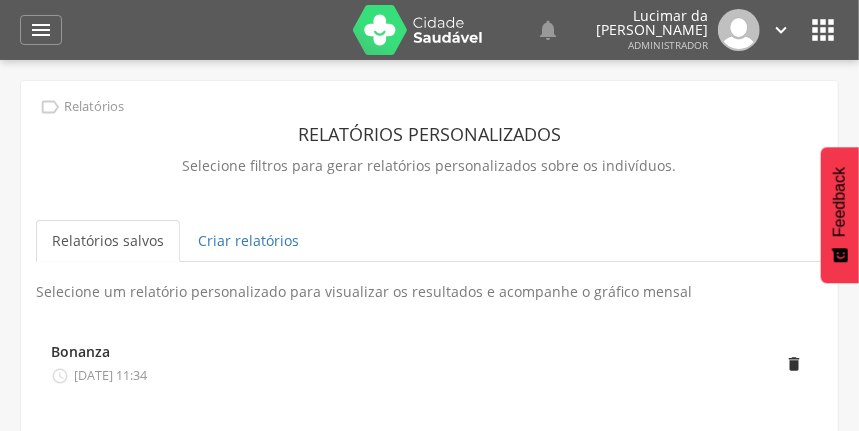 click on "Relatórios salvos
Criar relatórios" at bounding box center (429, 241) 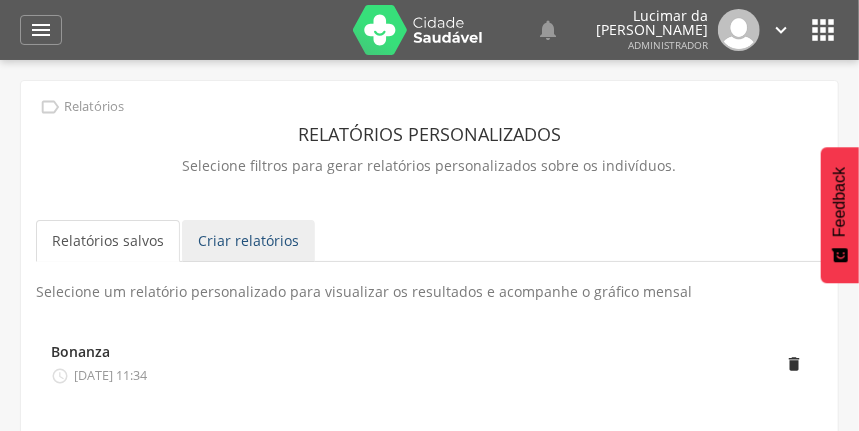 click on "Criar relatórios" at bounding box center (248, 241) 